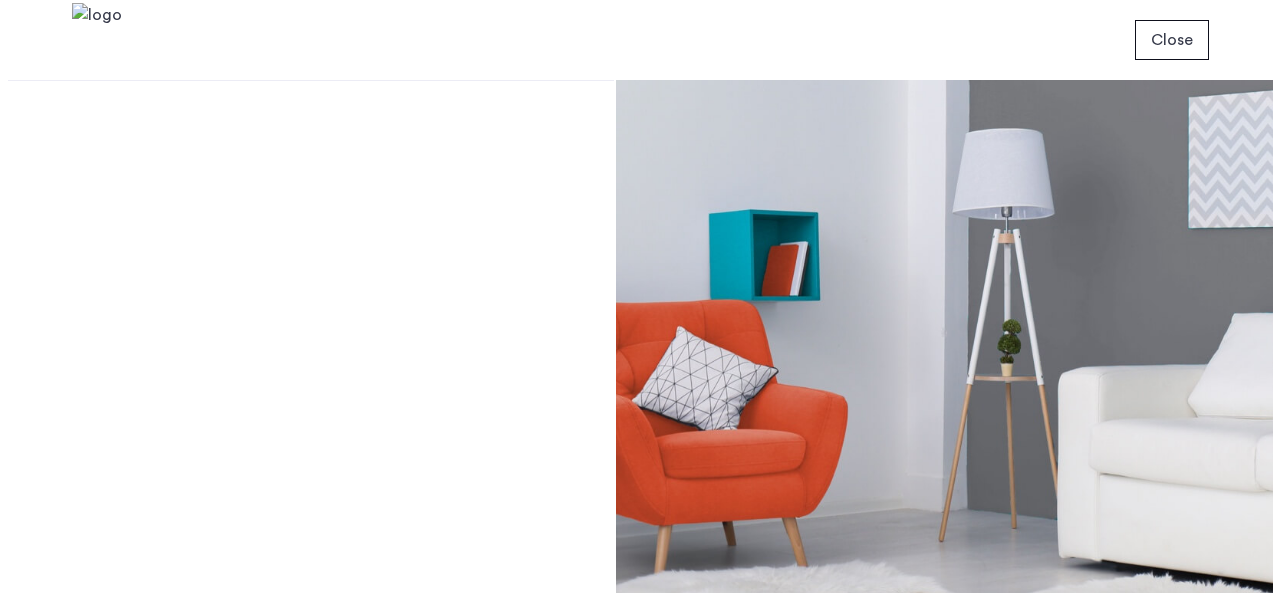 scroll, scrollTop: 0, scrollLeft: 0, axis: both 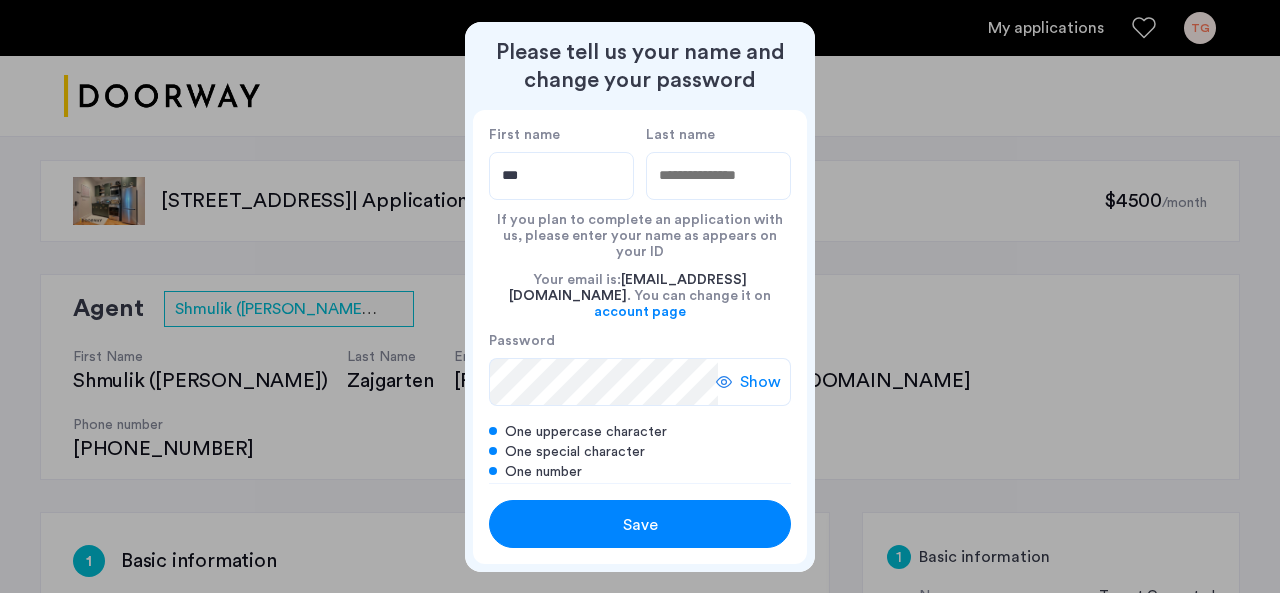 type on "***" 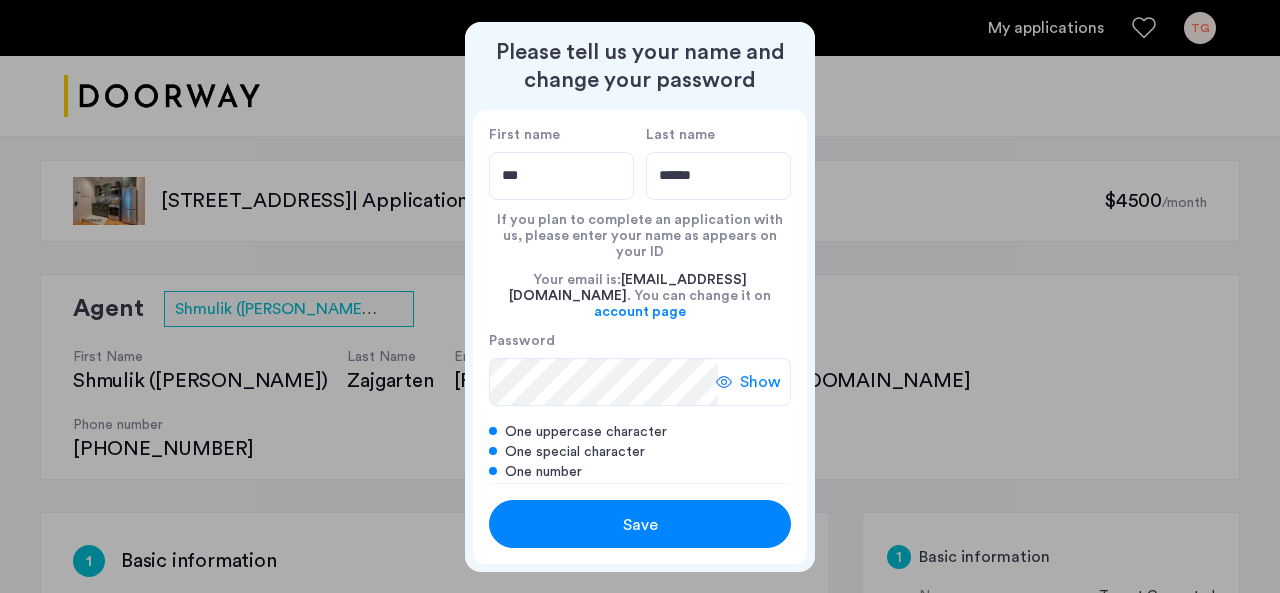 type on "******" 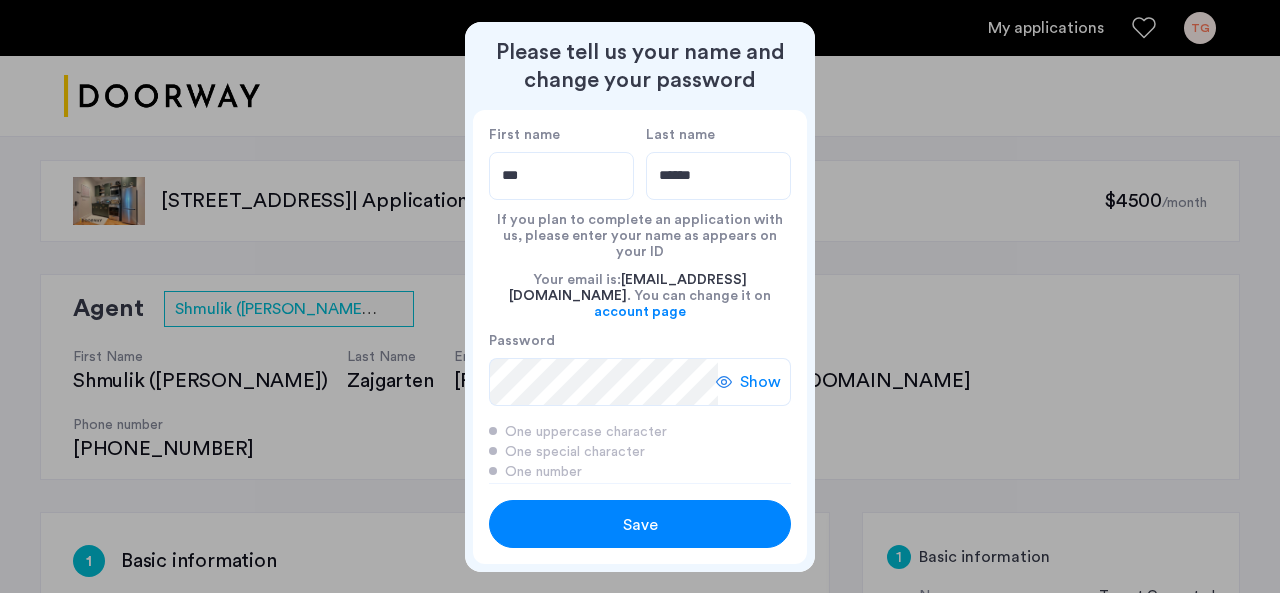 click on "Save" at bounding box center [640, 525] 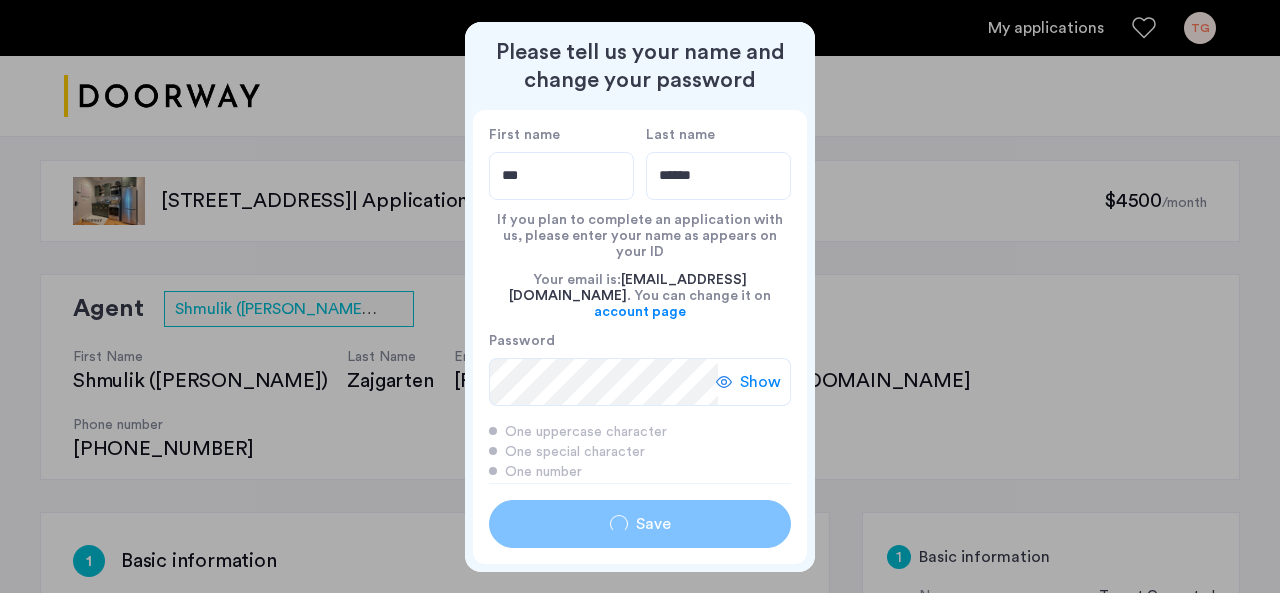 type on "***" 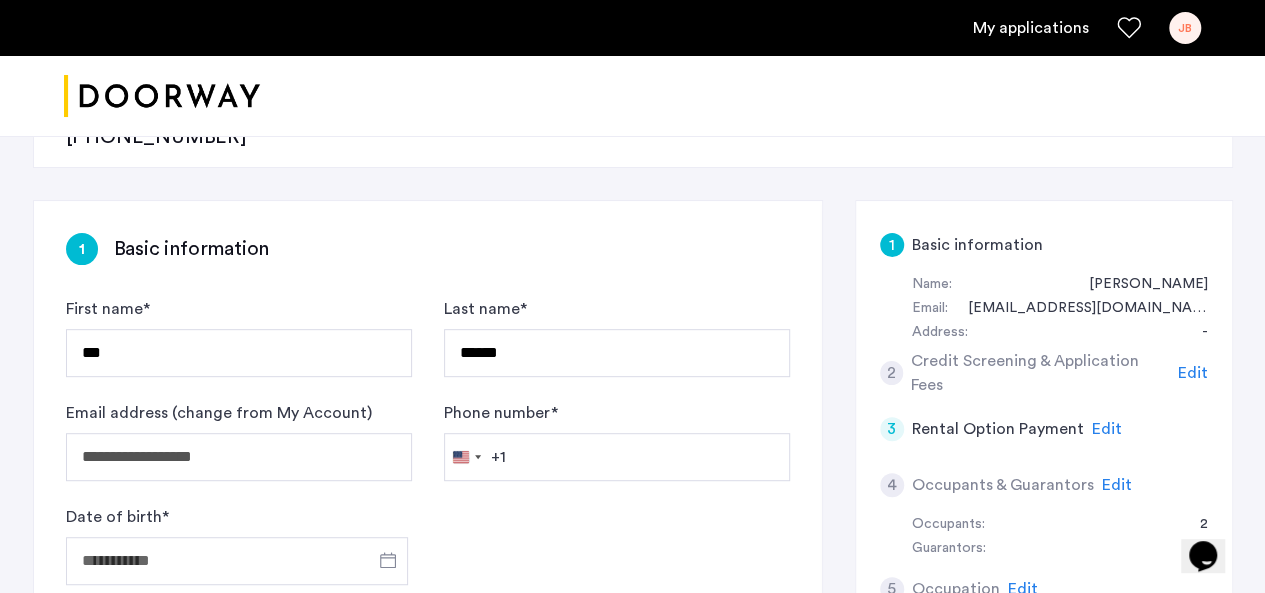 scroll, scrollTop: 309, scrollLeft: 0, axis: vertical 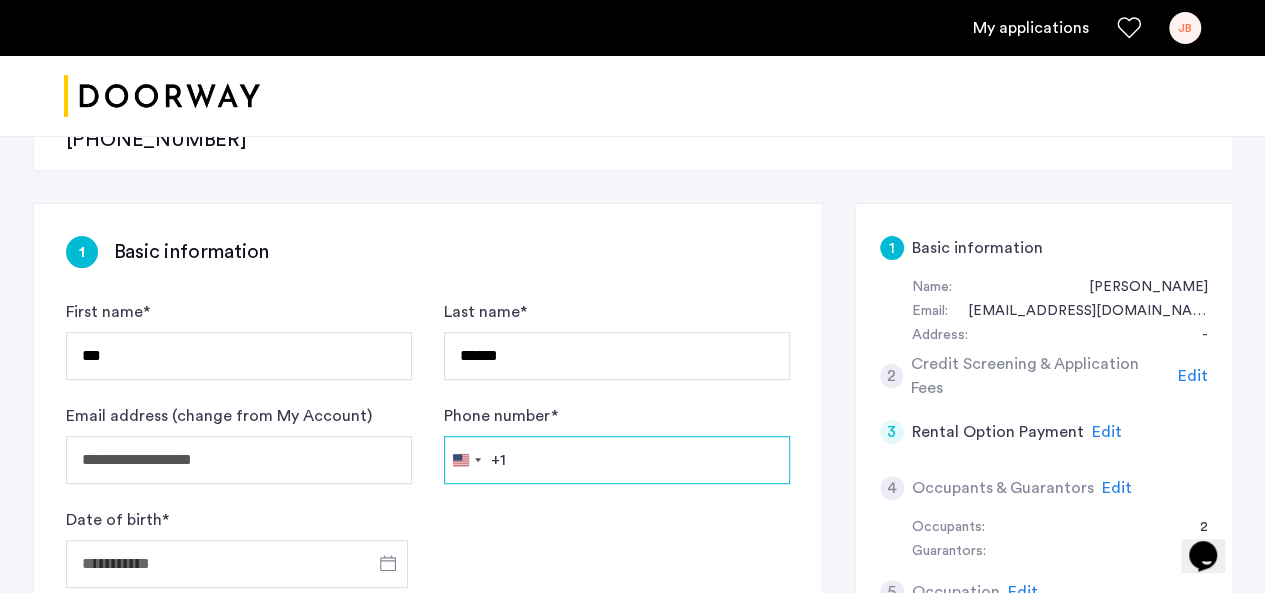 click on "Phone number  *" at bounding box center [617, 460] 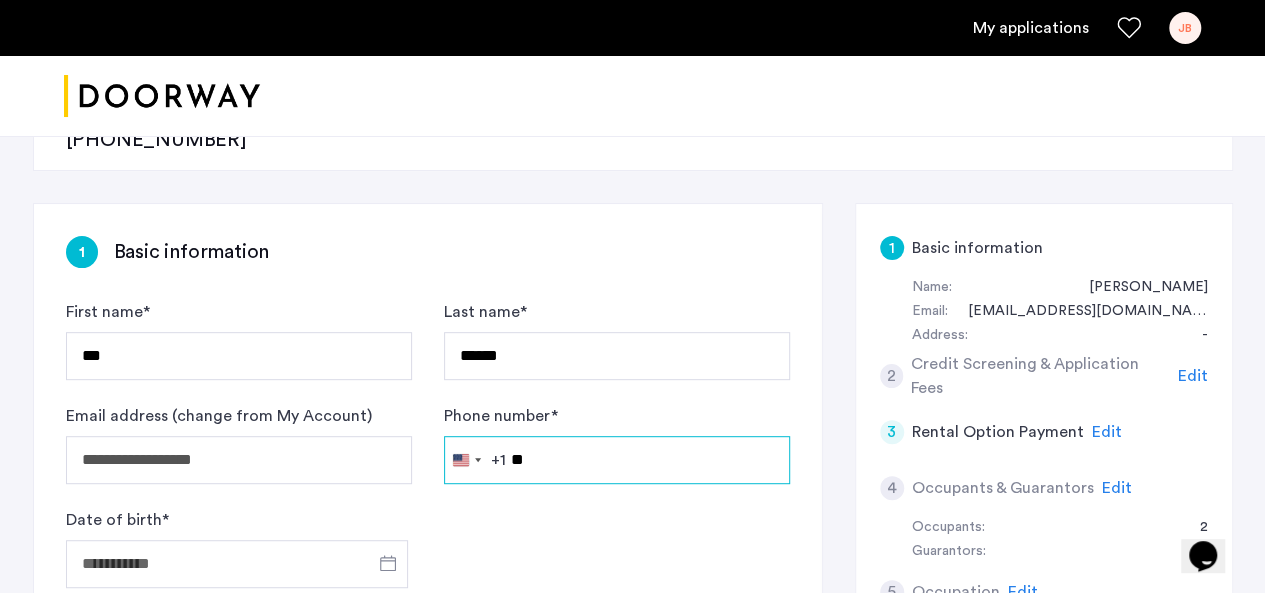 type on "*" 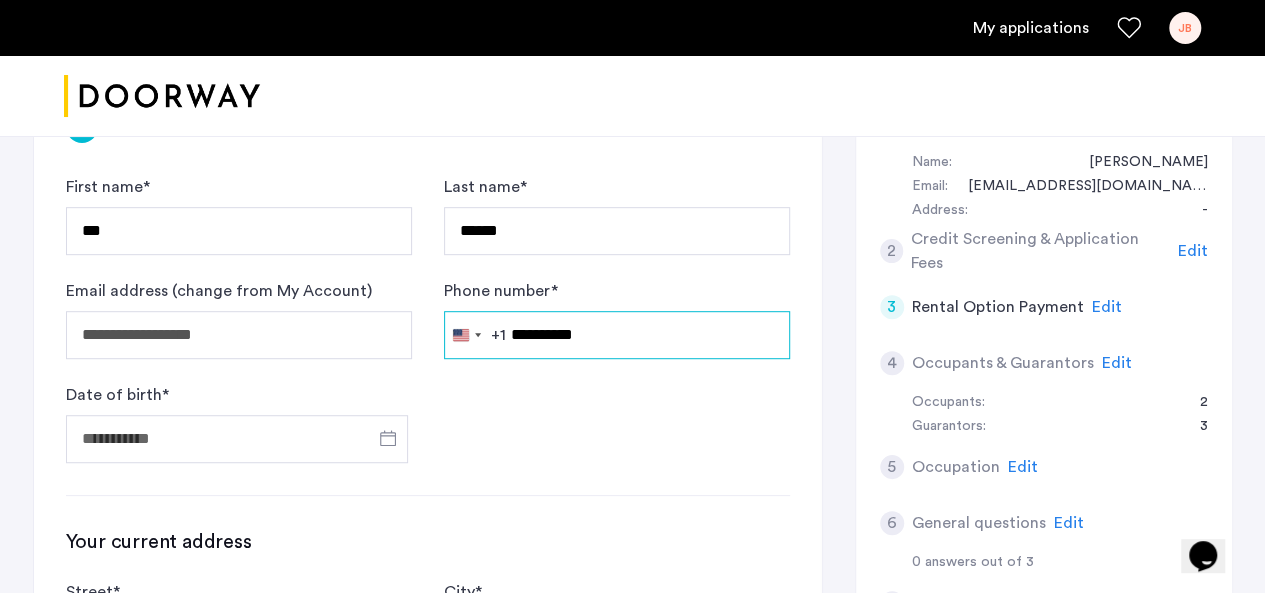 scroll, scrollTop: 435, scrollLeft: 0, axis: vertical 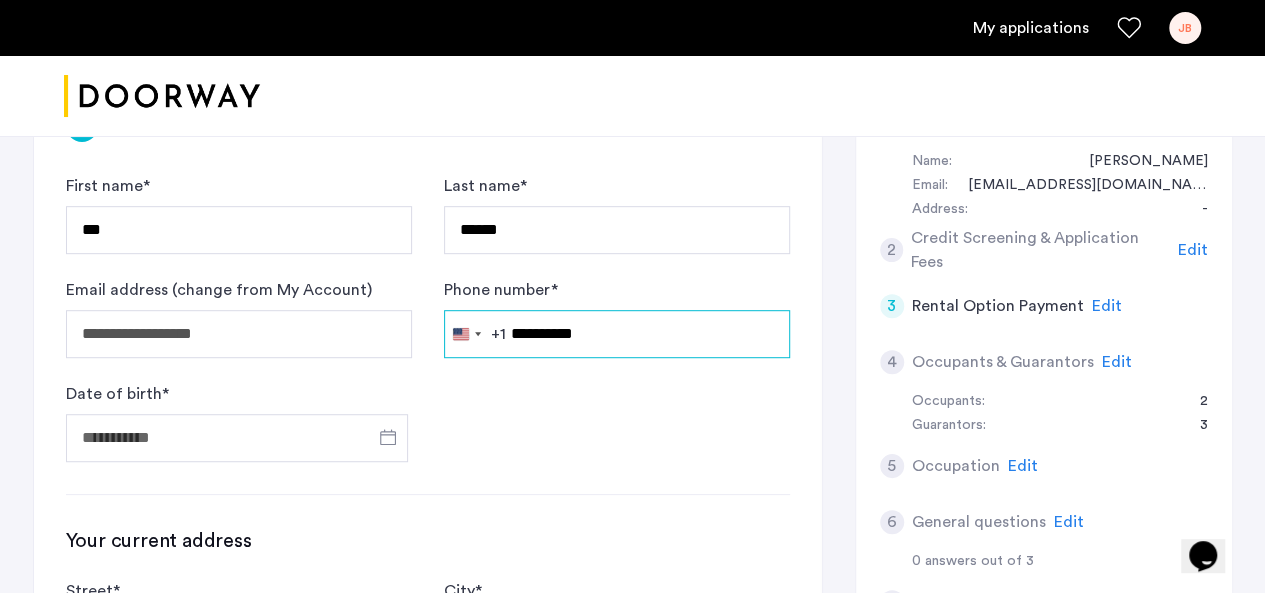 type on "**********" 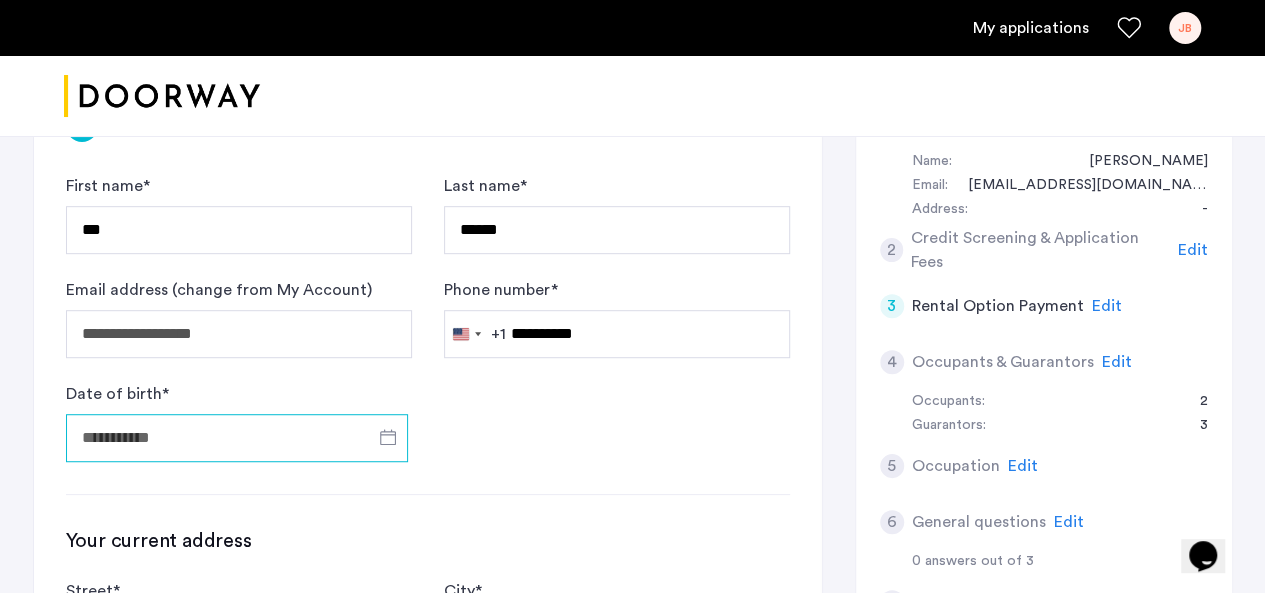 click on "Date of birth  *" at bounding box center [237, 438] 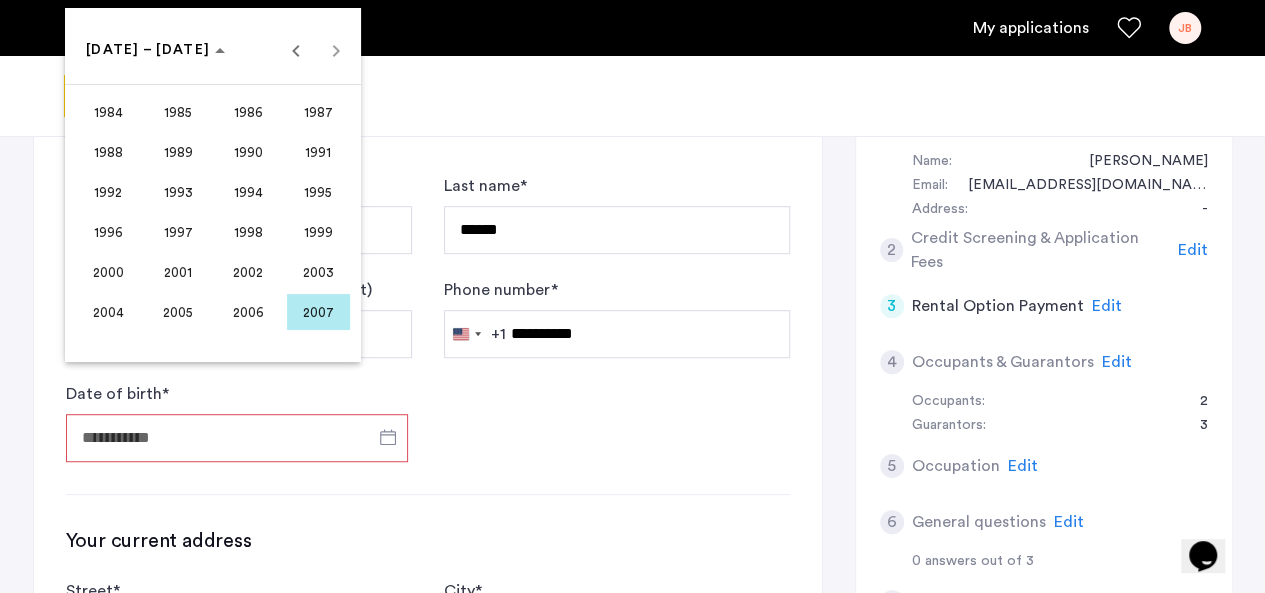 type 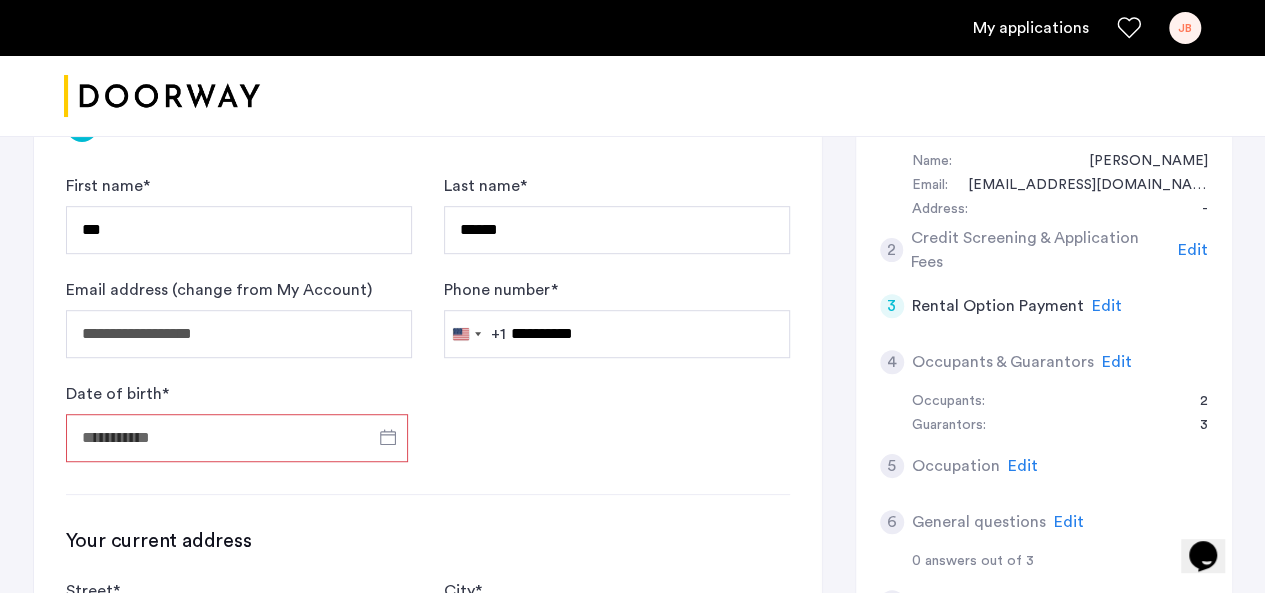 click on "Date of birth  *" at bounding box center [237, 438] 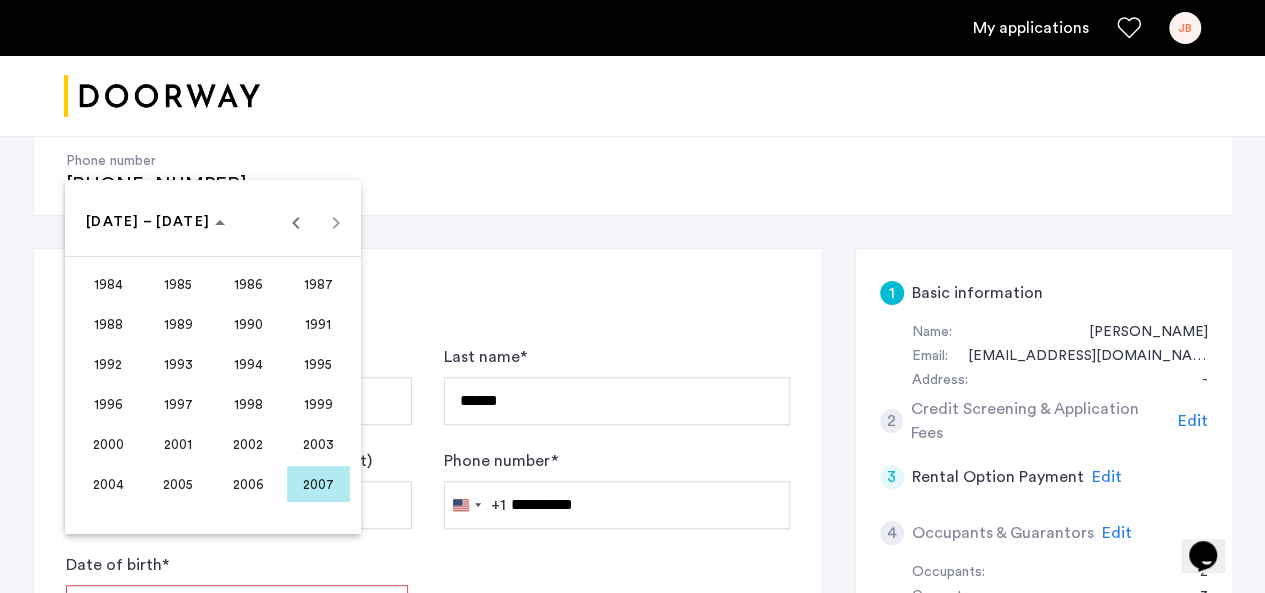 scroll, scrollTop: 263, scrollLeft: 0, axis: vertical 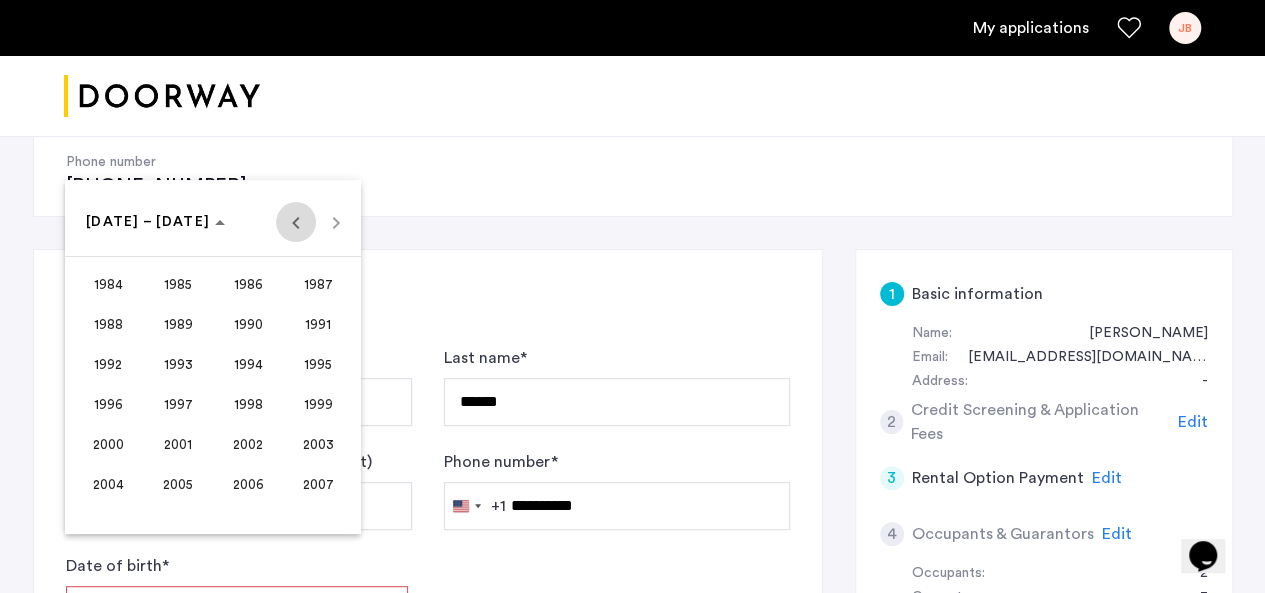 click at bounding box center [296, 222] 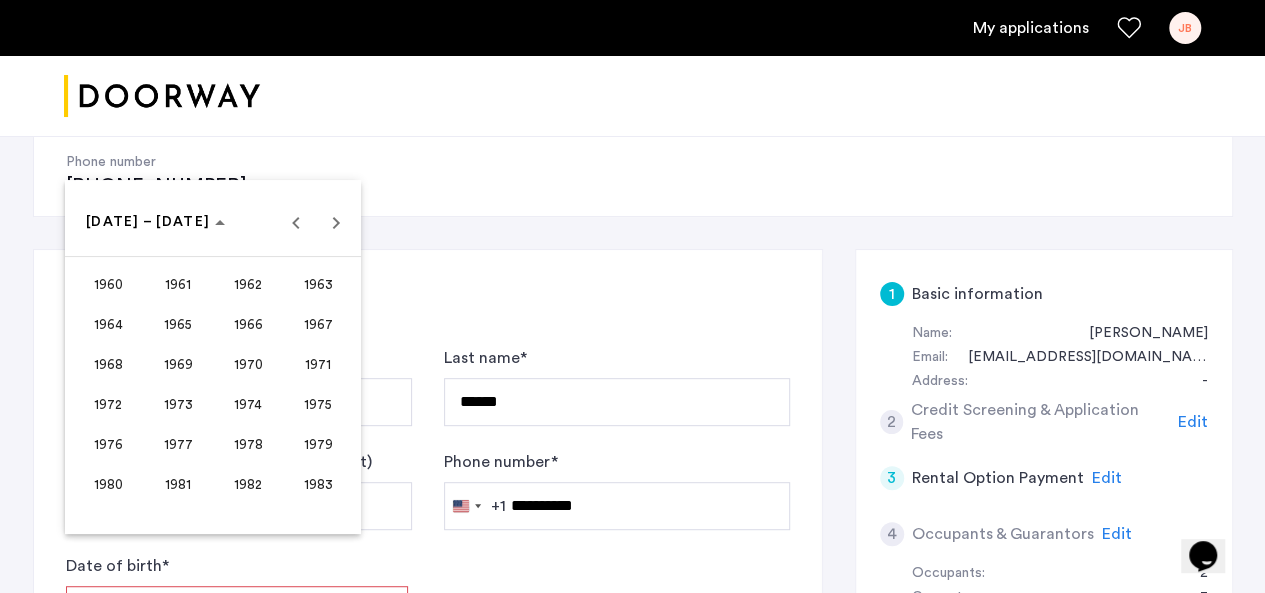 click on "1970" at bounding box center [248, 364] 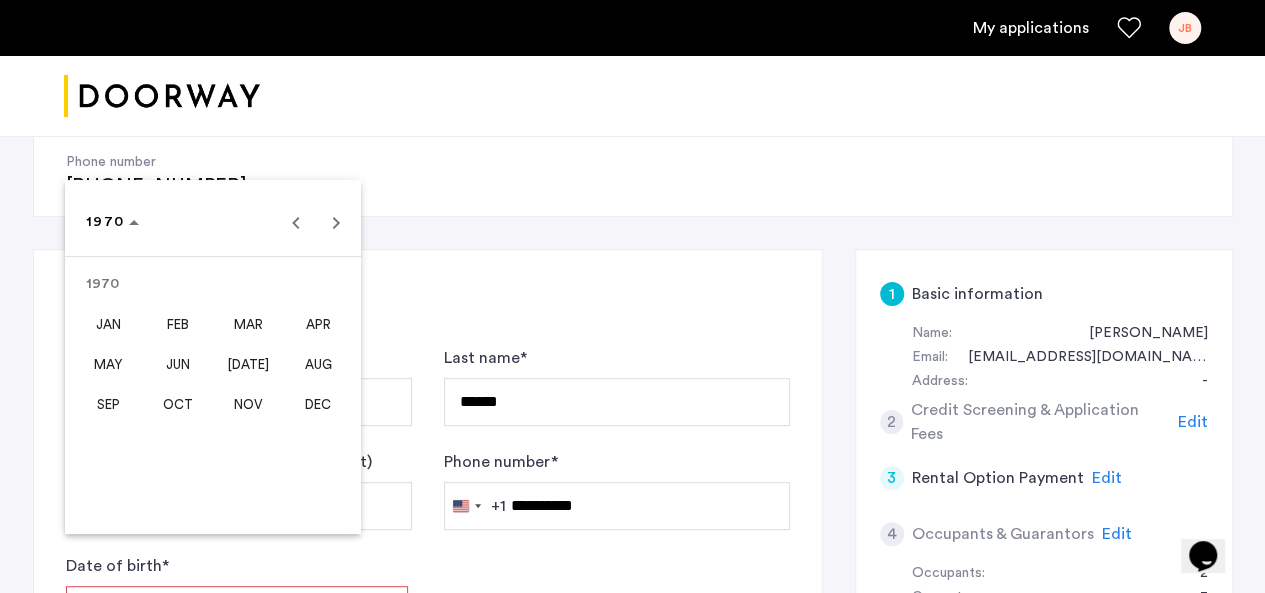 click on "SEP" at bounding box center [108, 404] 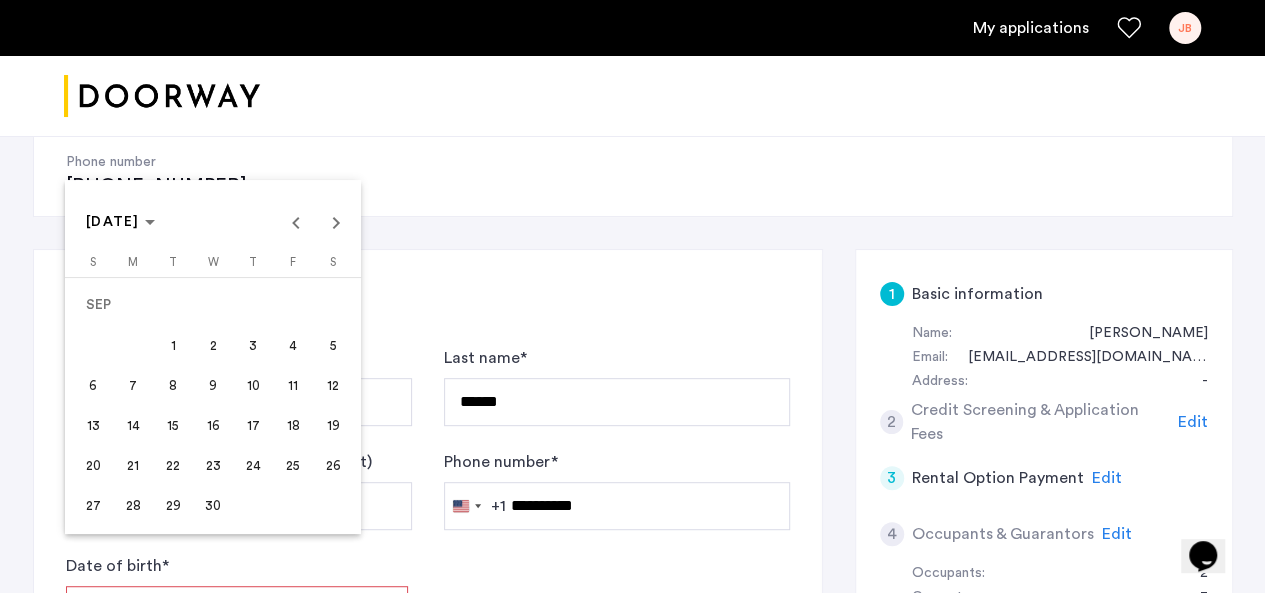 click on "27" at bounding box center (93, 505) 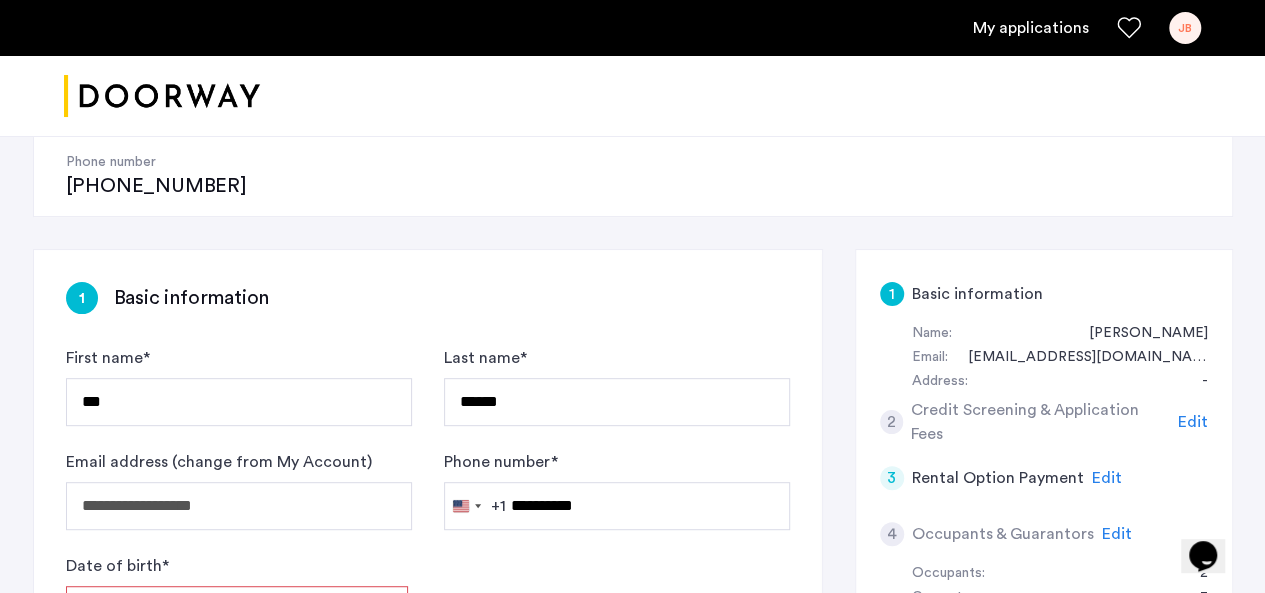 type on "**********" 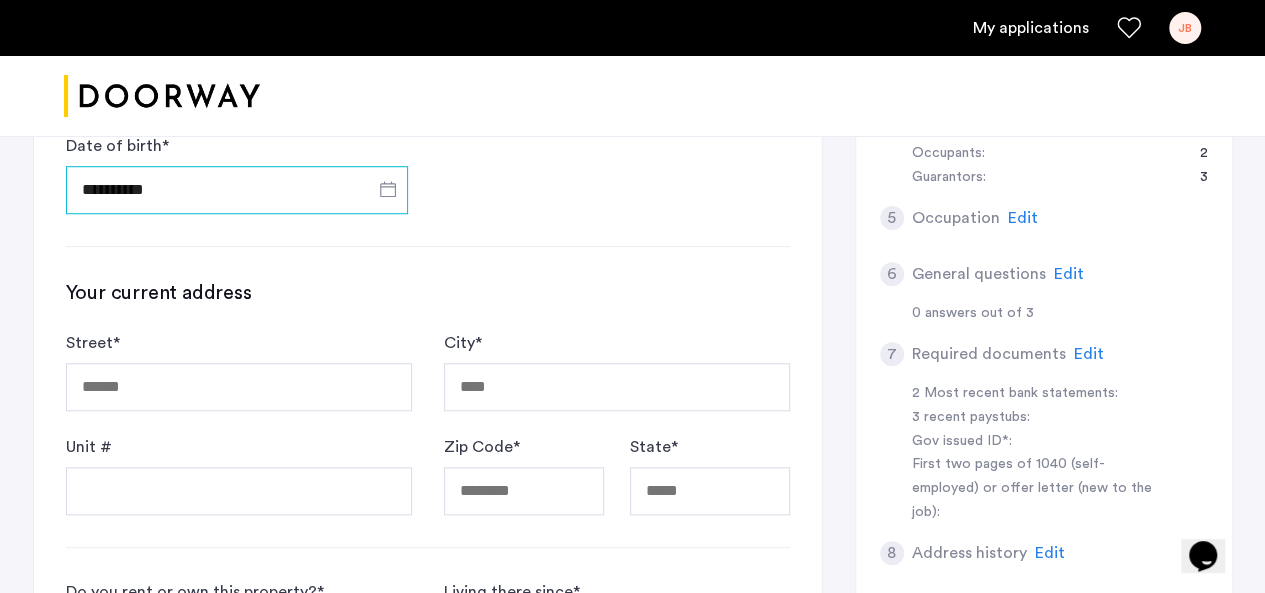 scroll, scrollTop: 690, scrollLeft: 0, axis: vertical 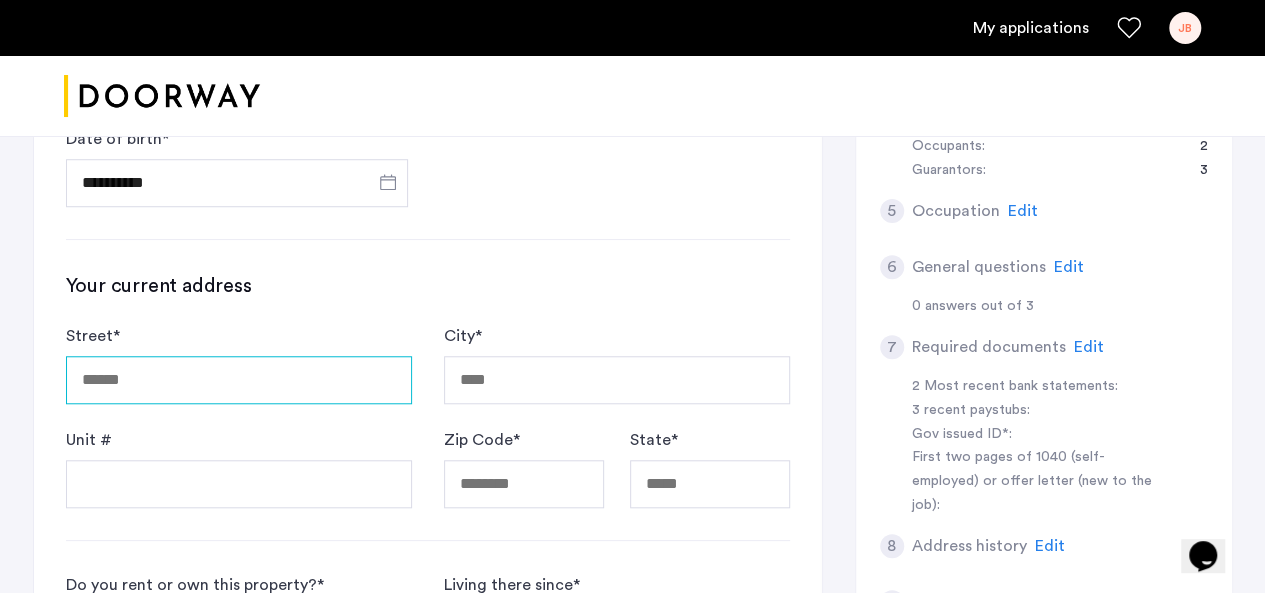 click on "Street  *" at bounding box center [239, 380] 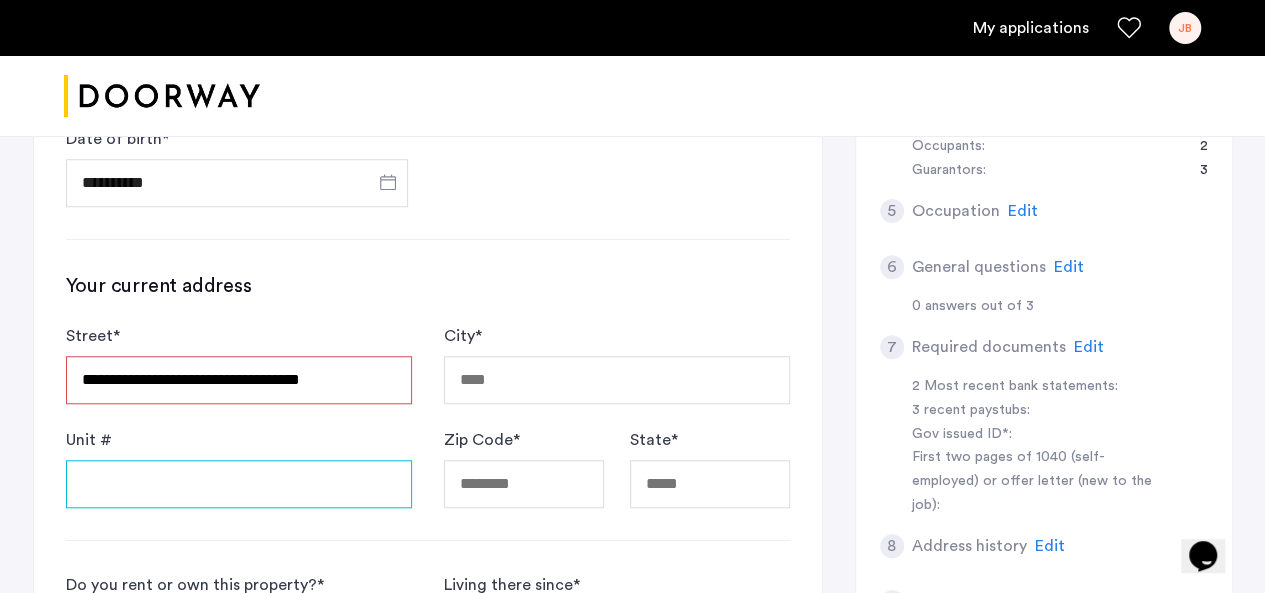 type on "**********" 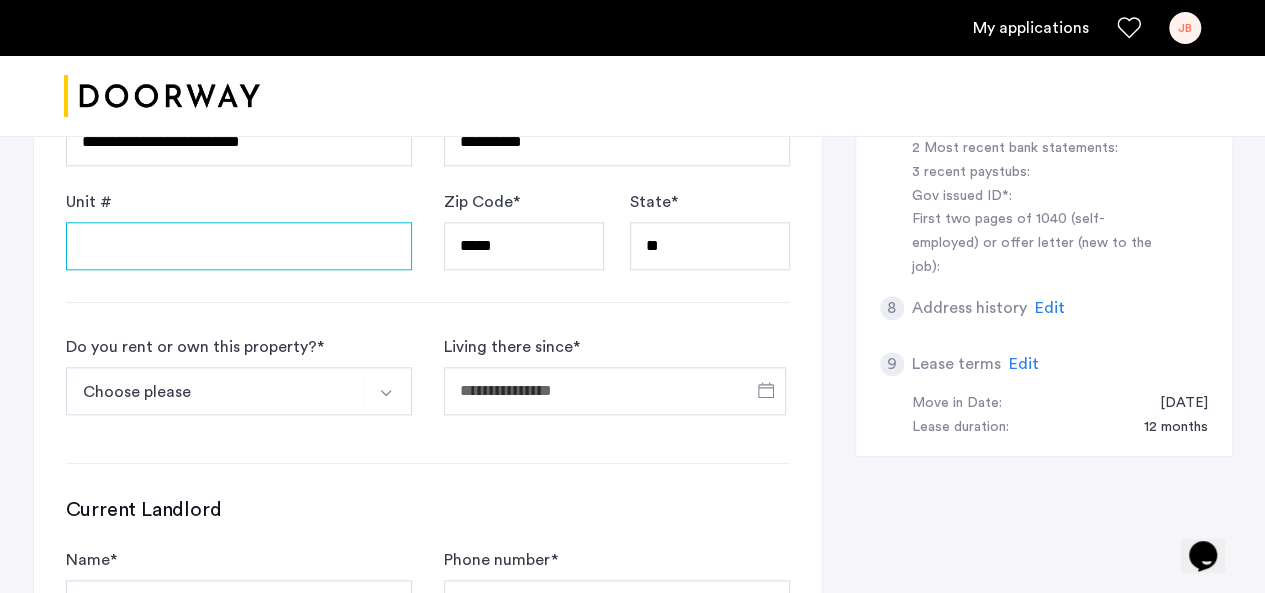 scroll, scrollTop: 929, scrollLeft: 0, axis: vertical 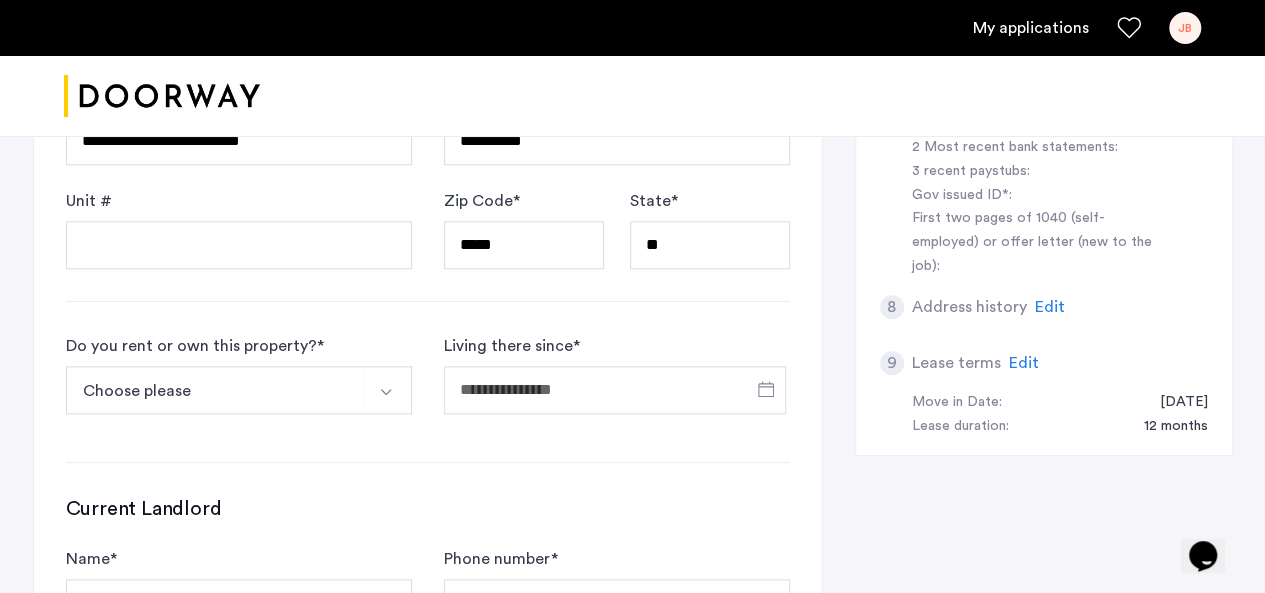 click at bounding box center [386, 392] 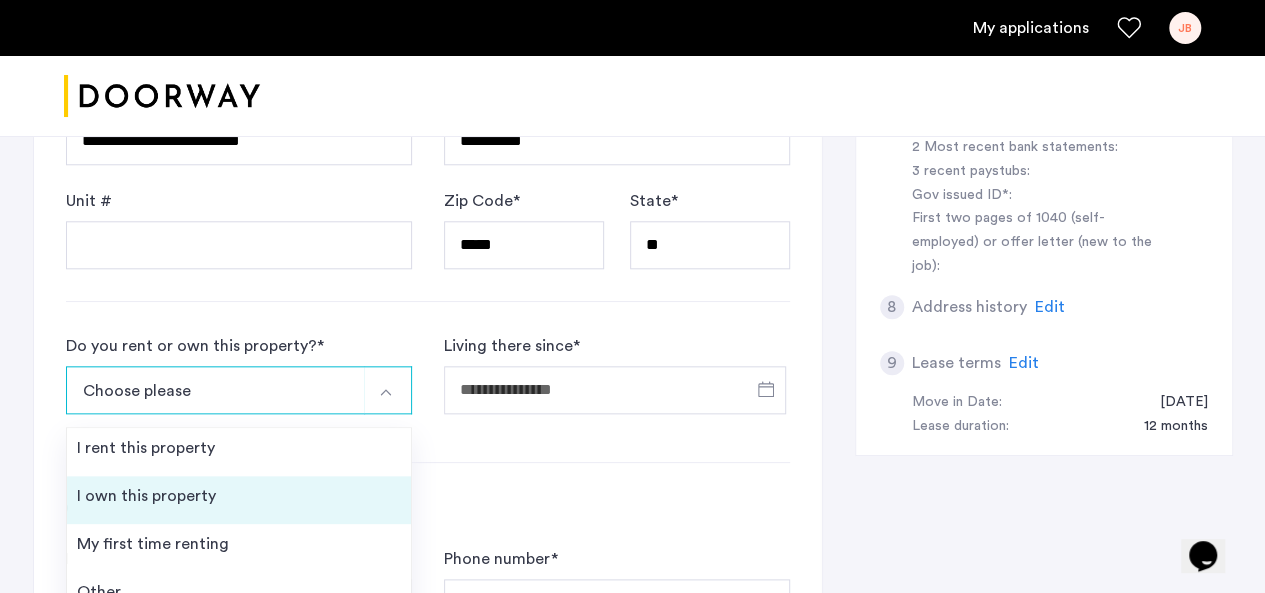click on "I own this property" at bounding box center [239, 500] 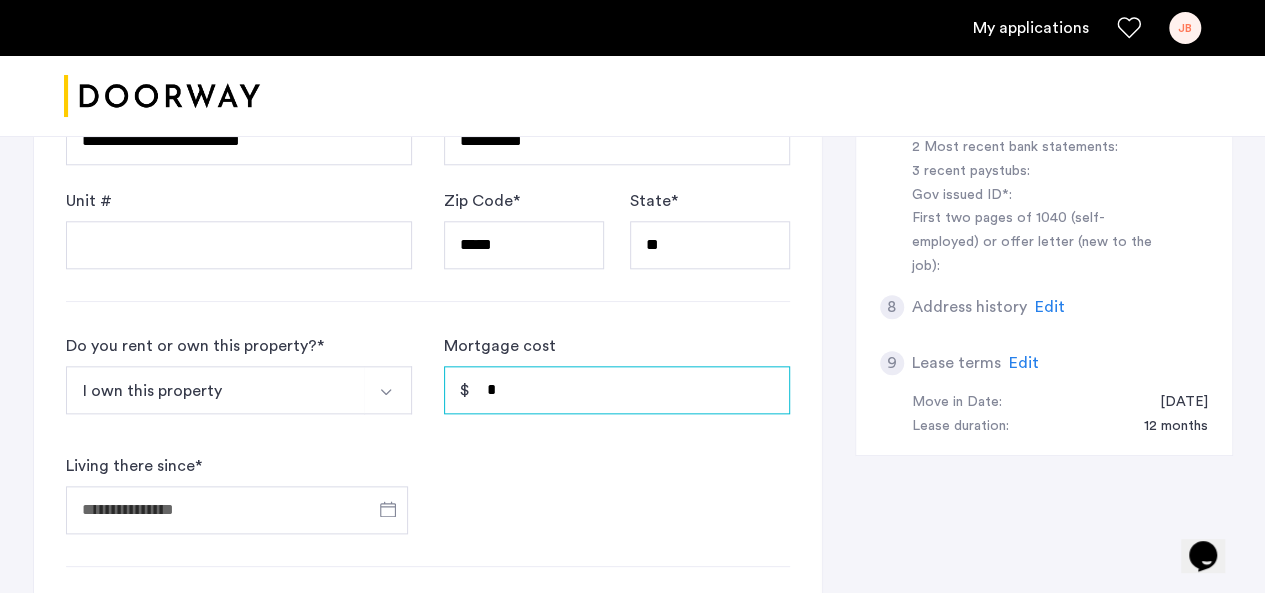 click on "*" at bounding box center [617, 390] 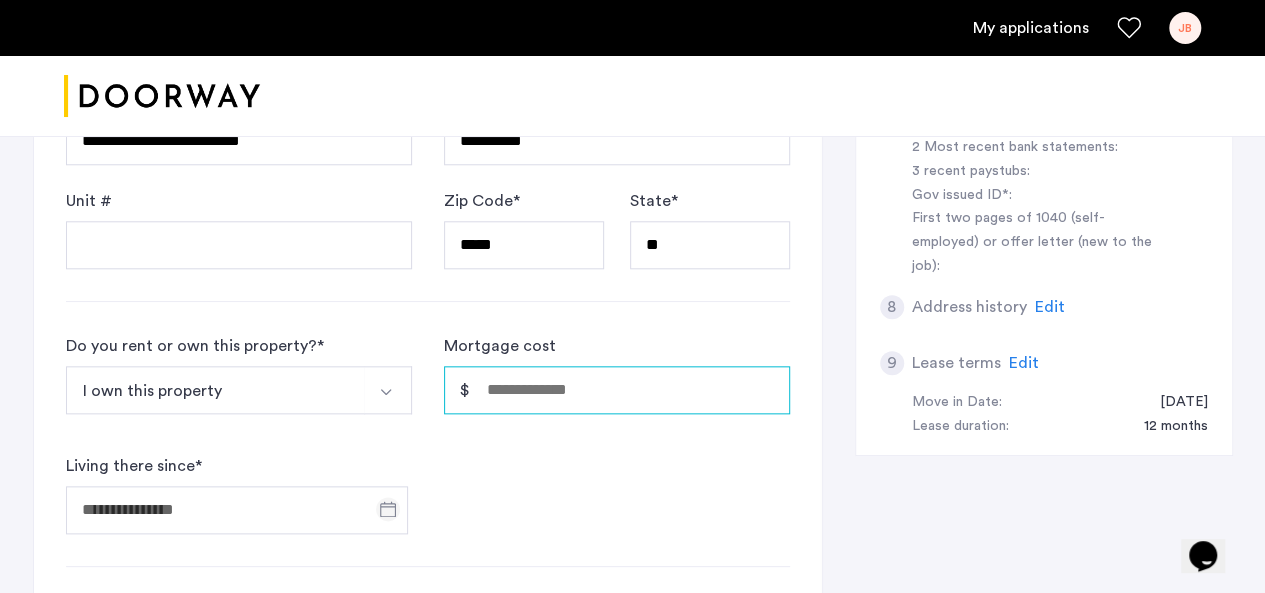 type 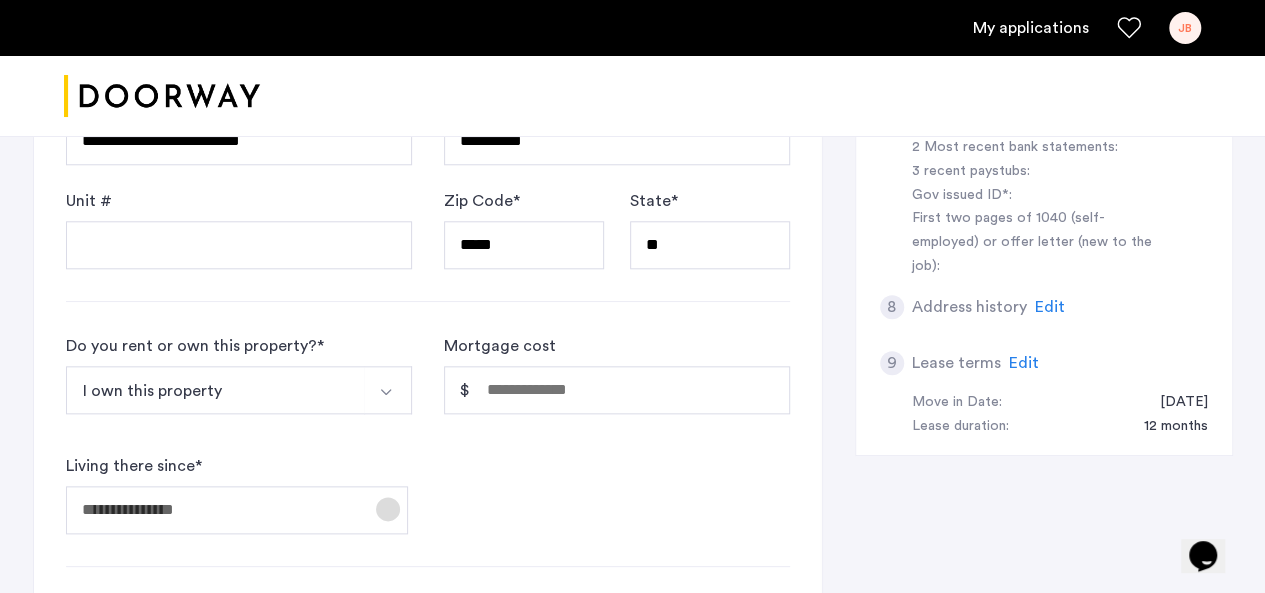 click 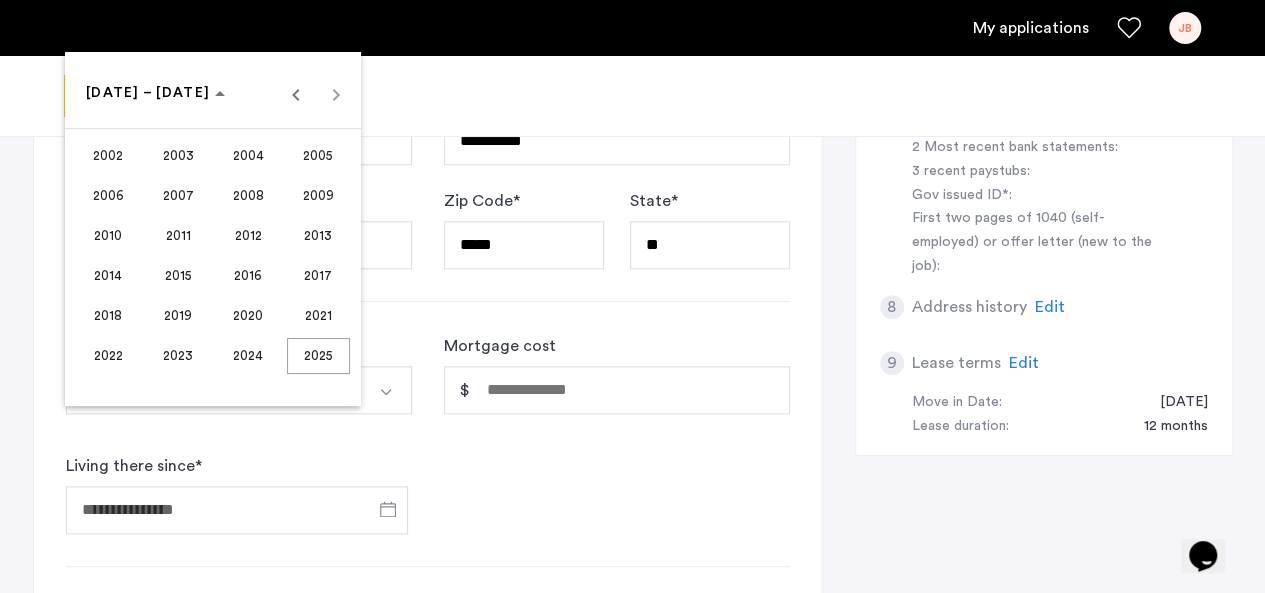 click on "2008" at bounding box center [248, 196] 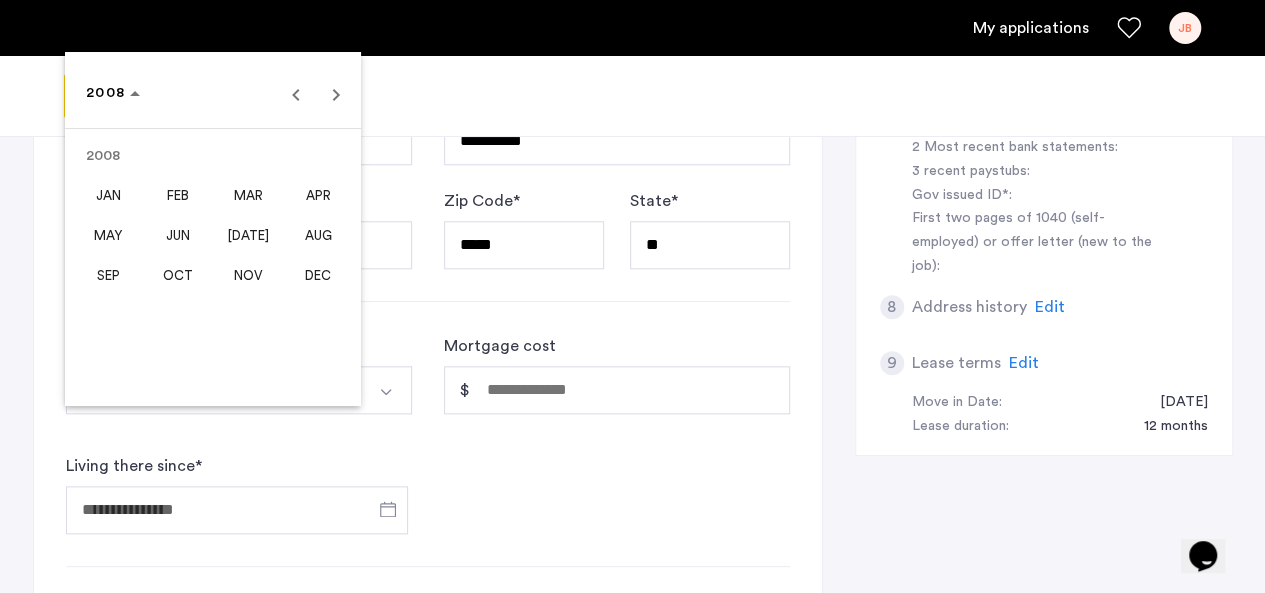 click on "JUN" at bounding box center [178, 236] 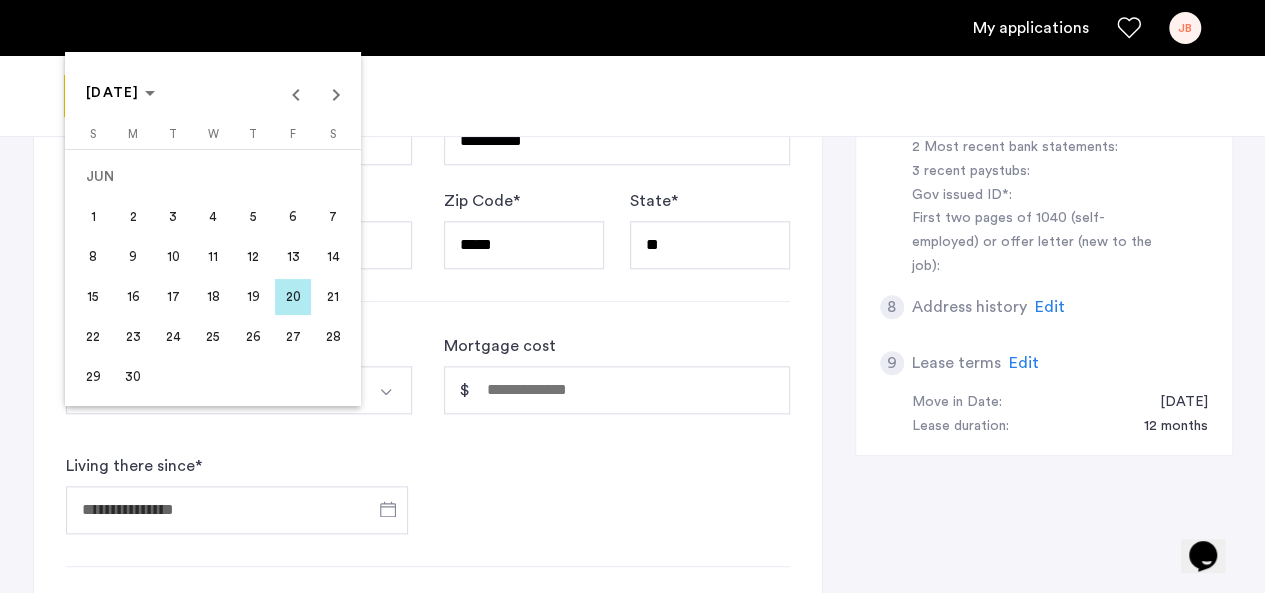 click on "15" at bounding box center [93, 297] 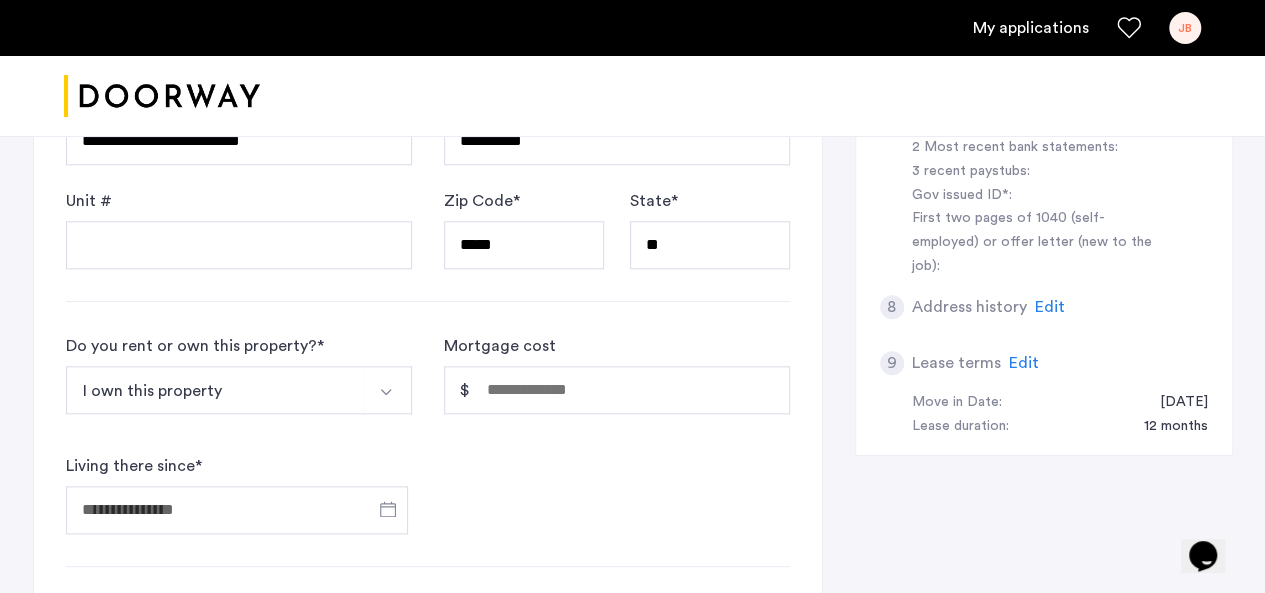 type on "**********" 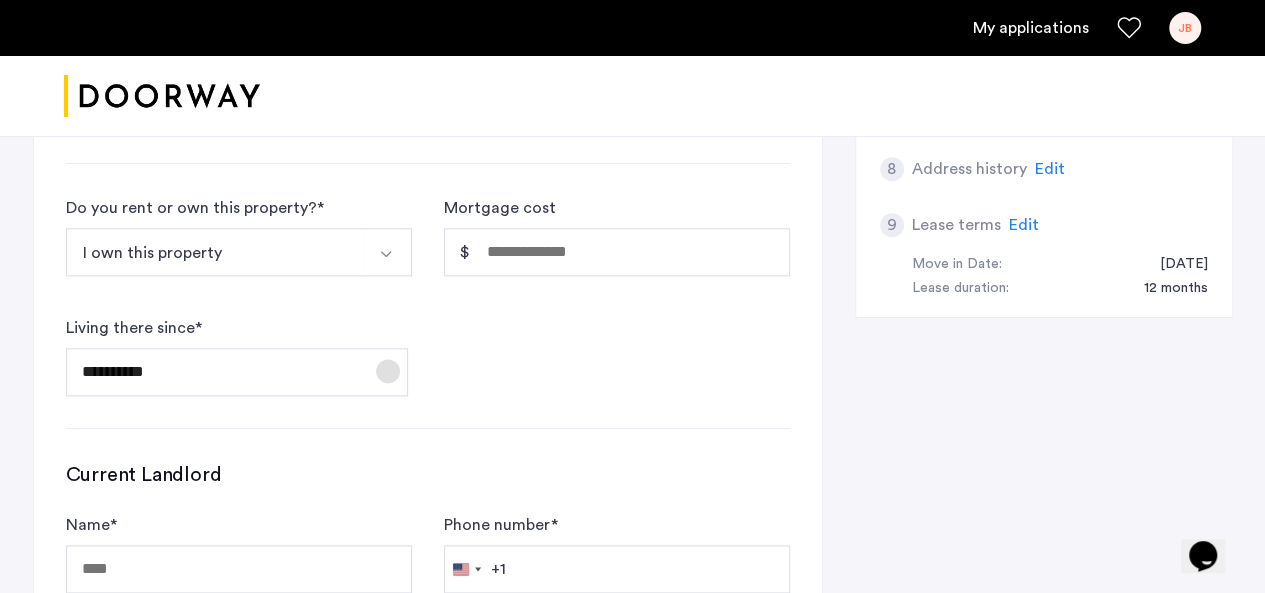 scroll, scrollTop: 1071, scrollLeft: 0, axis: vertical 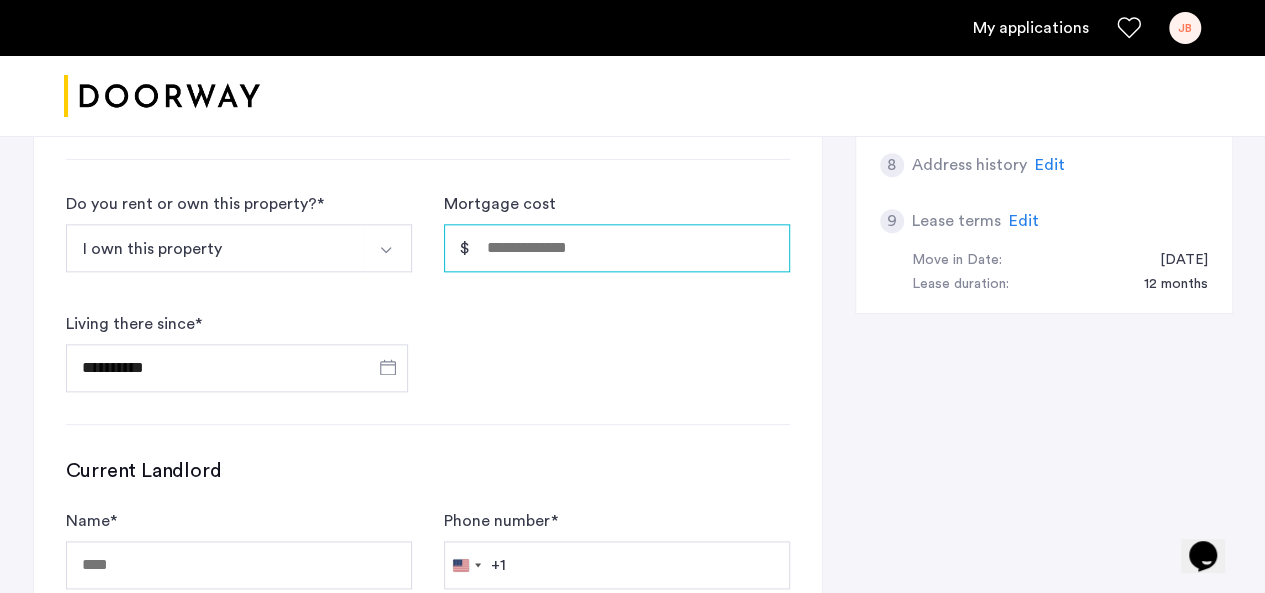 click on "Mortgage cost" at bounding box center [617, 248] 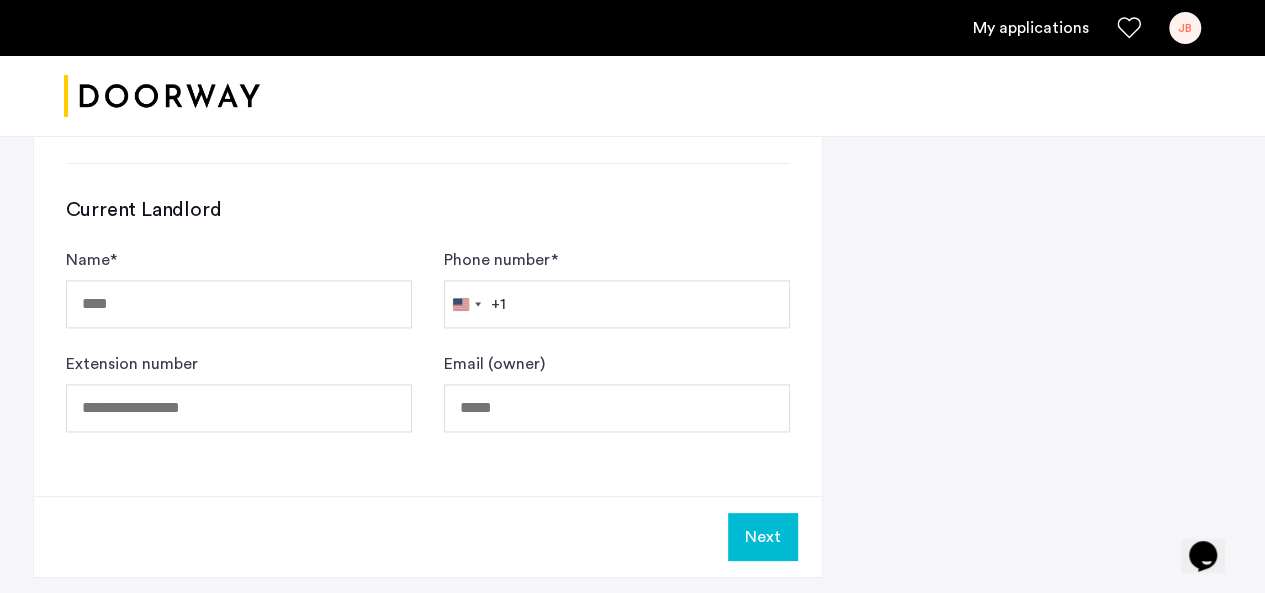 scroll, scrollTop: 1440, scrollLeft: 0, axis: vertical 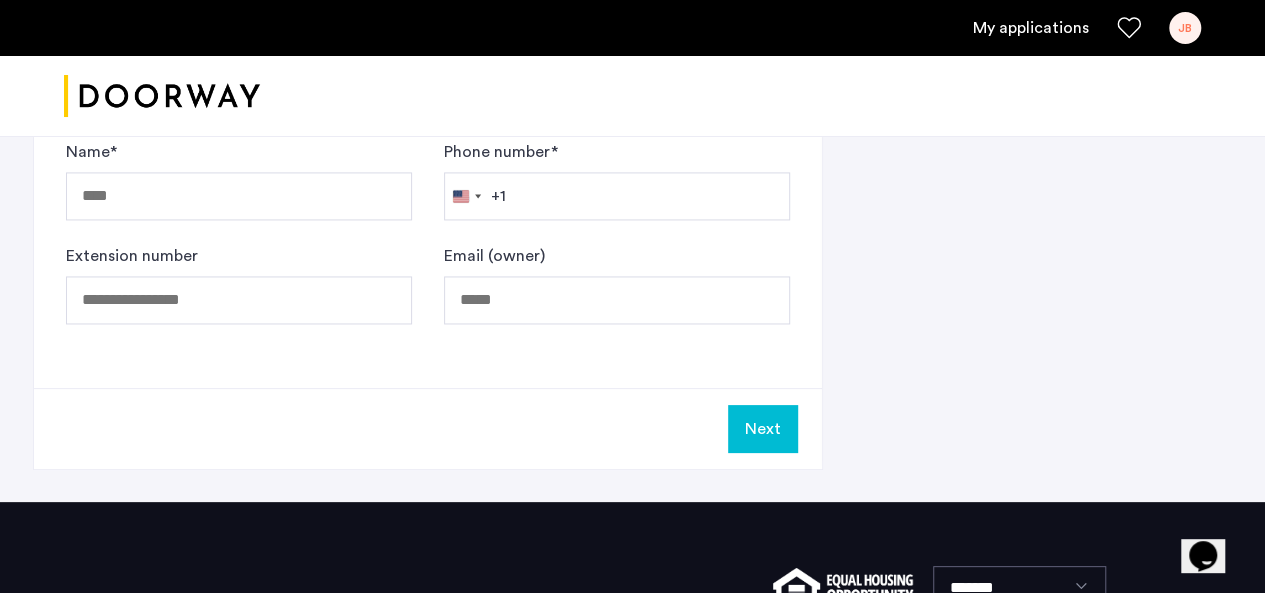 type on "*****" 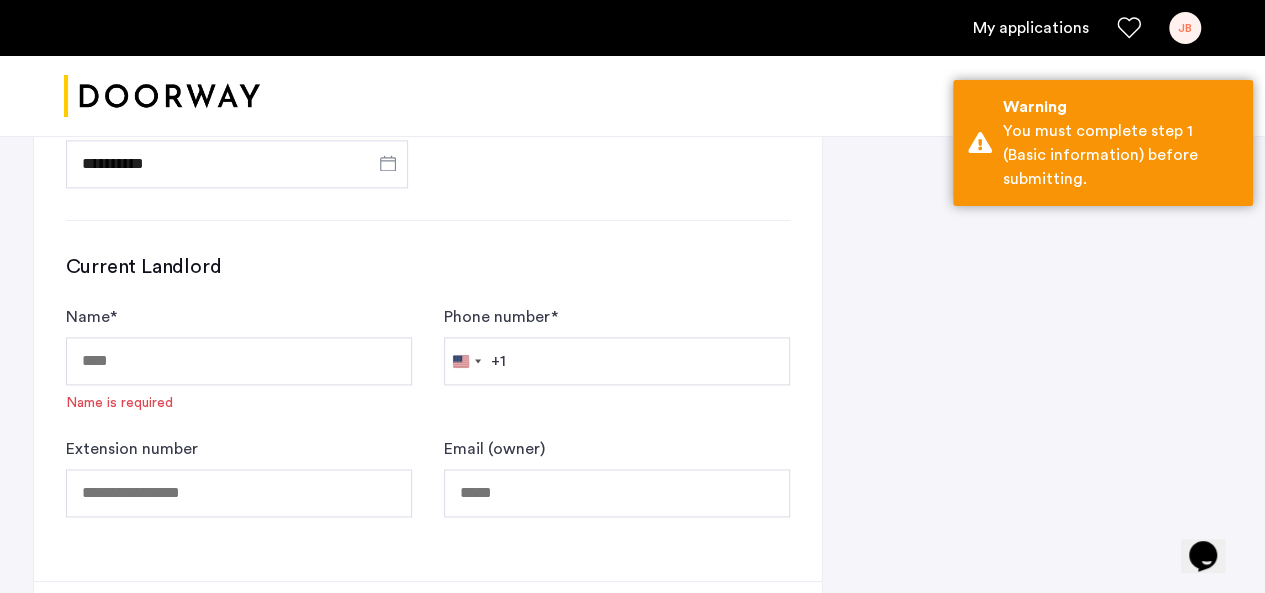 scroll, scrollTop: 1274, scrollLeft: 0, axis: vertical 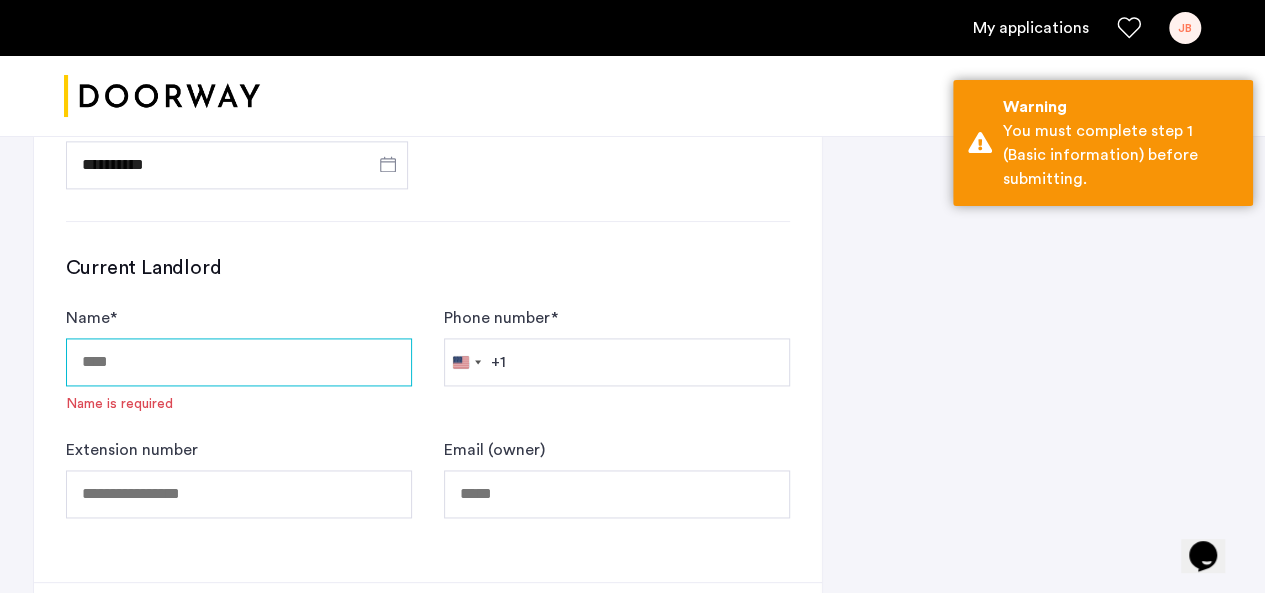 click on "Name  *" at bounding box center [239, 362] 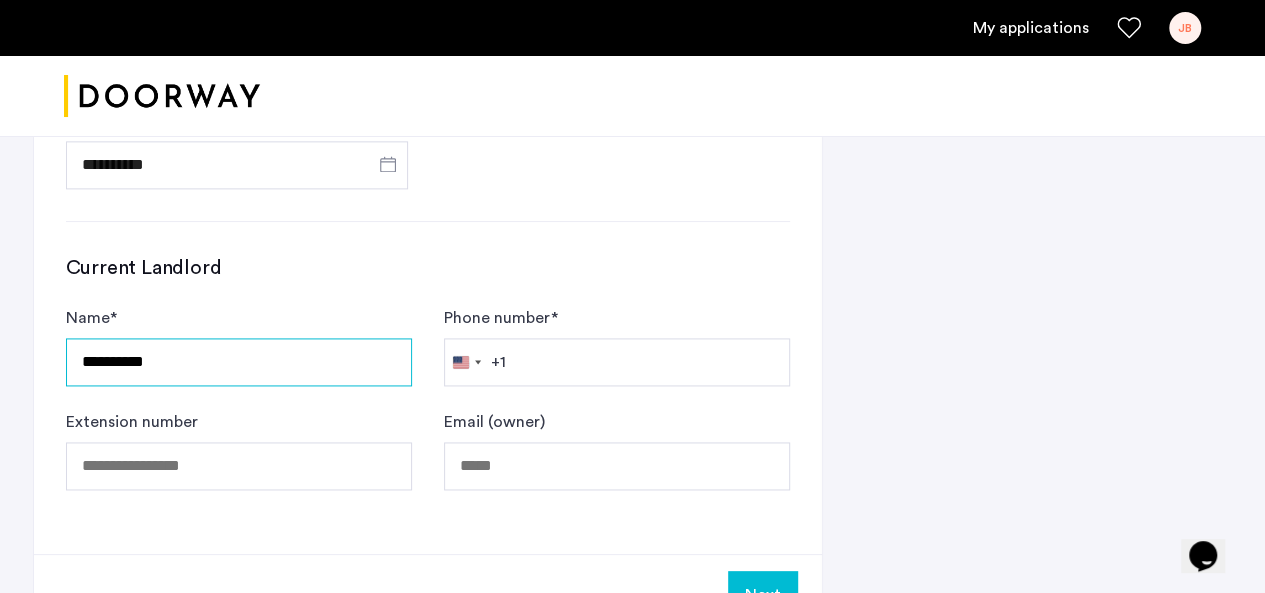type on "**********" 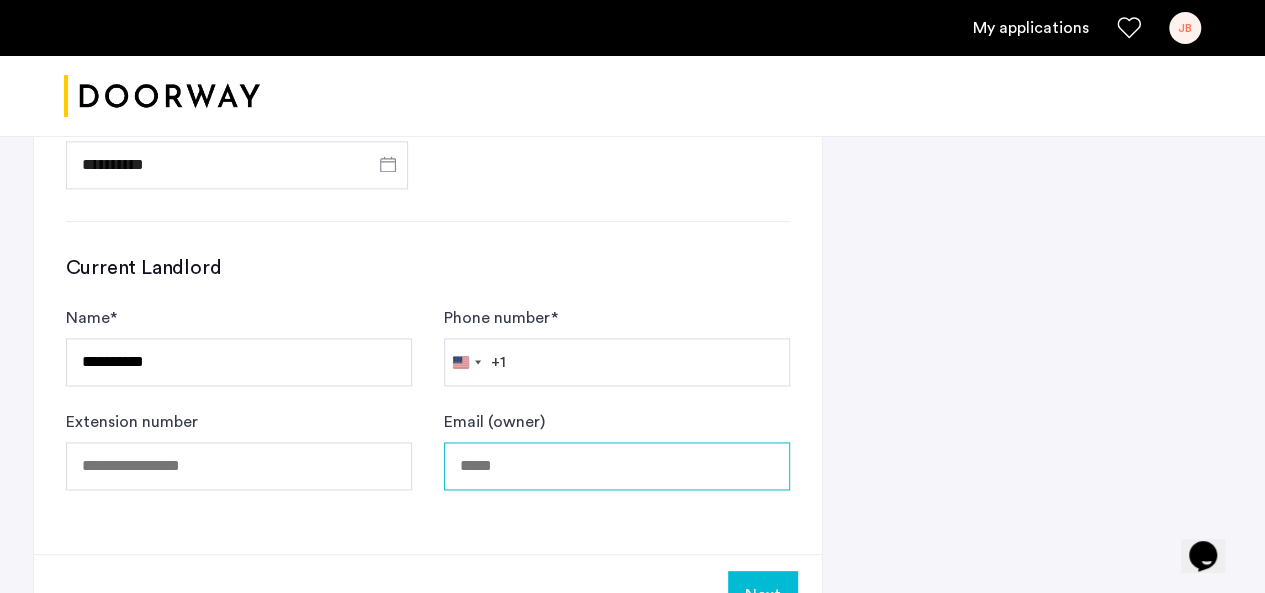 click on "Email (owner)" at bounding box center [617, 466] 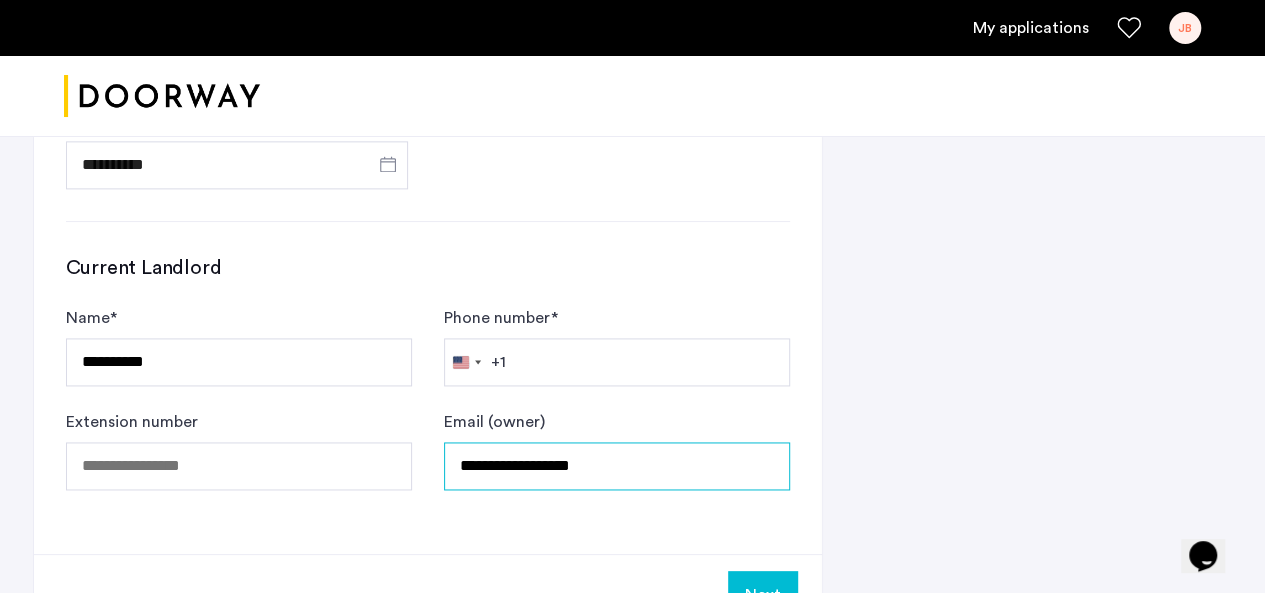 type on "**********" 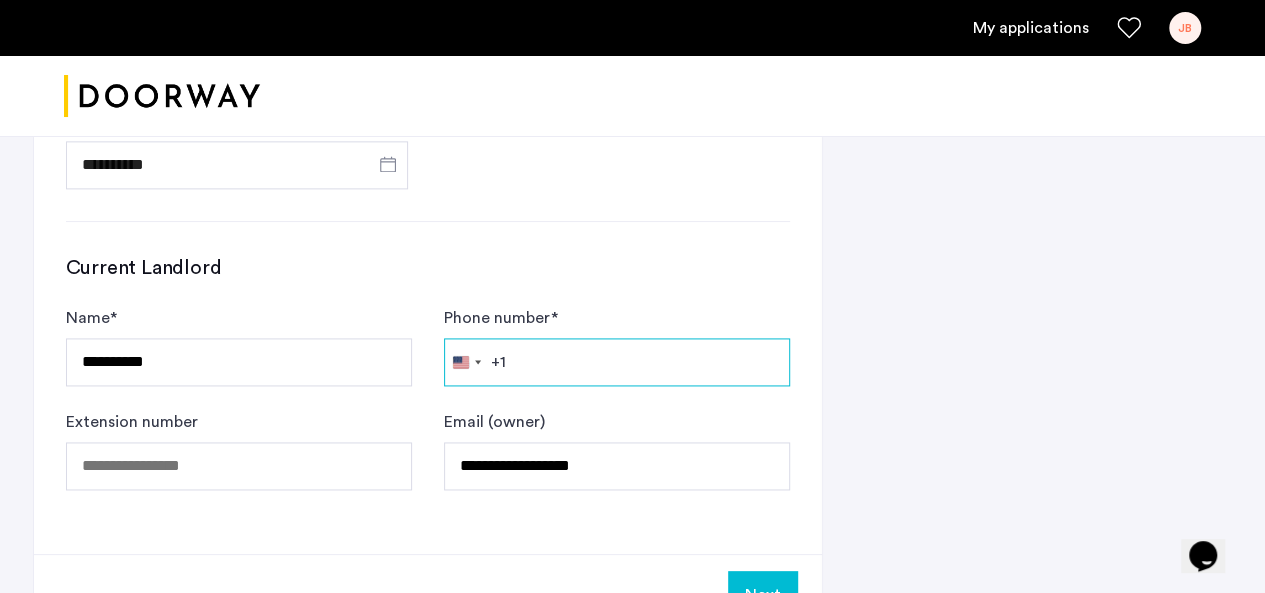 click on "Phone number  *" at bounding box center (617, 362) 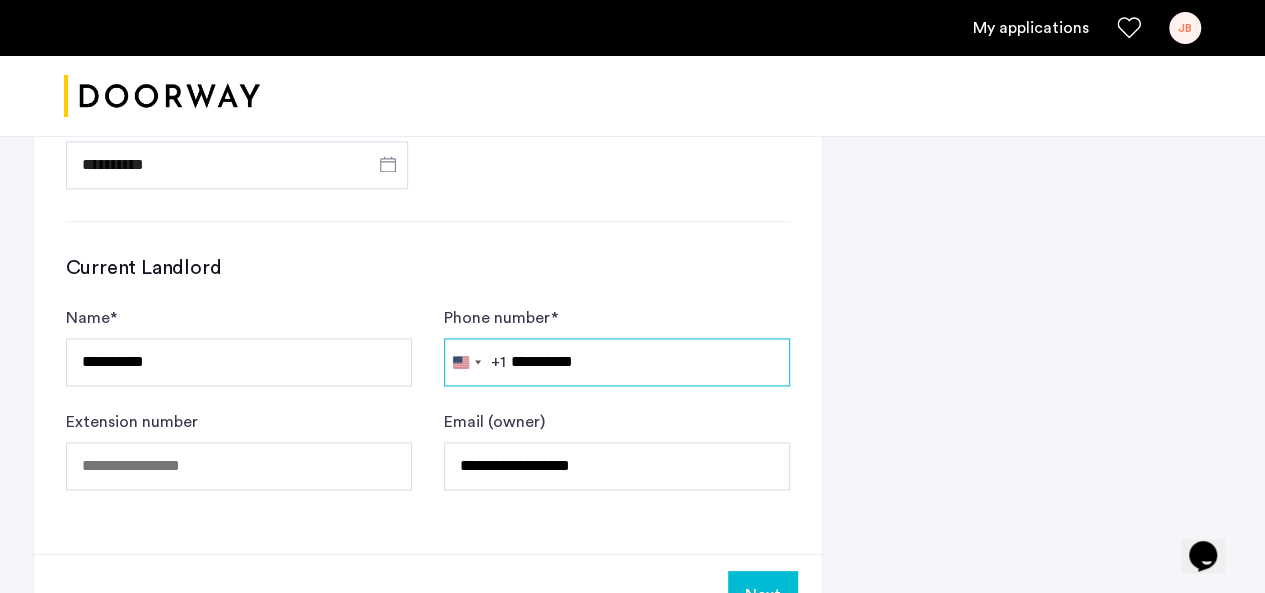 type on "**********" 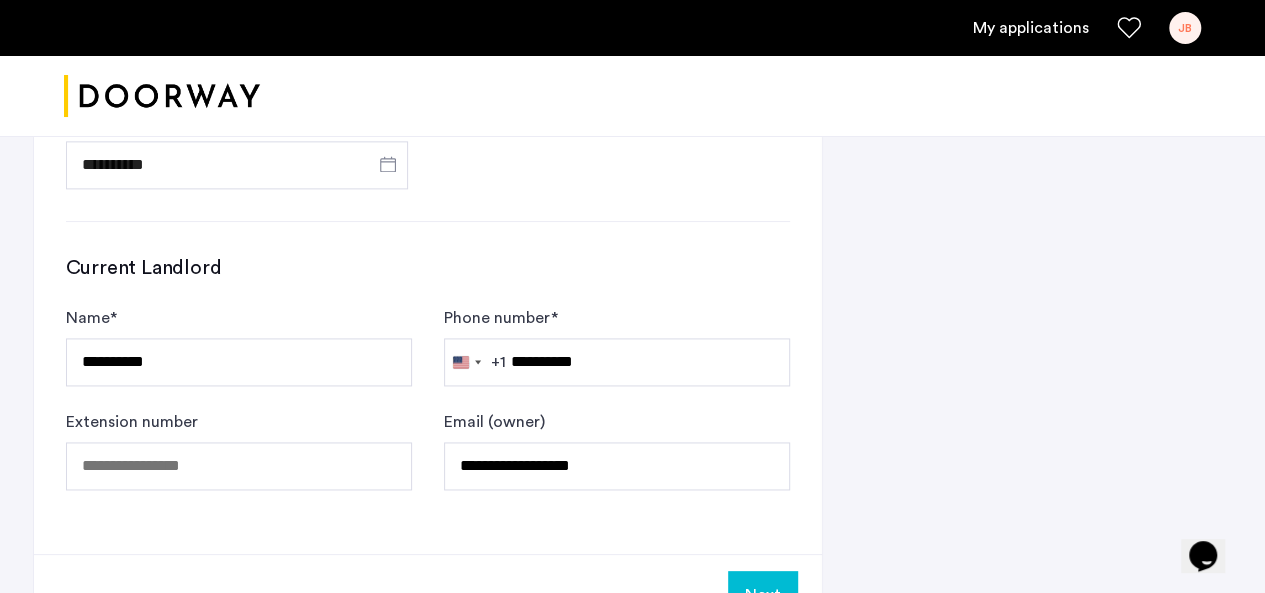 click on "Next" 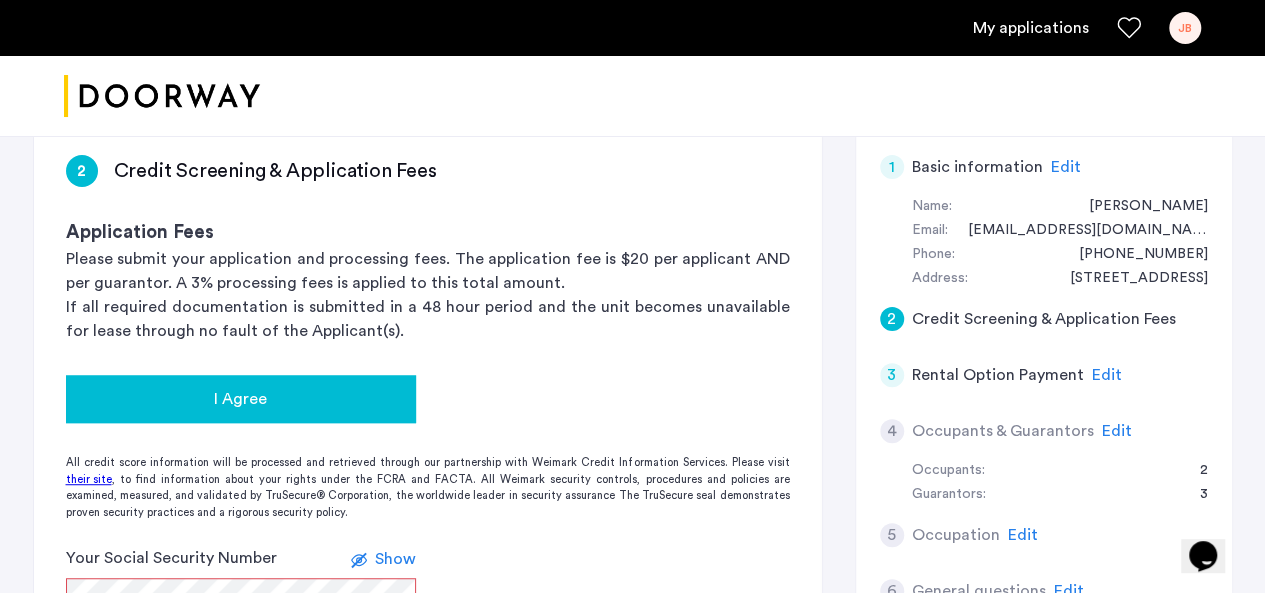 scroll, scrollTop: 392, scrollLeft: 0, axis: vertical 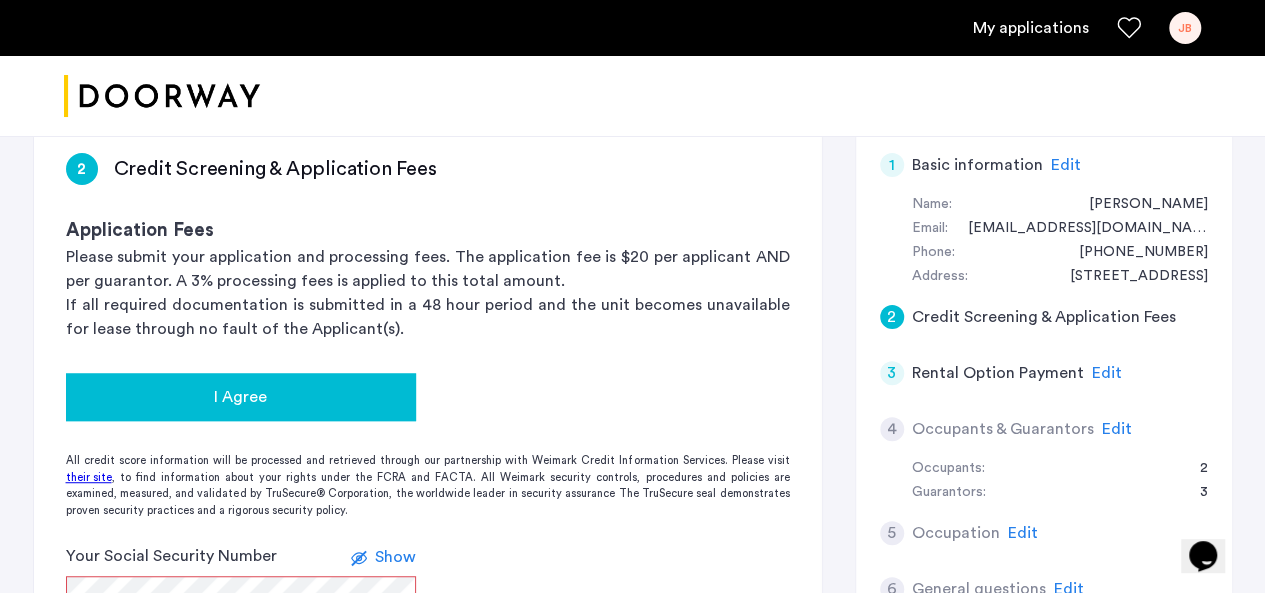 click on "I Agree" 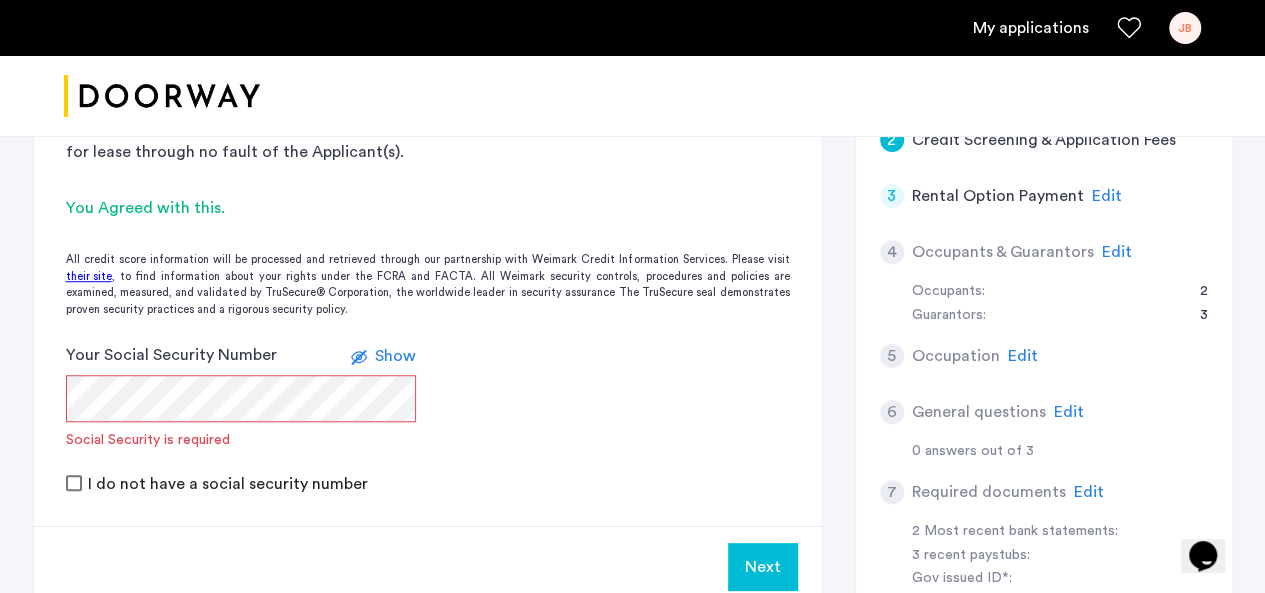 scroll, scrollTop: 570, scrollLeft: 0, axis: vertical 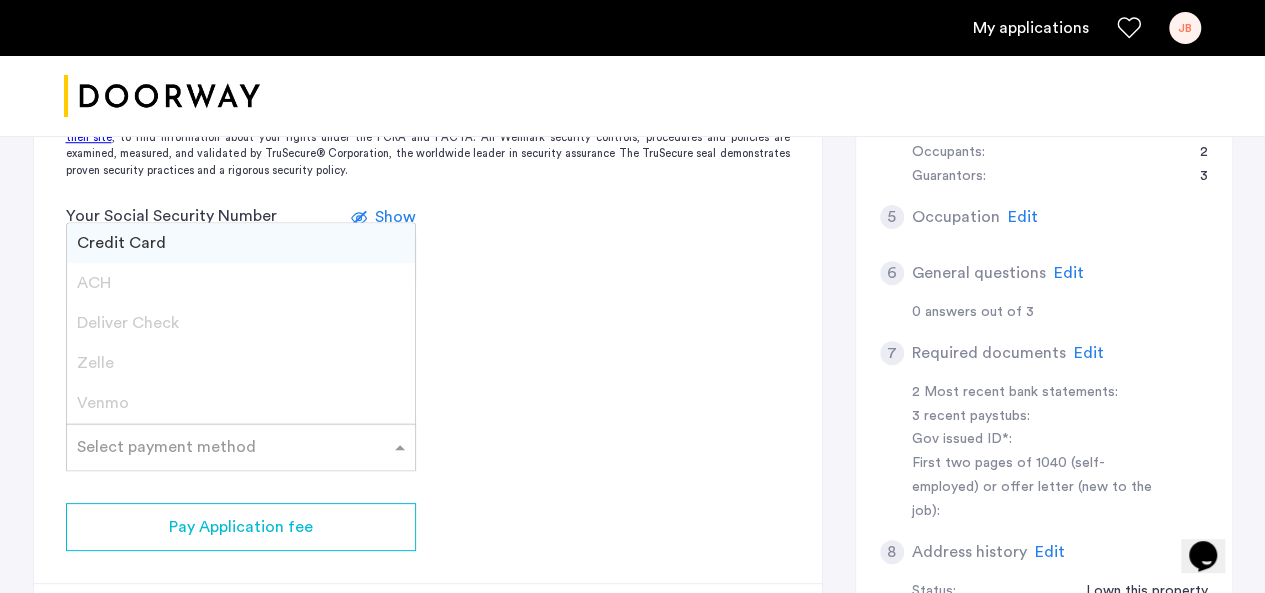 click 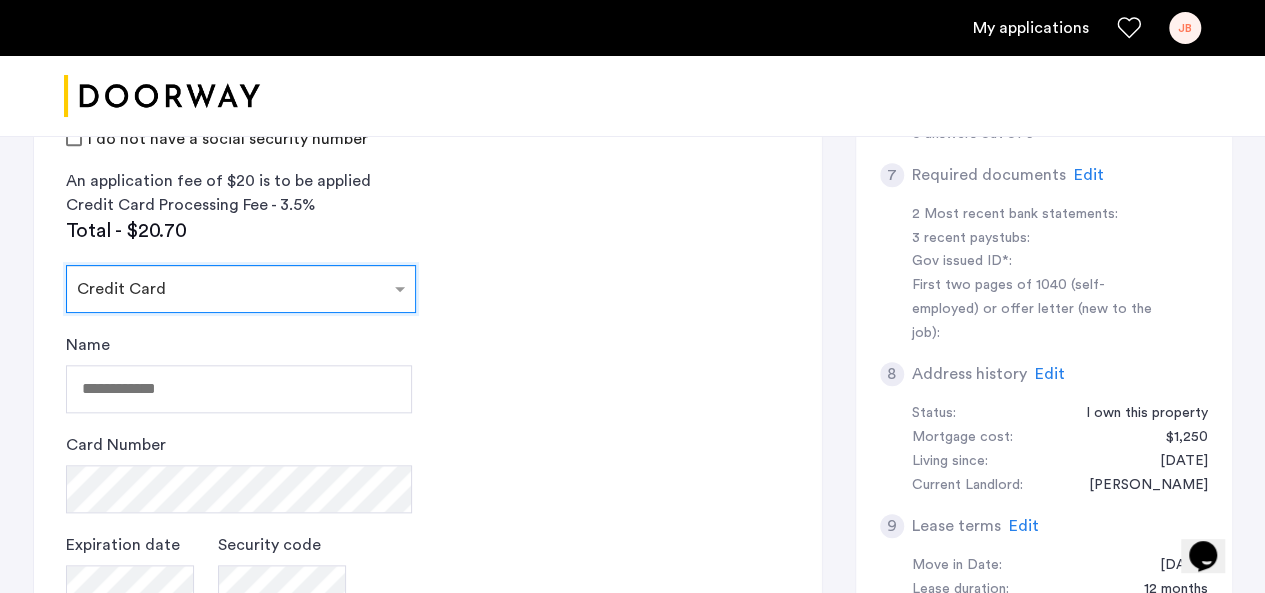 scroll, scrollTop: 888, scrollLeft: 0, axis: vertical 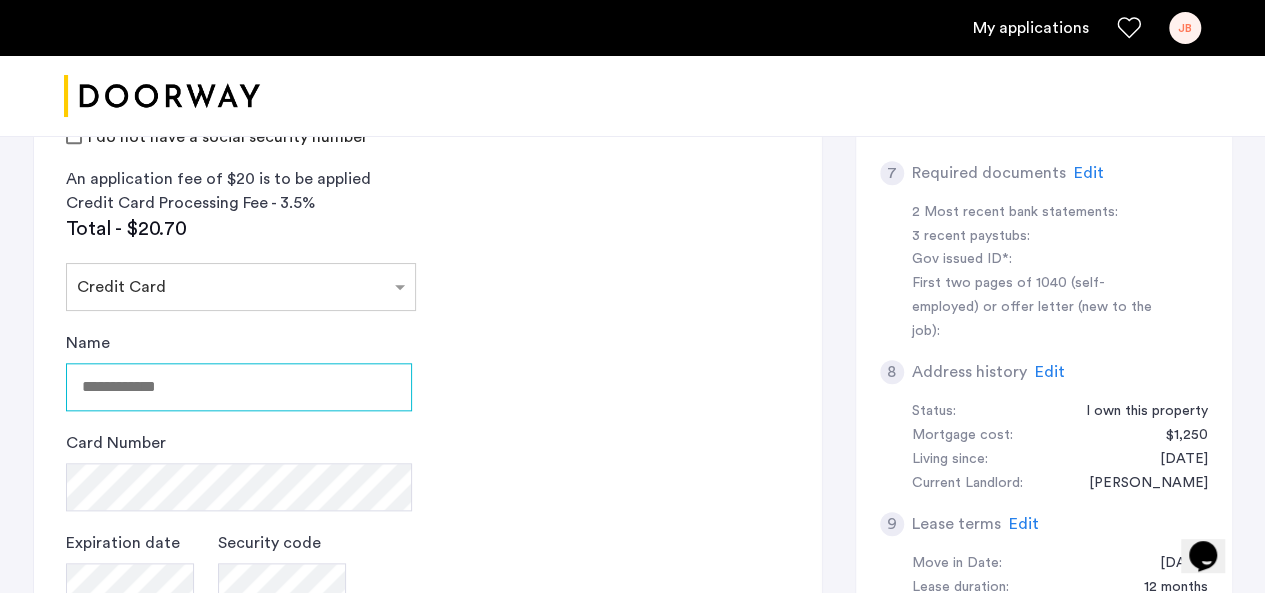 click on "Name" at bounding box center [239, 387] 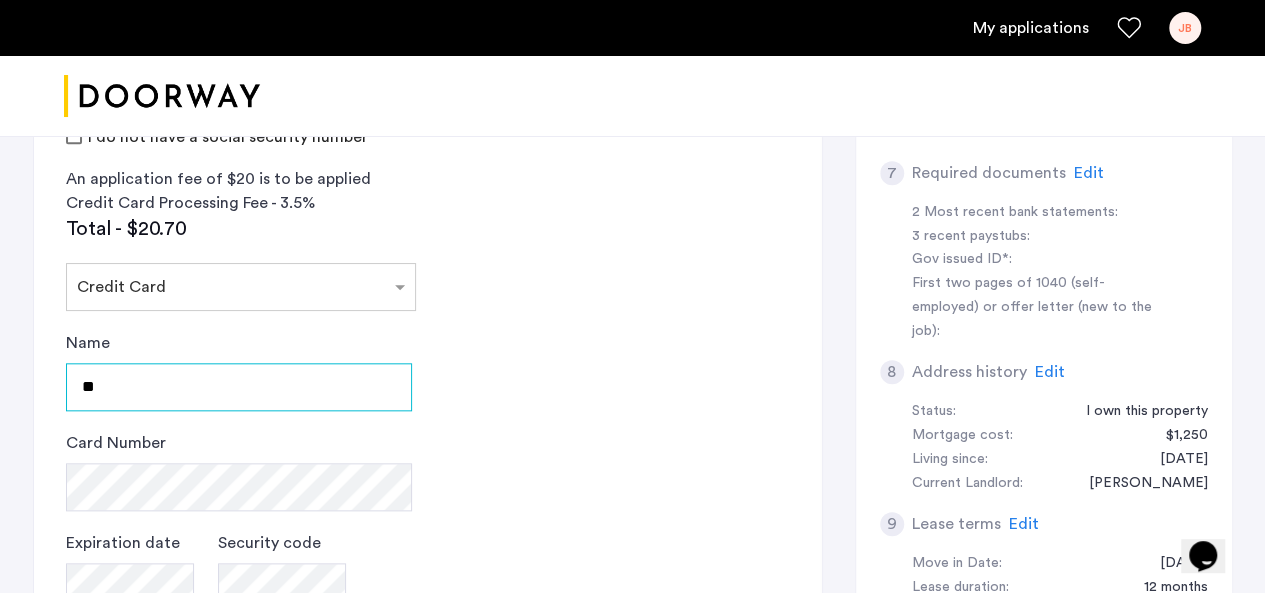type on "*" 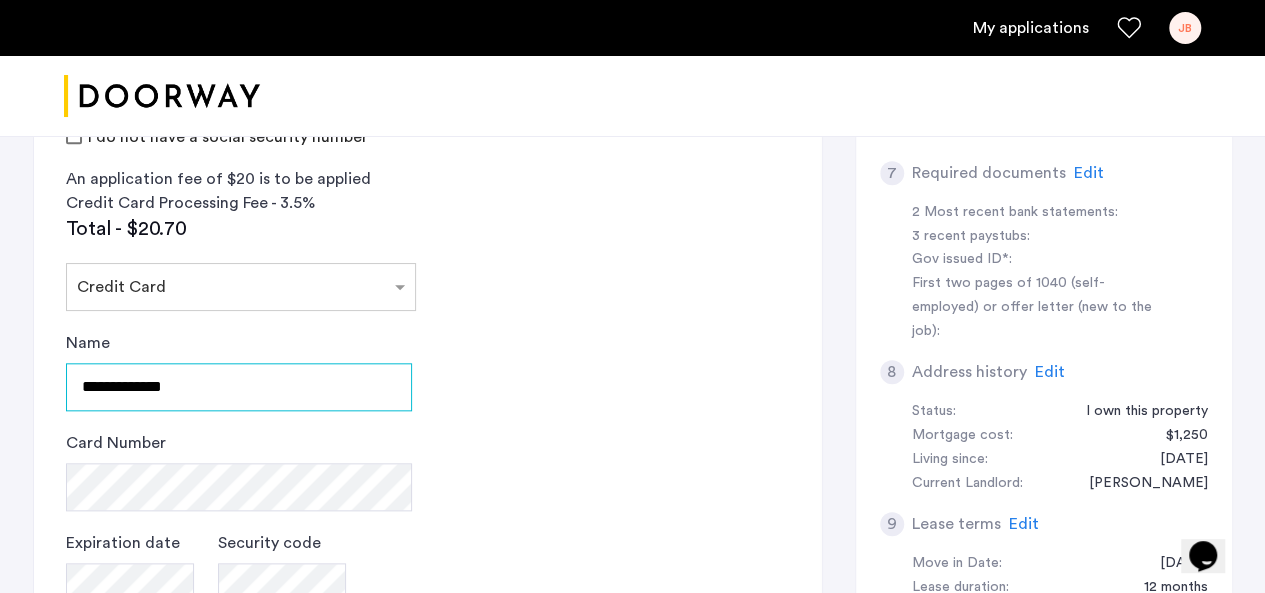click on "**********" at bounding box center [239, 387] 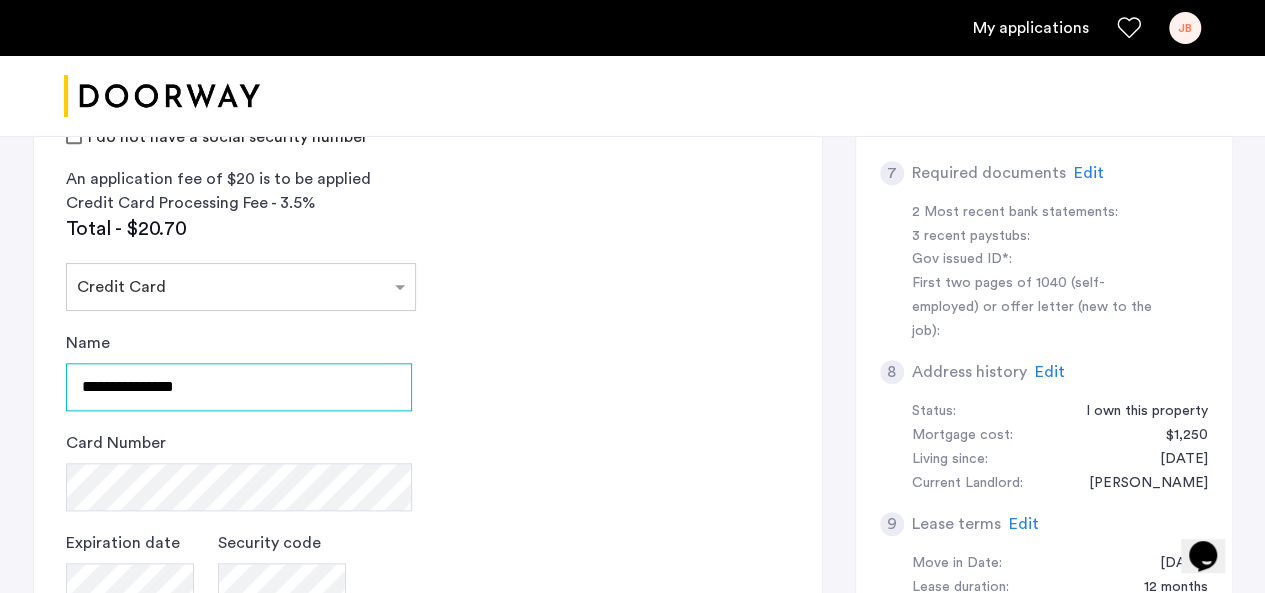 type on "**********" 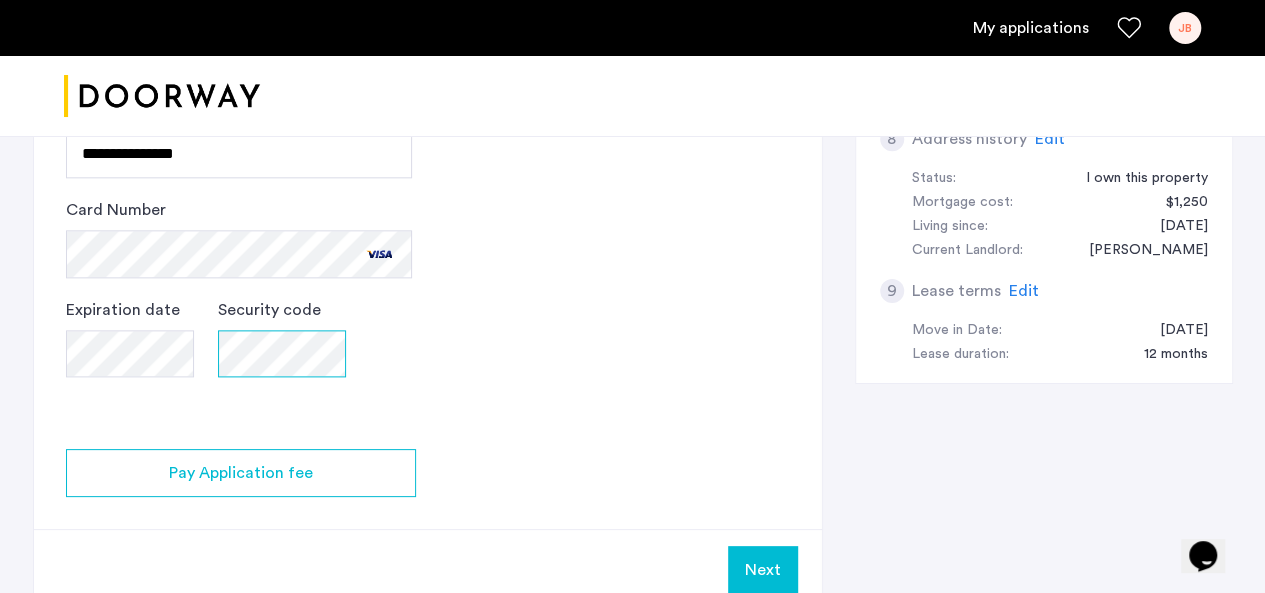 scroll, scrollTop: 1122, scrollLeft: 0, axis: vertical 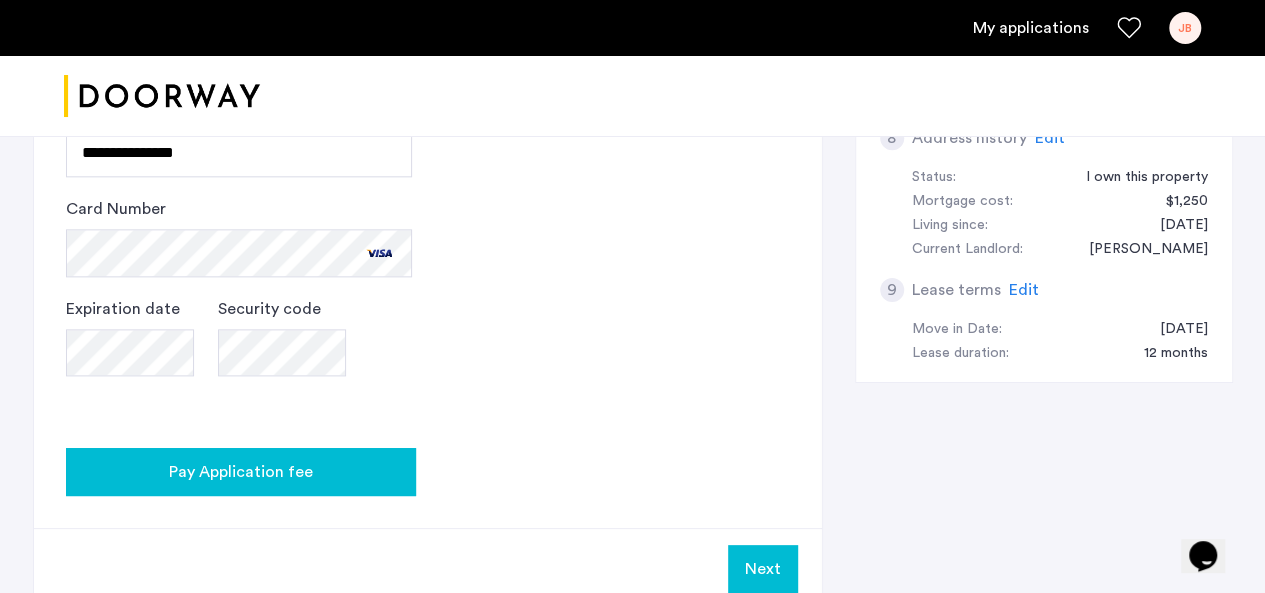 click on "Pay Application fee" 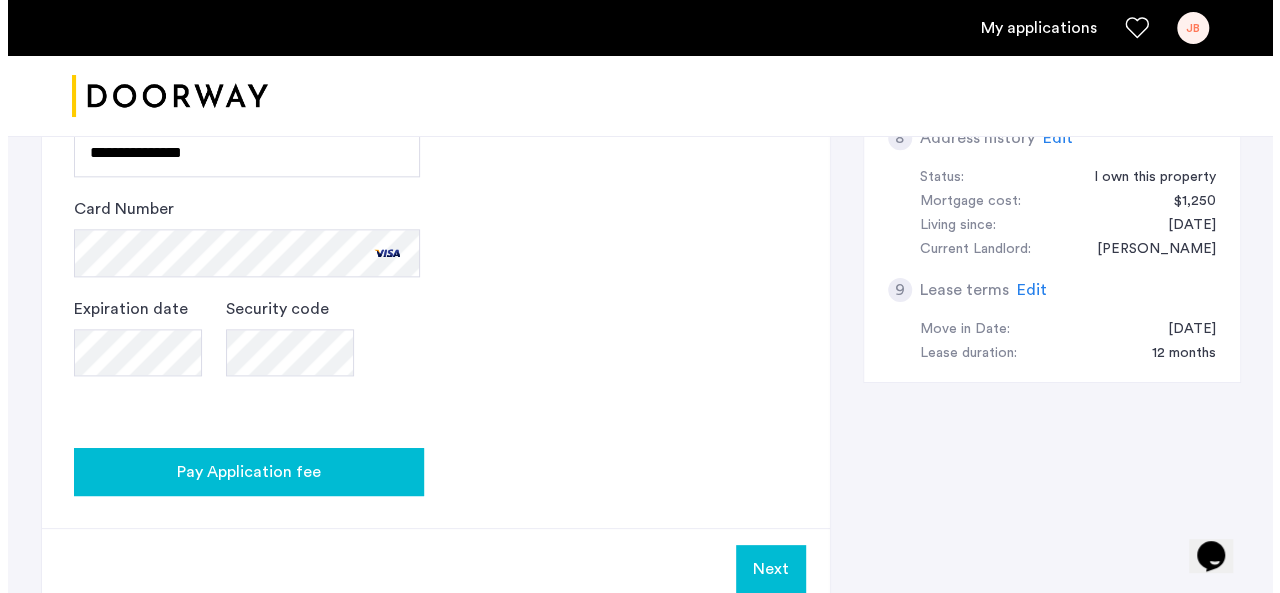 scroll, scrollTop: 0, scrollLeft: 0, axis: both 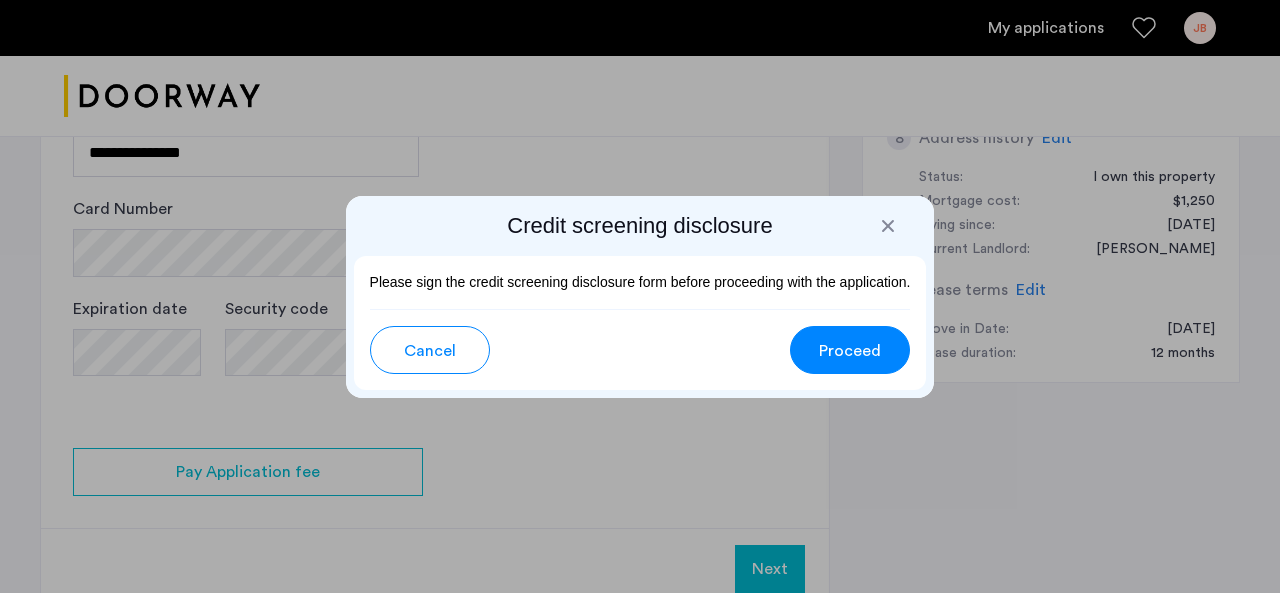 click on "Proceed" at bounding box center [850, 351] 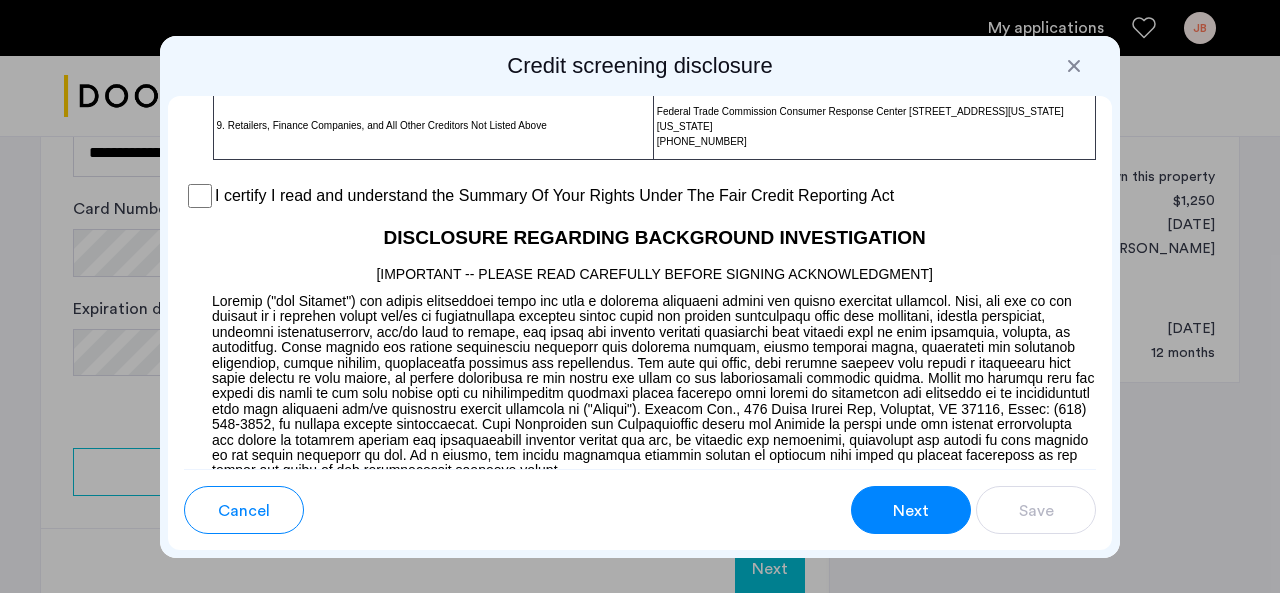 scroll, scrollTop: 1804, scrollLeft: 0, axis: vertical 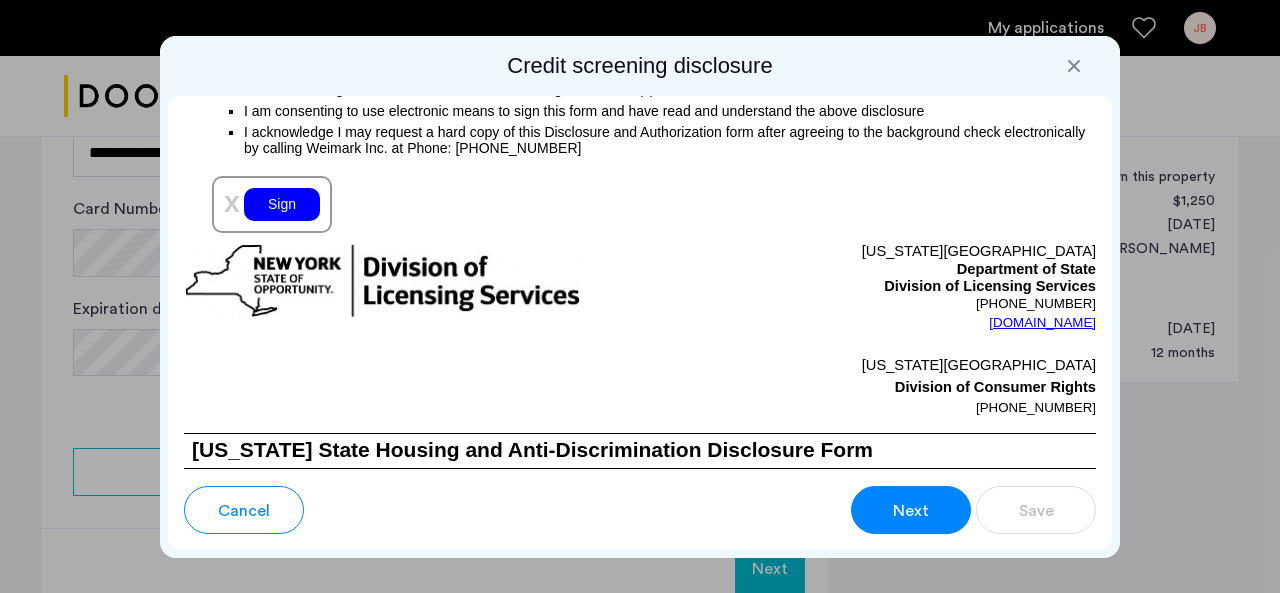 click on "Sign" at bounding box center (282, 204) 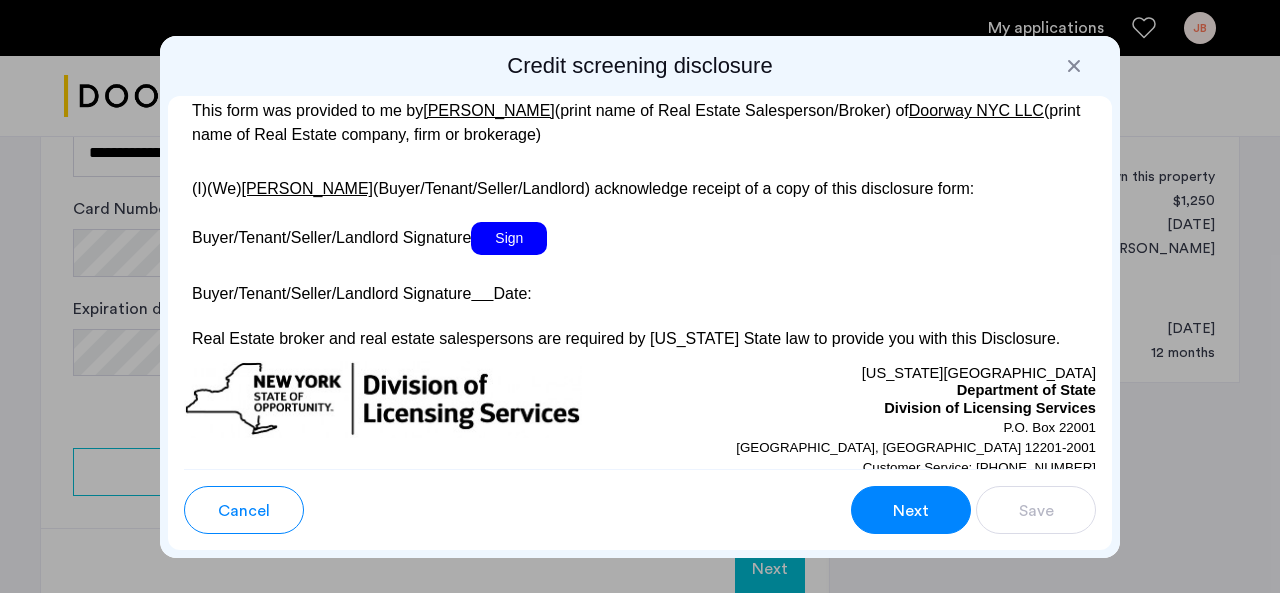 scroll, scrollTop: 4026, scrollLeft: 0, axis: vertical 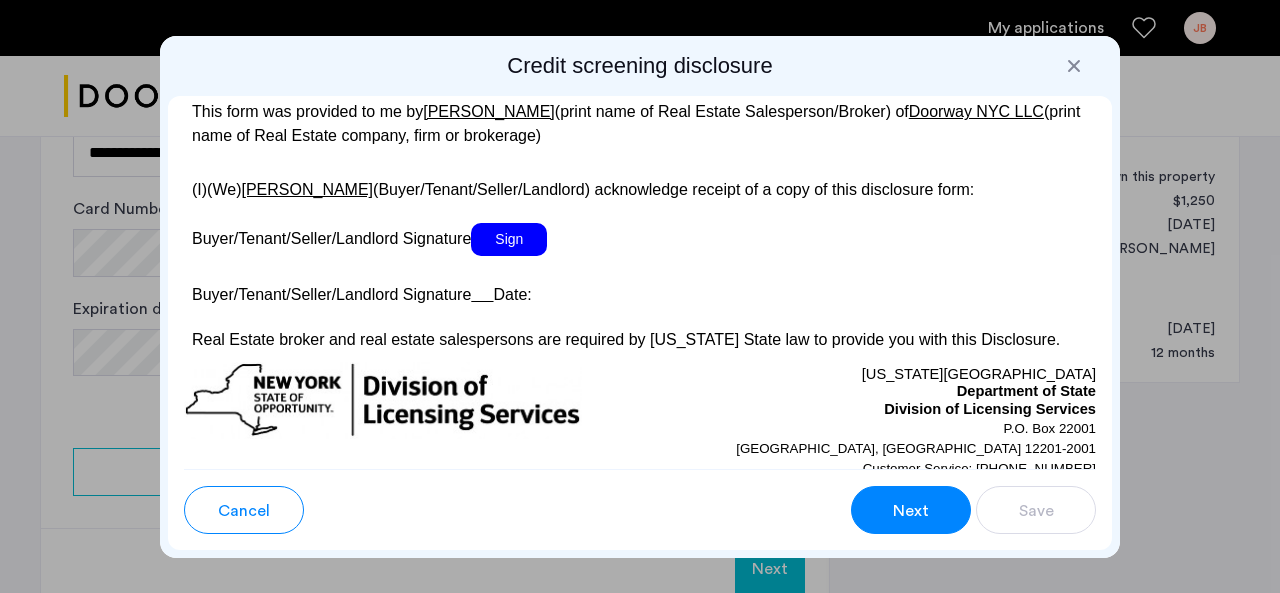 click on "Sign" at bounding box center [509, 239] 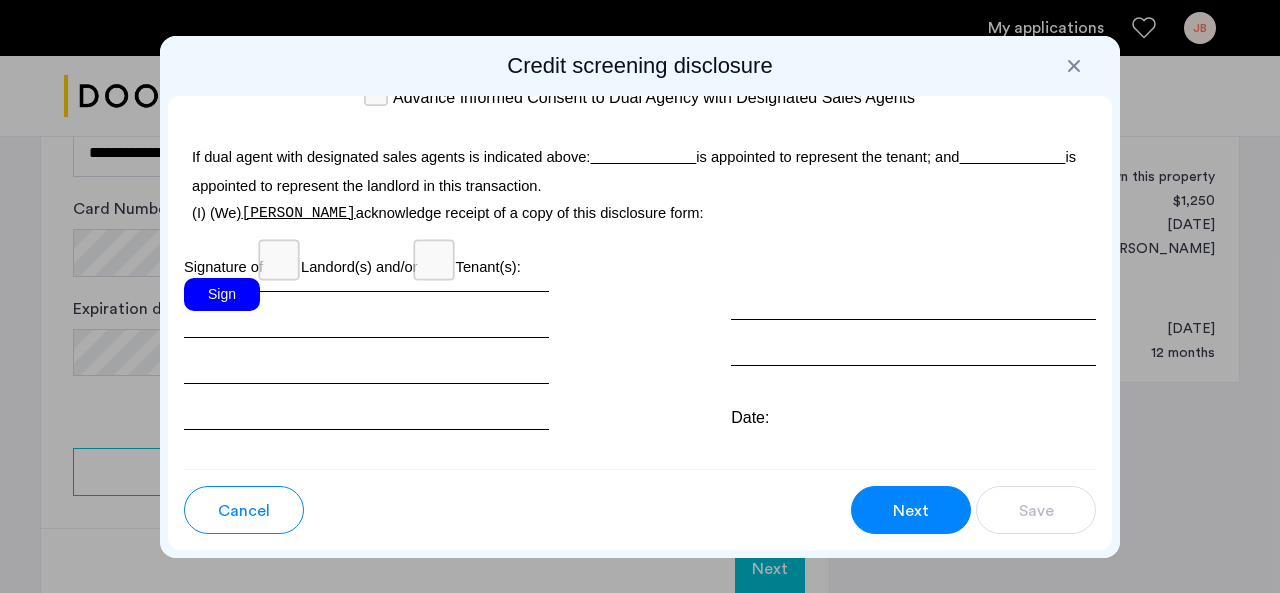 scroll, scrollTop: 6425, scrollLeft: 0, axis: vertical 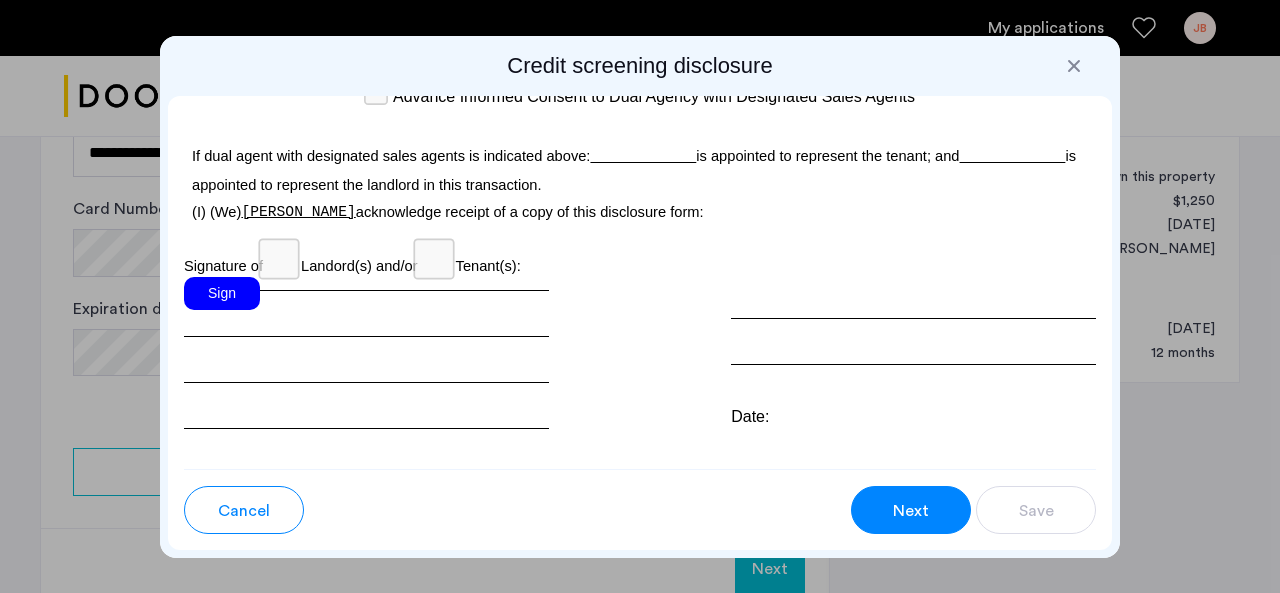 click on "Sign" at bounding box center (222, 293) 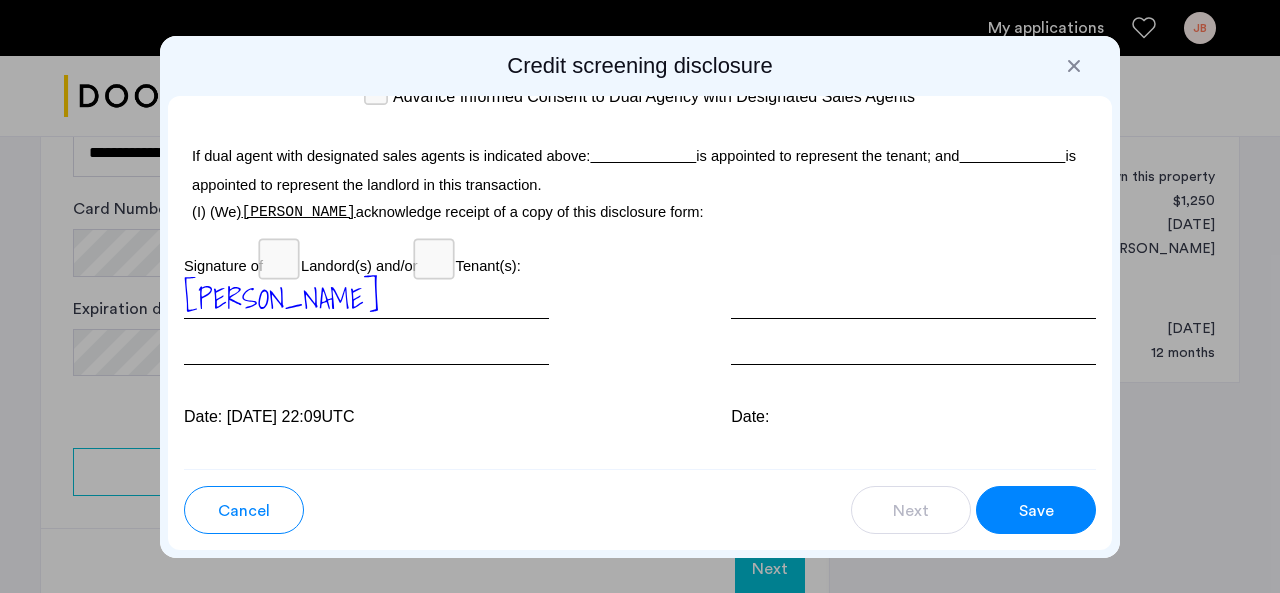 scroll, scrollTop: 6501, scrollLeft: 0, axis: vertical 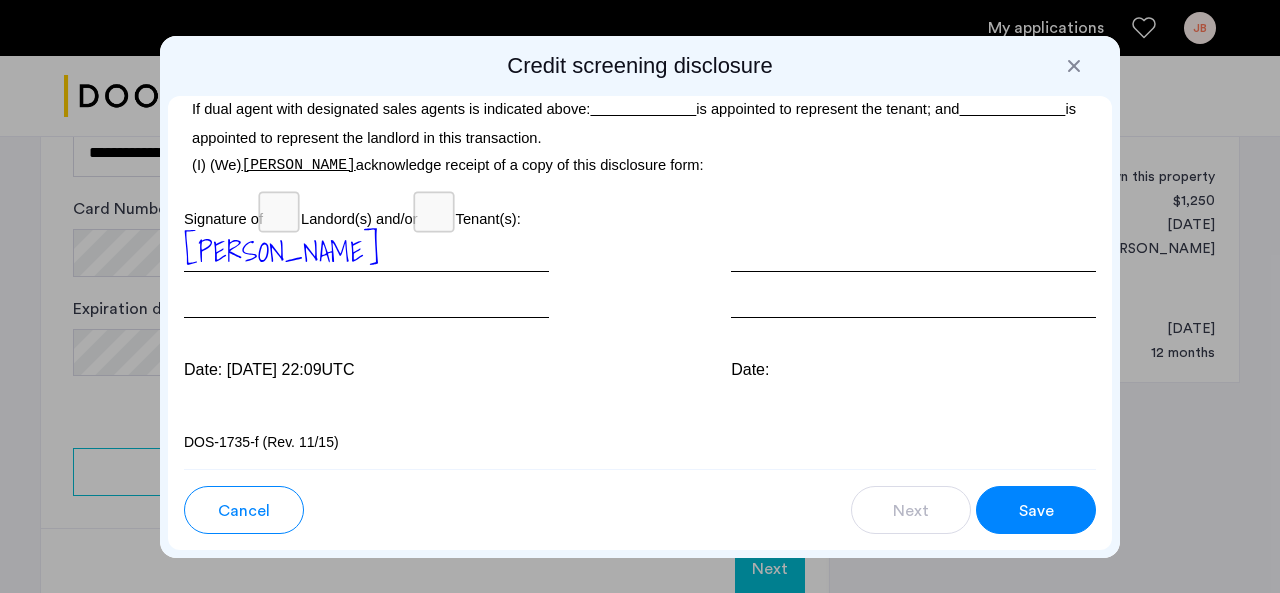 click on "Save" at bounding box center [1036, 511] 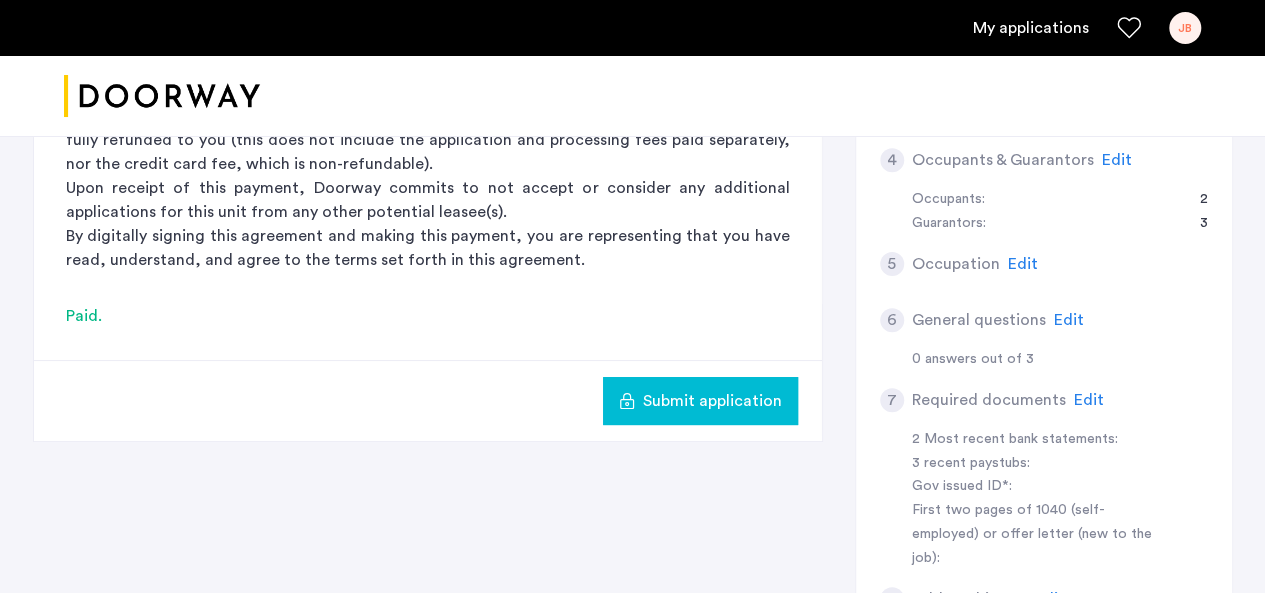 scroll, scrollTop: 662, scrollLeft: 0, axis: vertical 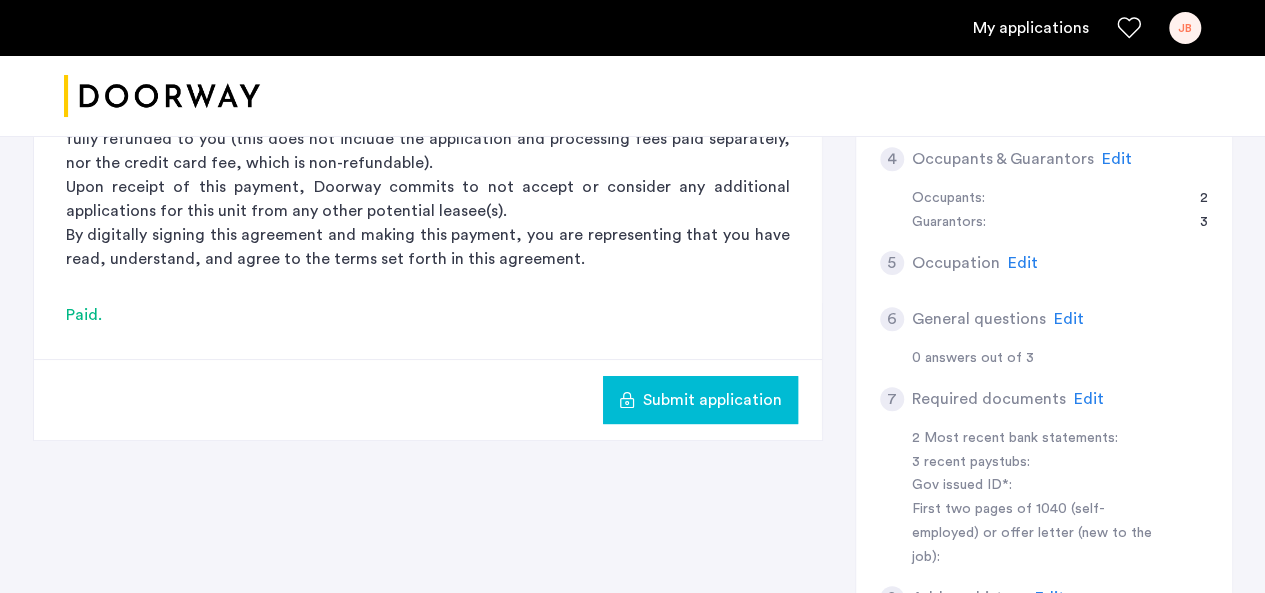 click on "Submit application" 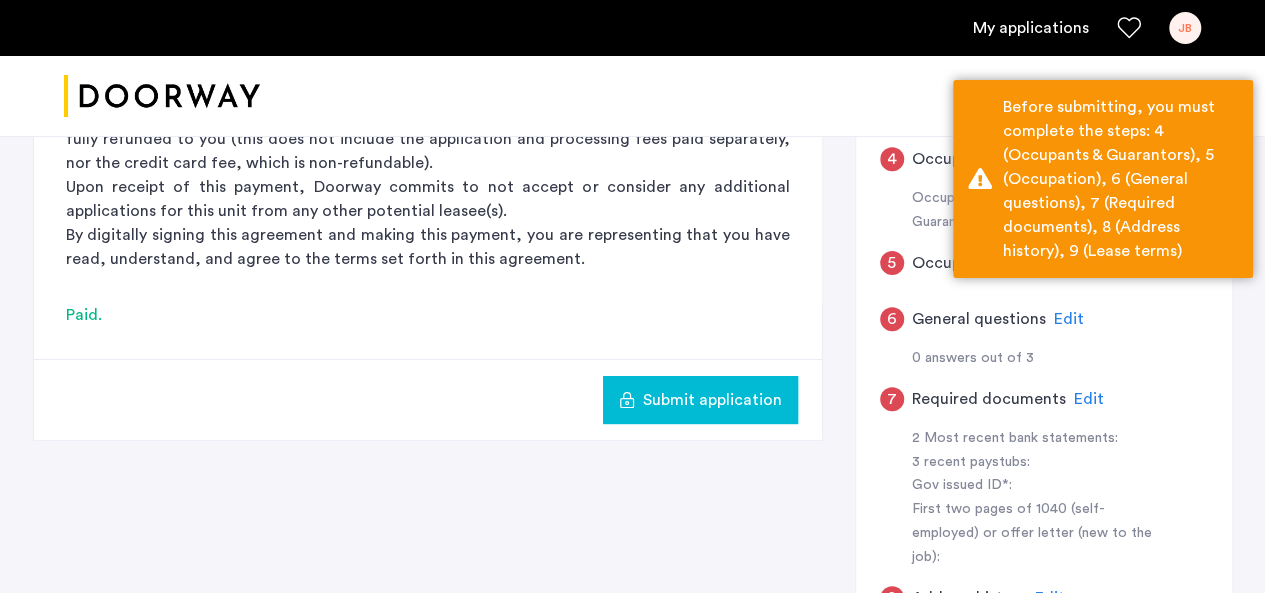 click on "3 Rental Option Payment Rental Option Payment Doorway is a duly licensed real estate brokerage in the State of [US_STATE]. Doorway is a dual agency that represents both the tenant and landlord. By submitting this rental option payment, you are committing to leasing this apartment in the event you are deemed qualified by the owner/management of the property. In the event you are deemed unqualified to lease the property, your rental option payment will be fully refunded to you (this does not include the application and processing fees paid separately, nor the credit card fee, which is non-refundable). Upon receipt of this payment, [PERSON_NAME] commits to not accept or consider any additional applications for this unit from any other potential leasee(s). By digitally signing this agreement and making this payment, you are representing that you have read, understand, and agree to the terms set forth in this agreement.  Paid.  Submit application 1 Basic information Edit First name [PERSON_NAME] Last name [PERSON_NAME] Email address City" 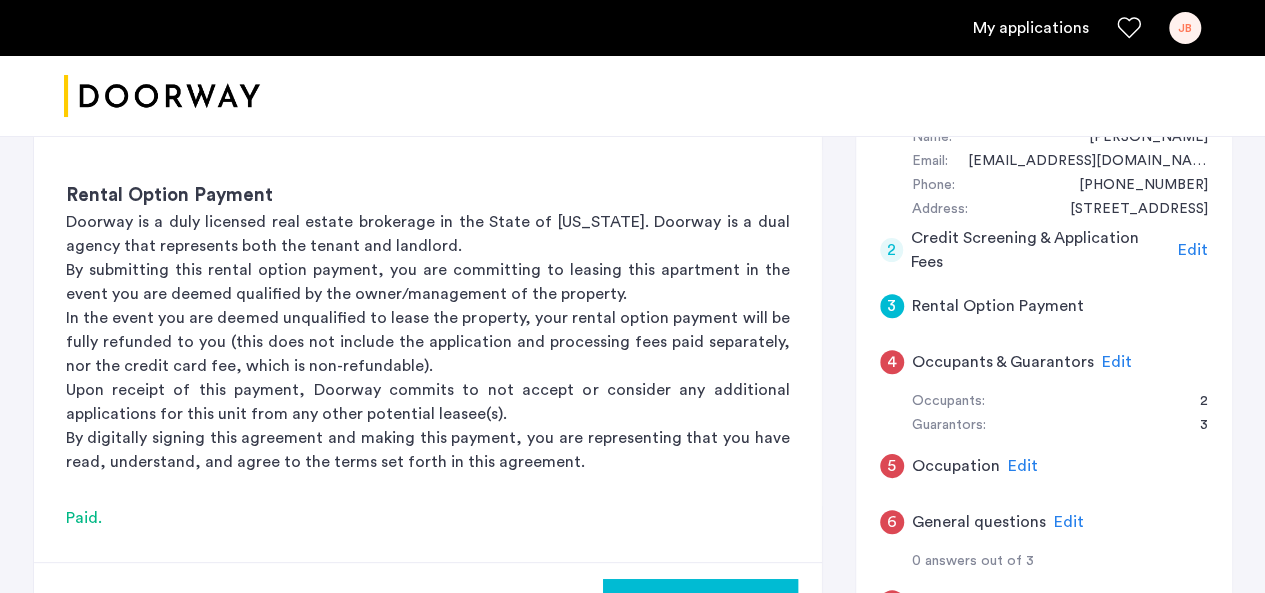 scroll, scrollTop: 458, scrollLeft: 0, axis: vertical 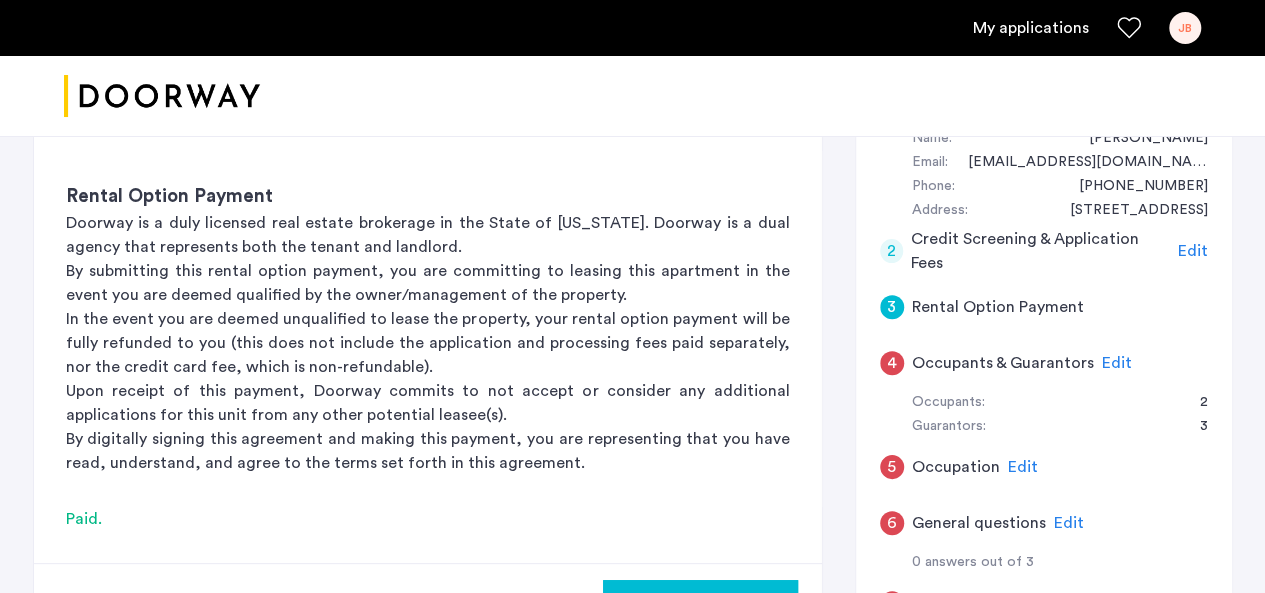 click on "Edit" 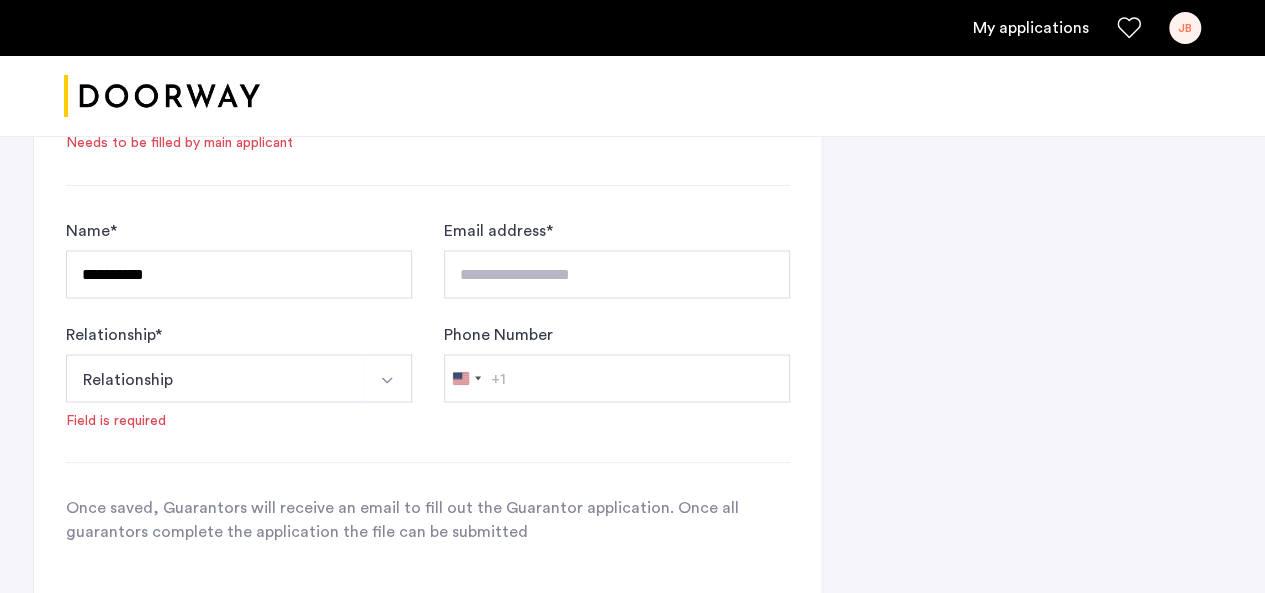 scroll, scrollTop: 1750, scrollLeft: 0, axis: vertical 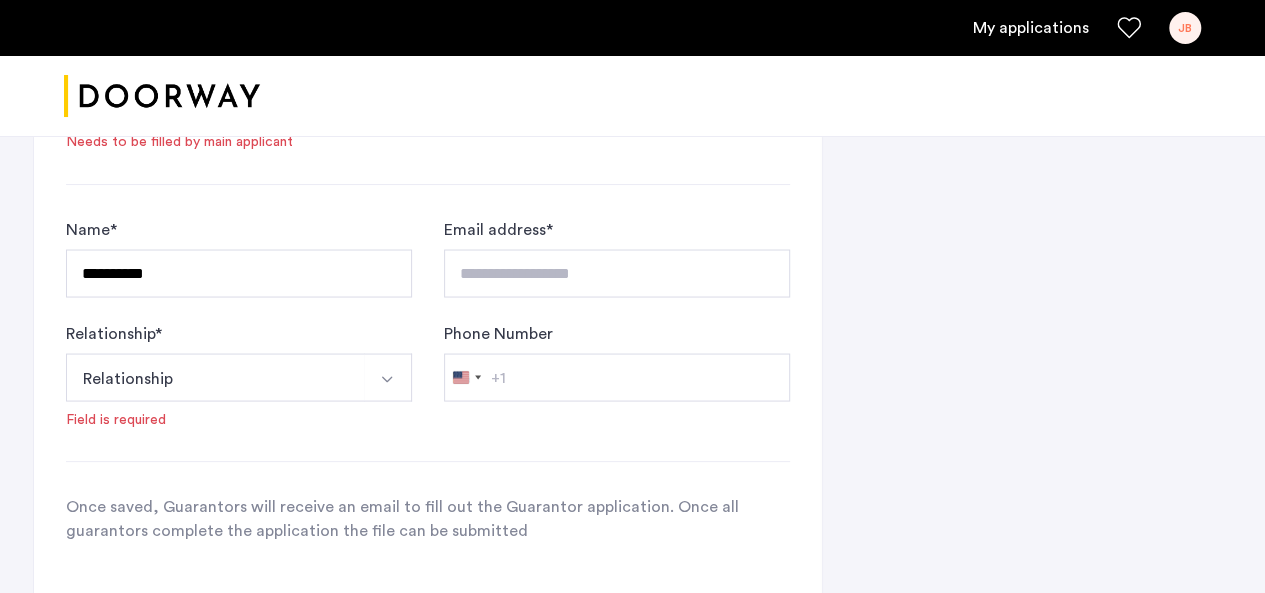 click at bounding box center [388, 377] 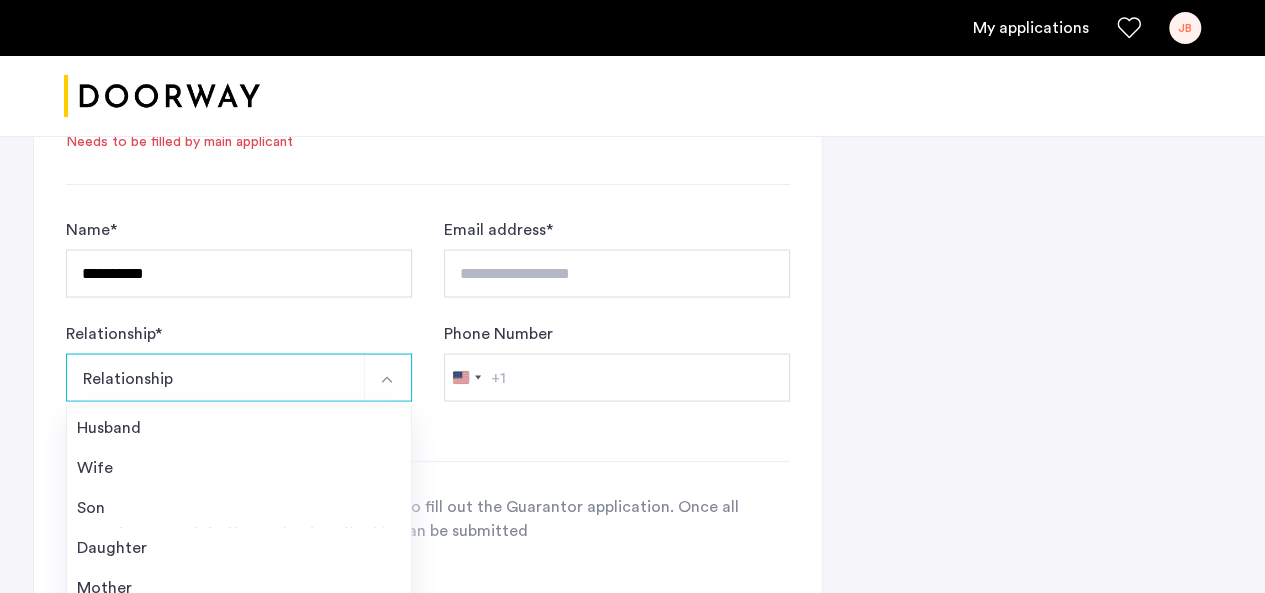 click on "Father" at bounding box center (239, 627) 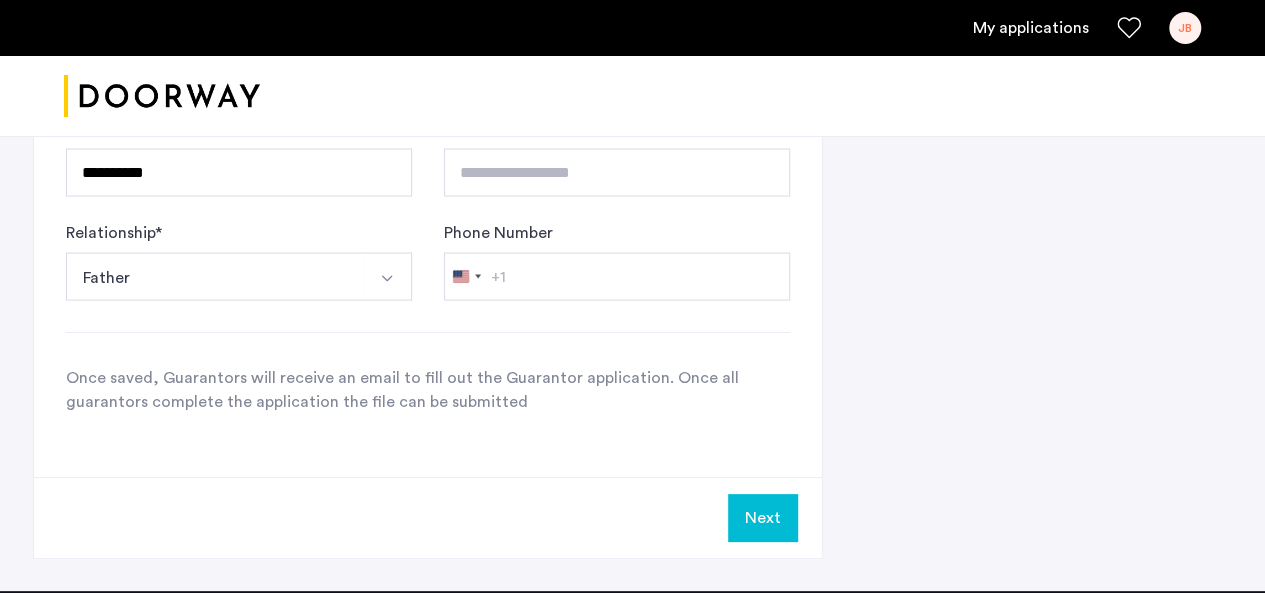 scroll, scrollTop: 1852, scrollLeft: 0, axis: vertical 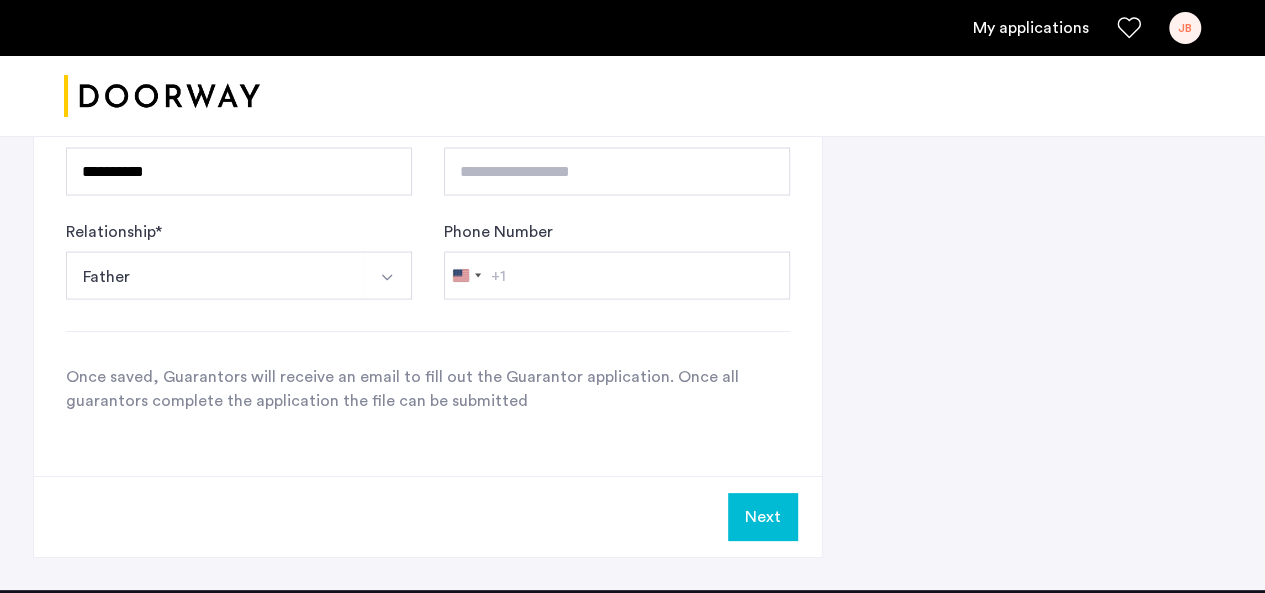click on "Next" 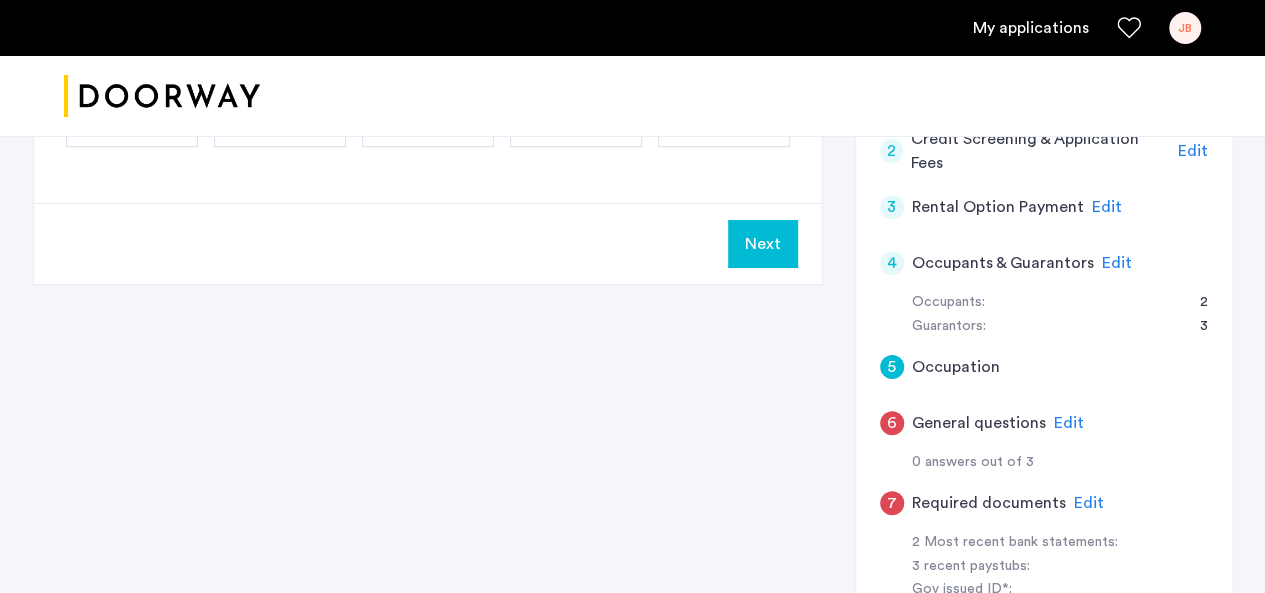scroll, scrollTop: 561, scrollLeft: 0, axis: vertical 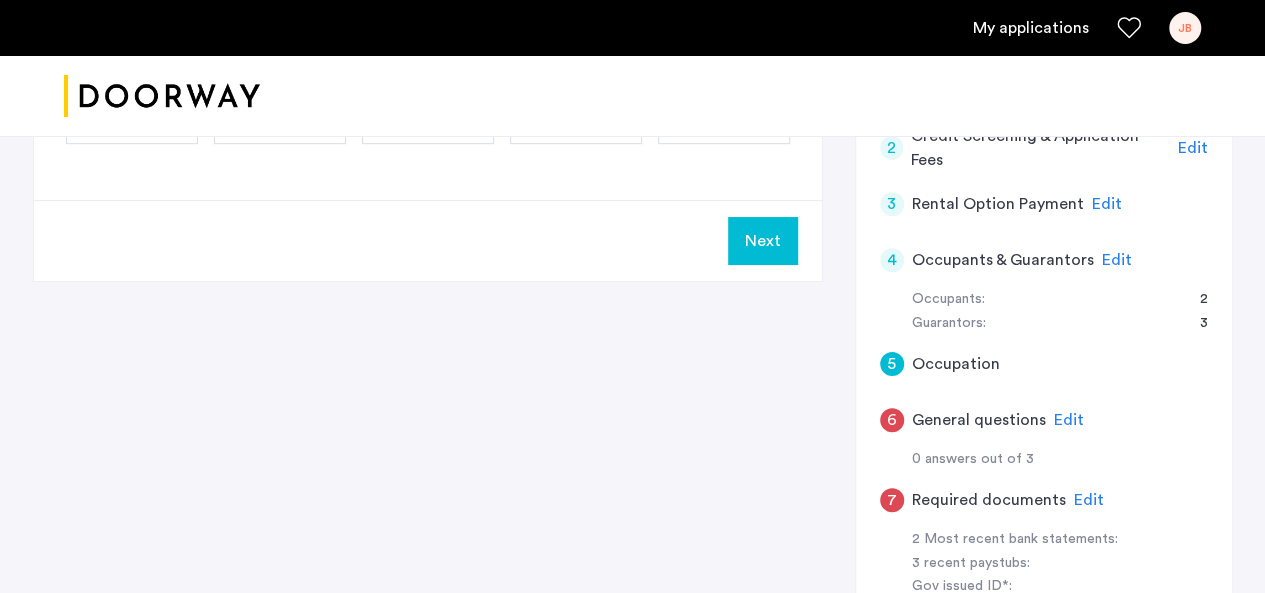 click on "Edit" 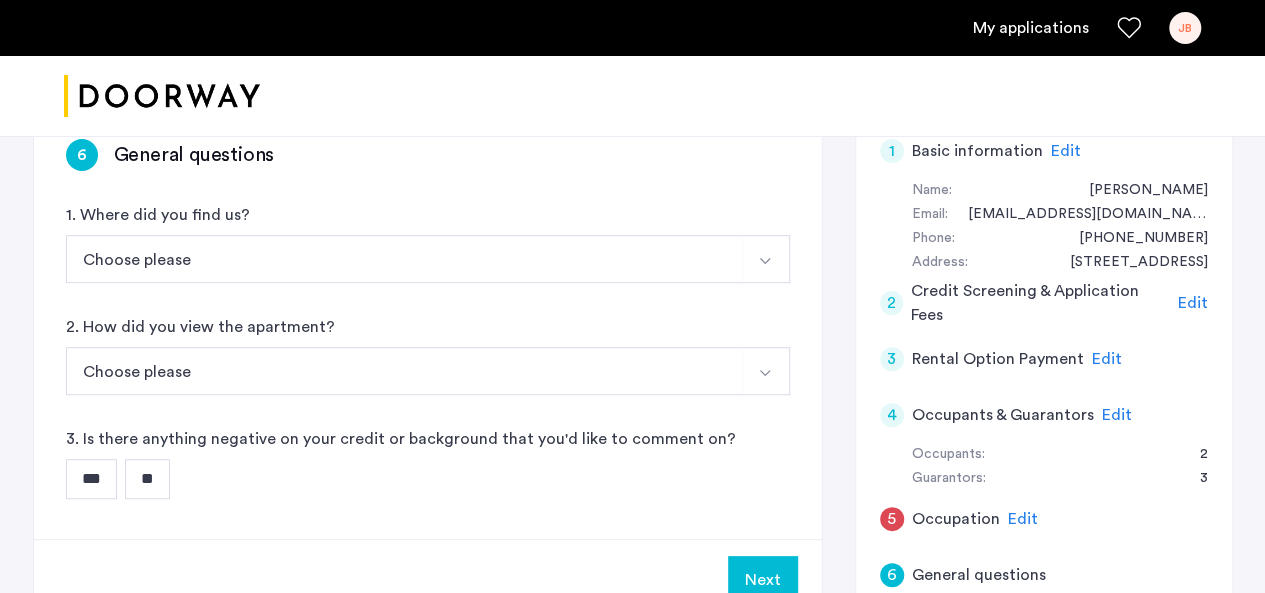 scroll, scrollTop: 408, scrollLeft: 0, axis: vertical 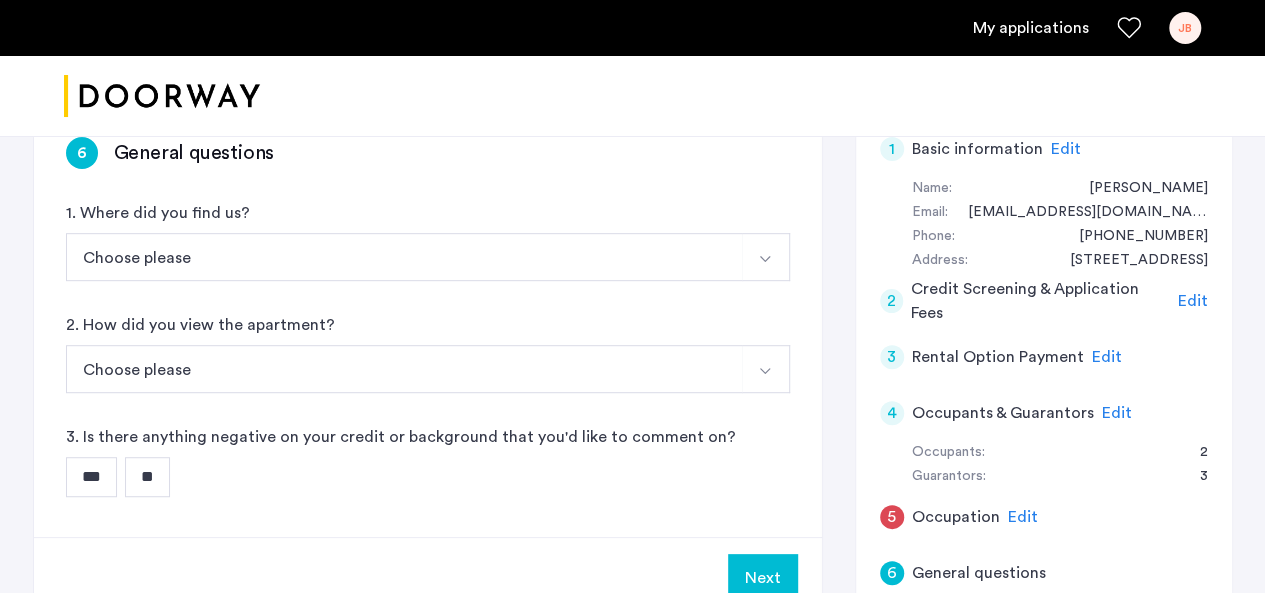 click on "**" at bounding box center [147, 477] 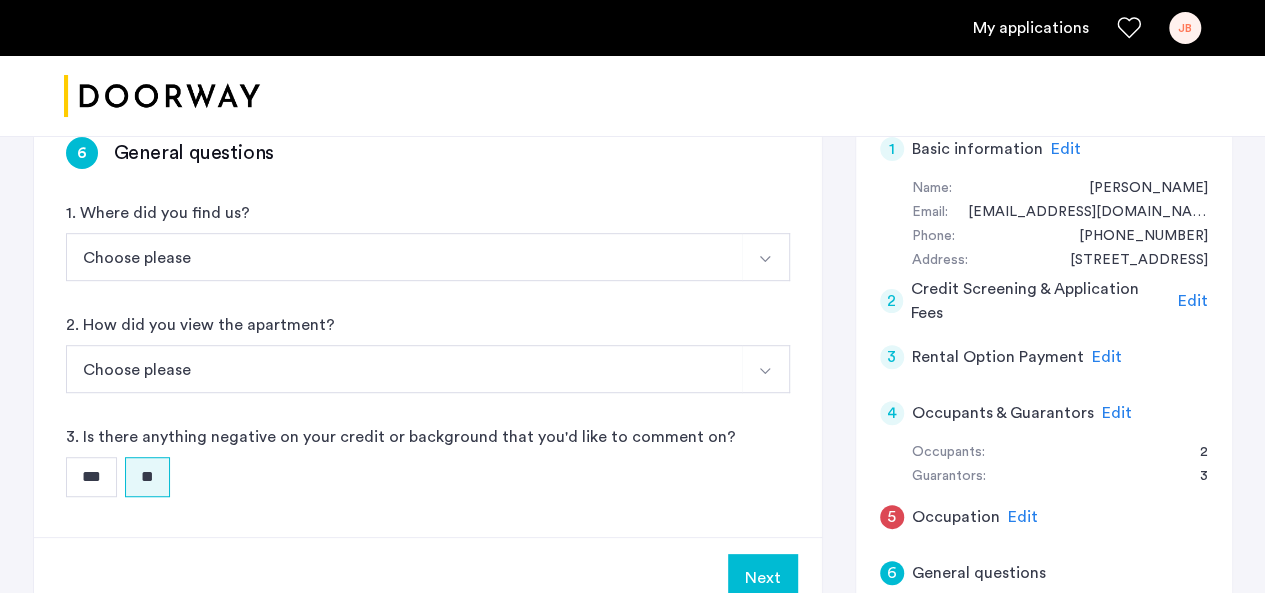 click on "Next" at bounding box center [763, 578] 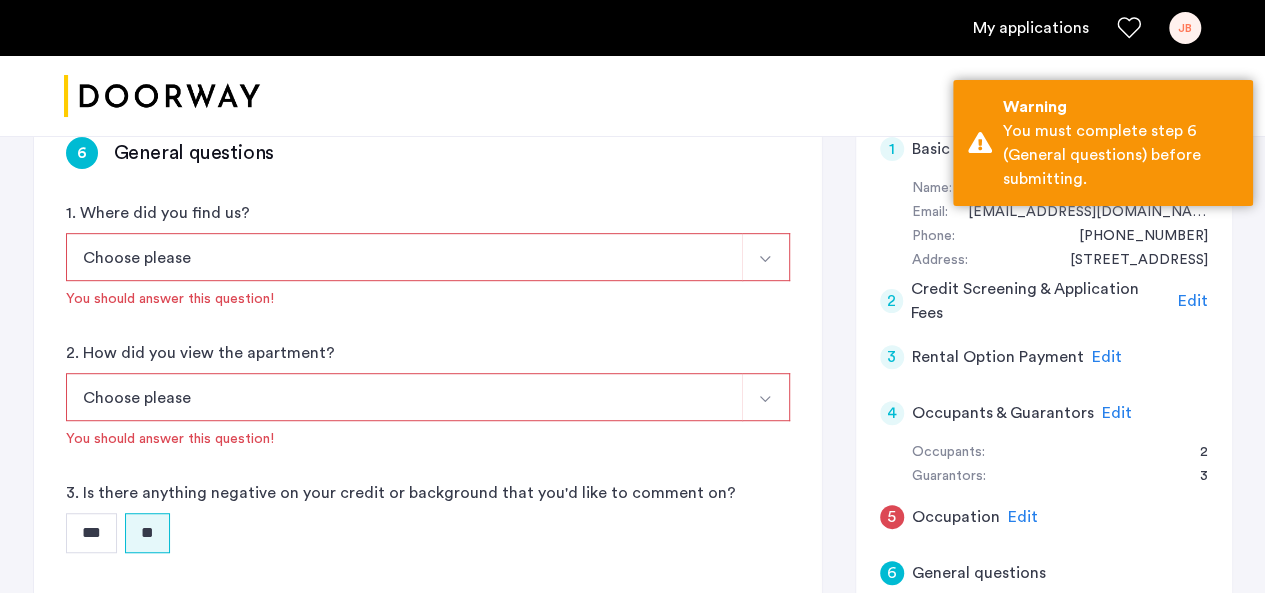 click on "6 General questions 1. Where did you find us? Choose please [DOMAIN_NAME][URL][DOMAIN_NAME] [DOMAIN_NAME][URL][DOMAIN_NAME] [DOMAIN_NAME][URL][DOMAIN_NAME] Facebook/Instagram Renthop Craigslist Other You should answer this question! 2. How did you view the apartment? Choose please In-Person Pre-recorded Video Only Video Call Only Site unseen You should answer this question! 3. Is there anything negative on your credit or background that you'd like to comment on? *** **" 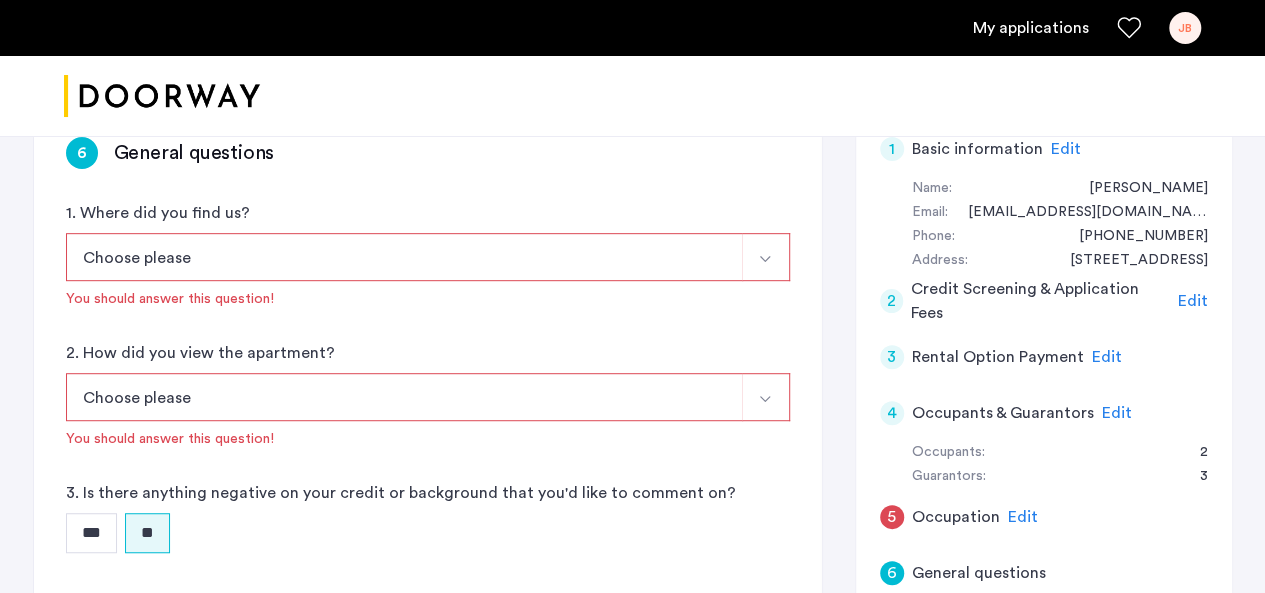 click on "Choose please" at bounding box center [404, 257] 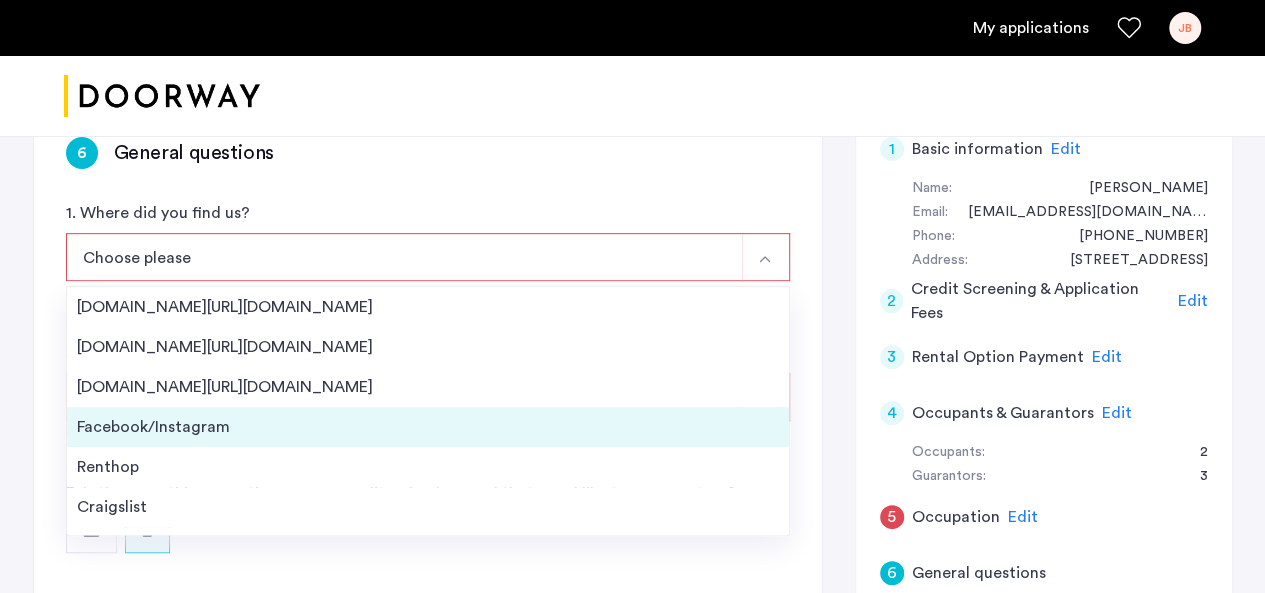 scroll, scrollTop: 31, scrollLeft: 0, axis: vertical 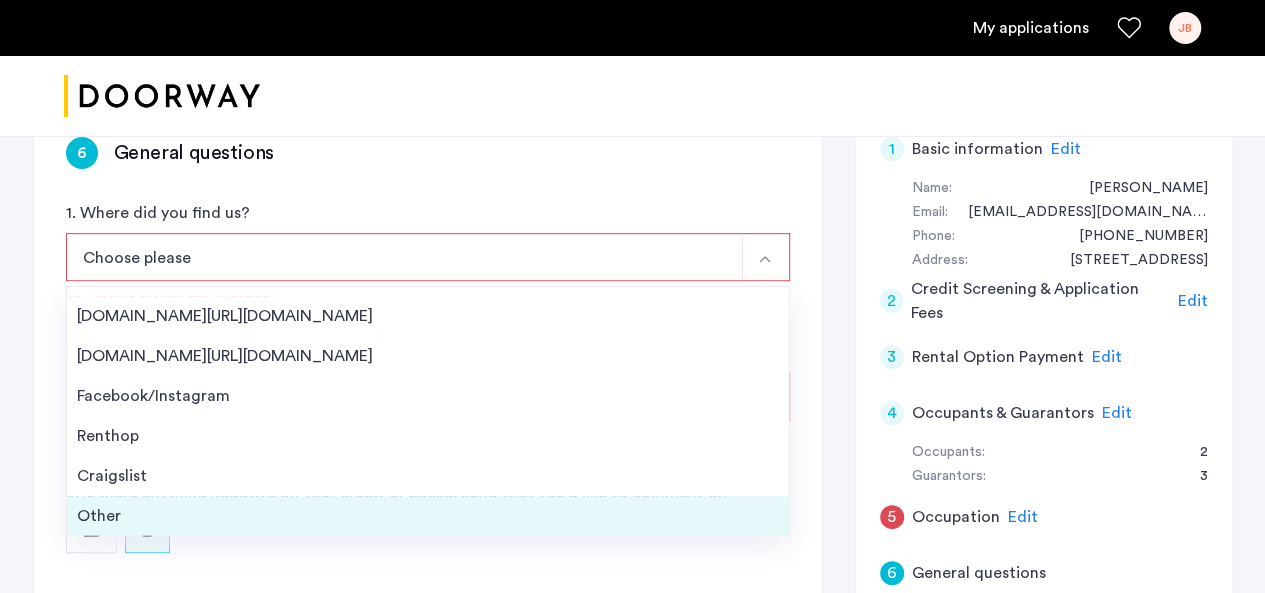 click on "Other" at bounding box center (428, 516) 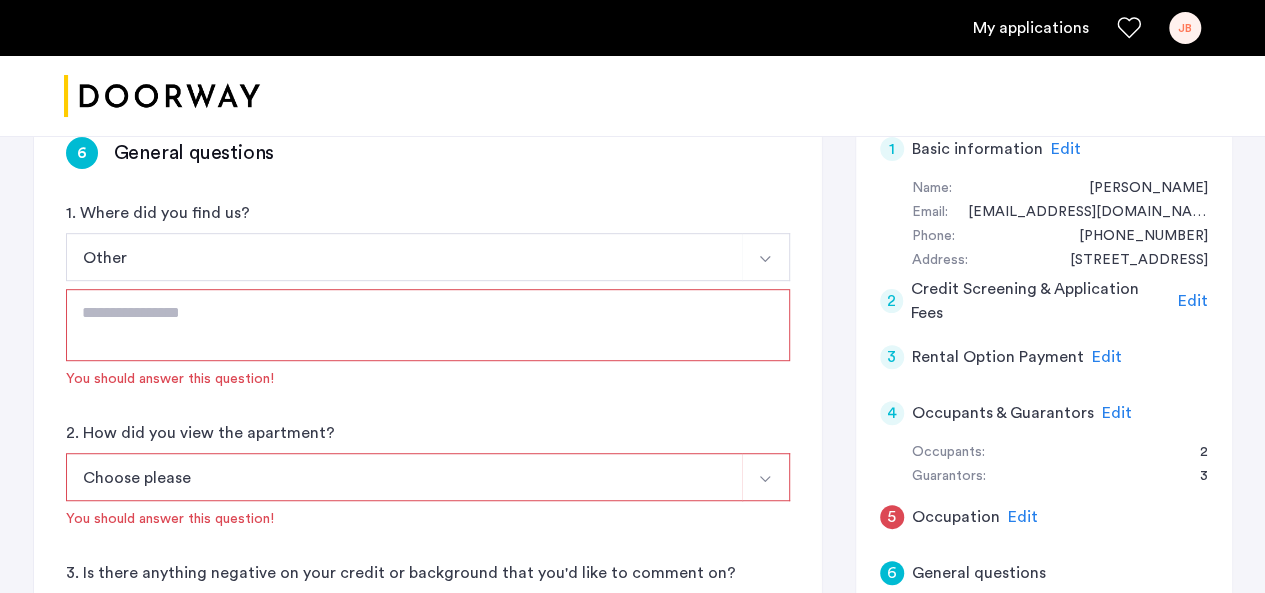click on "Choose please" at bounding box center (404, 477) 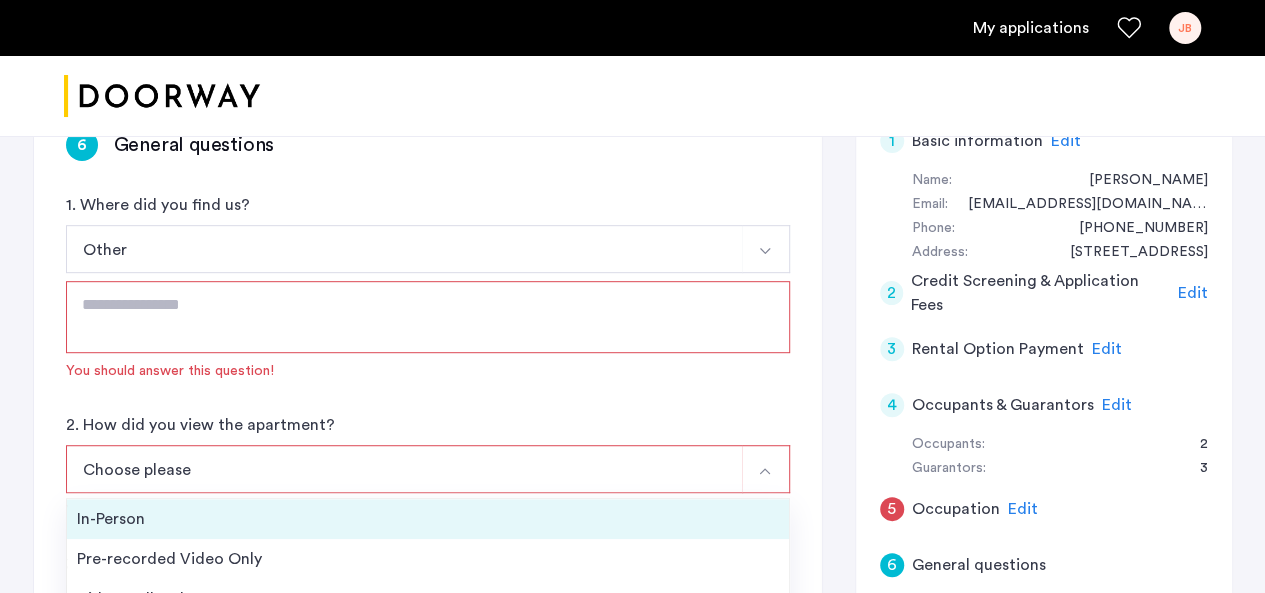 scroll, scrollTop: 418, scrollLeft: 0, axis: vertical 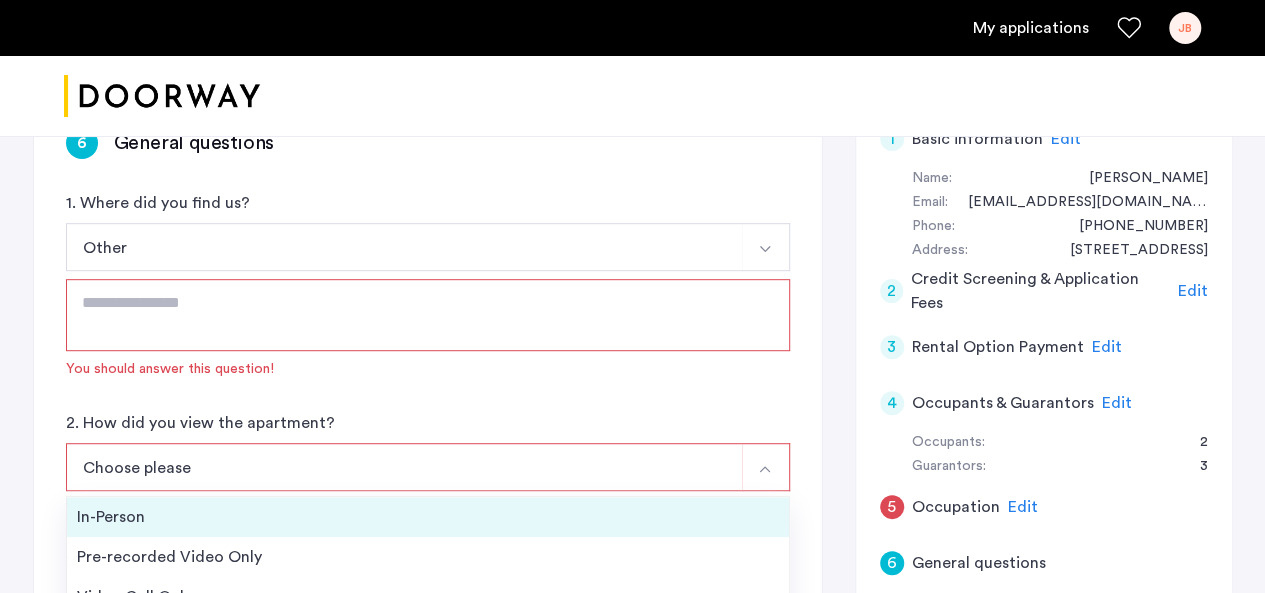 click on "In-Person" at bounding box center [428, 517] 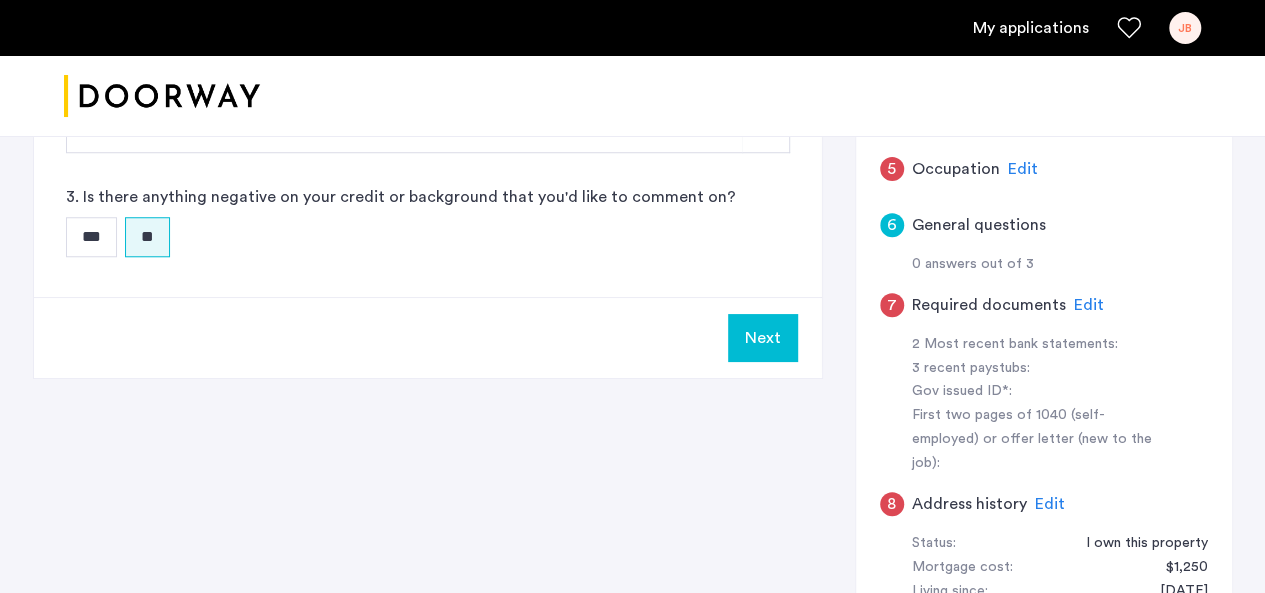 scroll, scrollTop: 759, scrollLeft: 0, axis: vertical 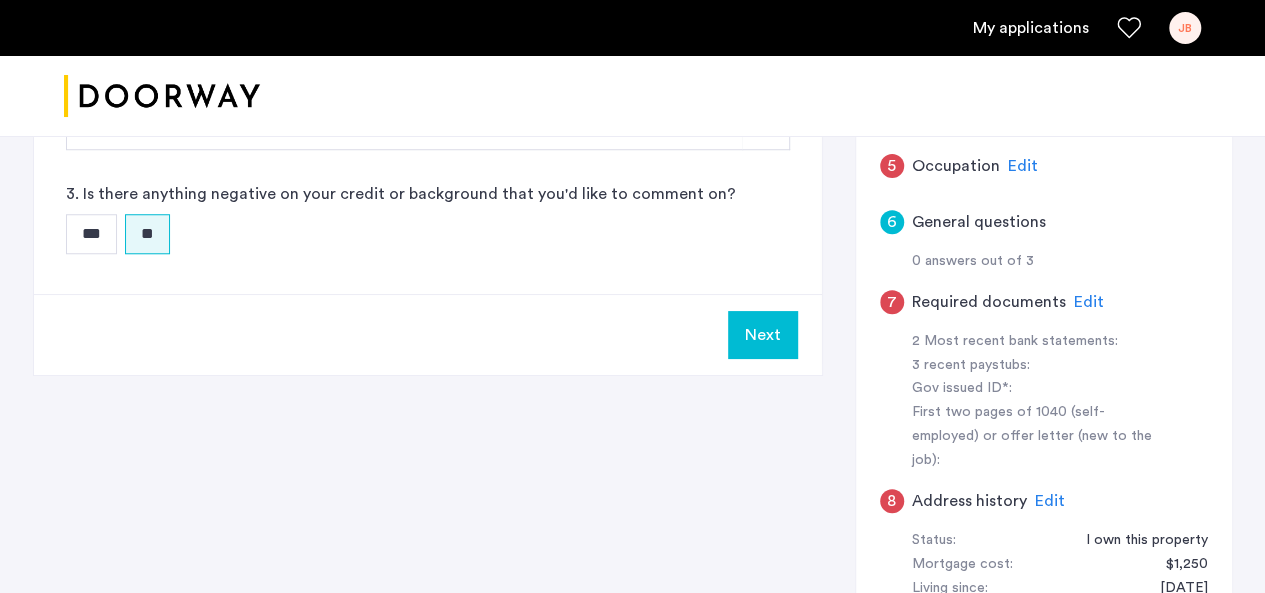 click on "Next" at bounding box center (763, 335) 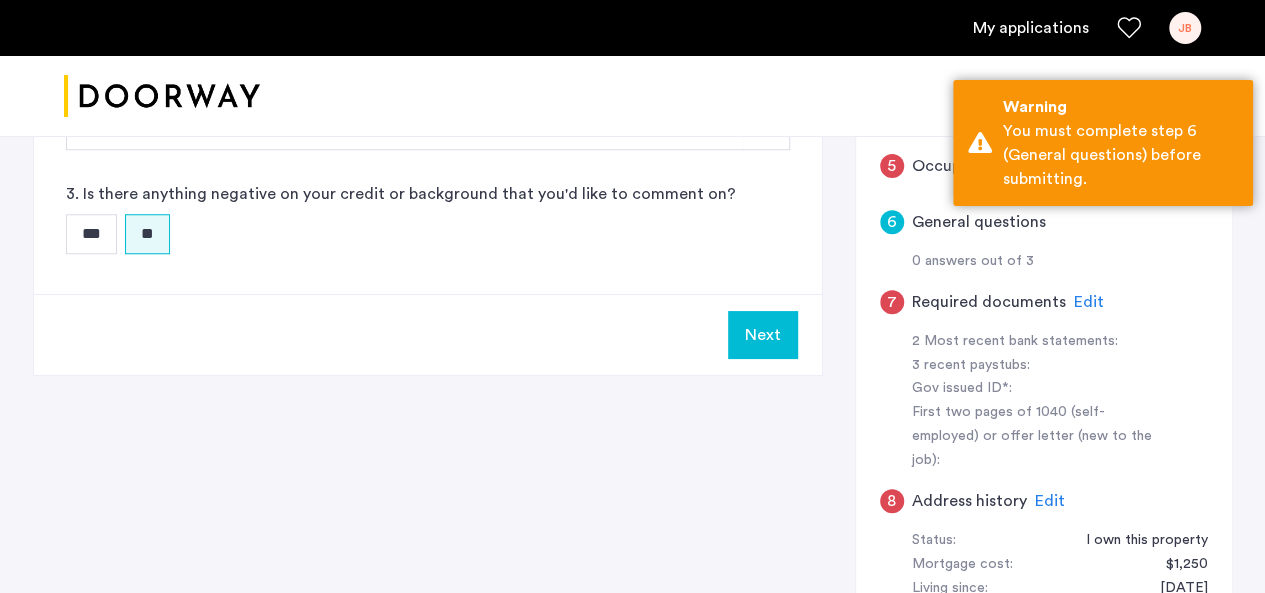 click on "6 General questions 1. Where did you find us? Other [DOMAIN_NAME][URL][DOMAIN_NAME] [DOMAIN_NAME][URL][DOMAIN_NAME] [DOMAIN_NAME][URL][DOMAIN_NAME] Facebook/Instagram Renthop Craigslist Other You should answer this question! 2. How did you view the apartment? In-Person In-Person Pre-recorded Video Only Video Call Only Site unseen 3. Is there anything negative on your credit or background that you'd like to comment on? *** ** Next 1 Basic information Edit First name [PERSON_NAME] Last name [PERSON_NAME] Email address [EMAIL_ADDRESS][DOMAIN_NAME] Phone number [PHONE_NUMBER] Date of birth [DEMOGRAPHIC_DATA] Your current address Street [STREET_ADDRESS][US_STATE][US_STATE] Credit Screening & Application Fees Edit 3 Rental Option Payment Edit Paid No further actions are necessary. Please continue your applying process. 4 Occupants & Guarantors Edit Occupants Name [PERSON_NAME] Email address [EMAIL_ADDRESS][DOMAIN_NAME] Relationship Name [PERSON_NAME] Email address [EMAIL_ADDRESS][DOMAIN_NAME] Relationship Guarantors Name [PERSON_NAME] 5" 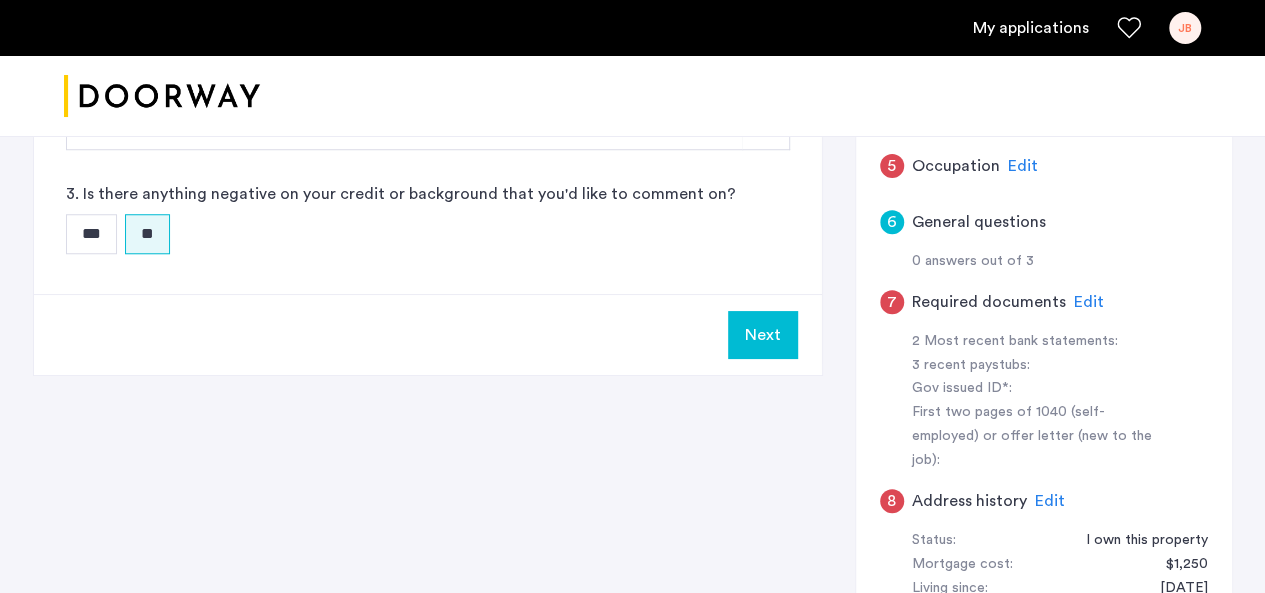 click on "Edit" 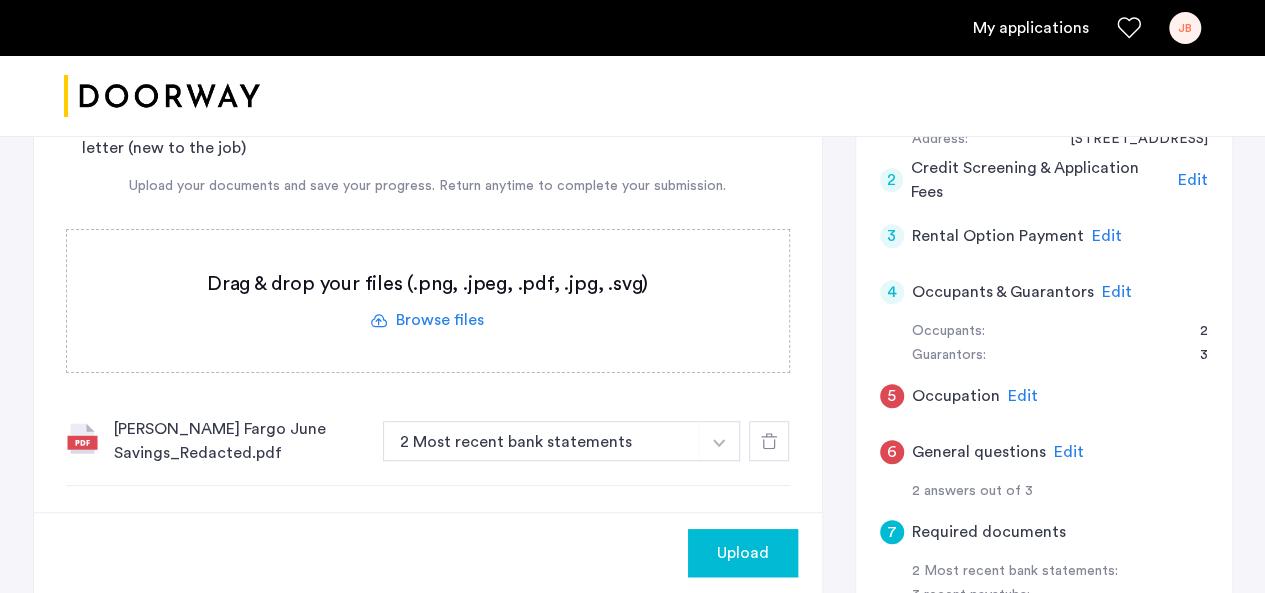 scroll, scrollTop: 460, scrollLeft: 0, axis: vertical 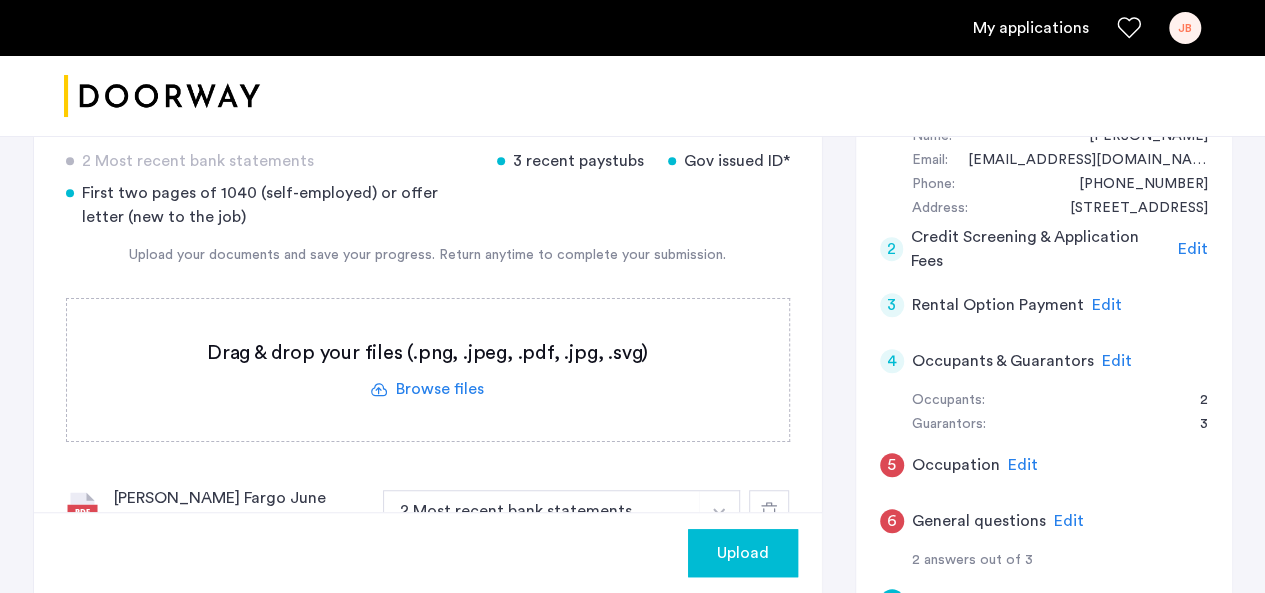 click at bounding box center [632, 96] 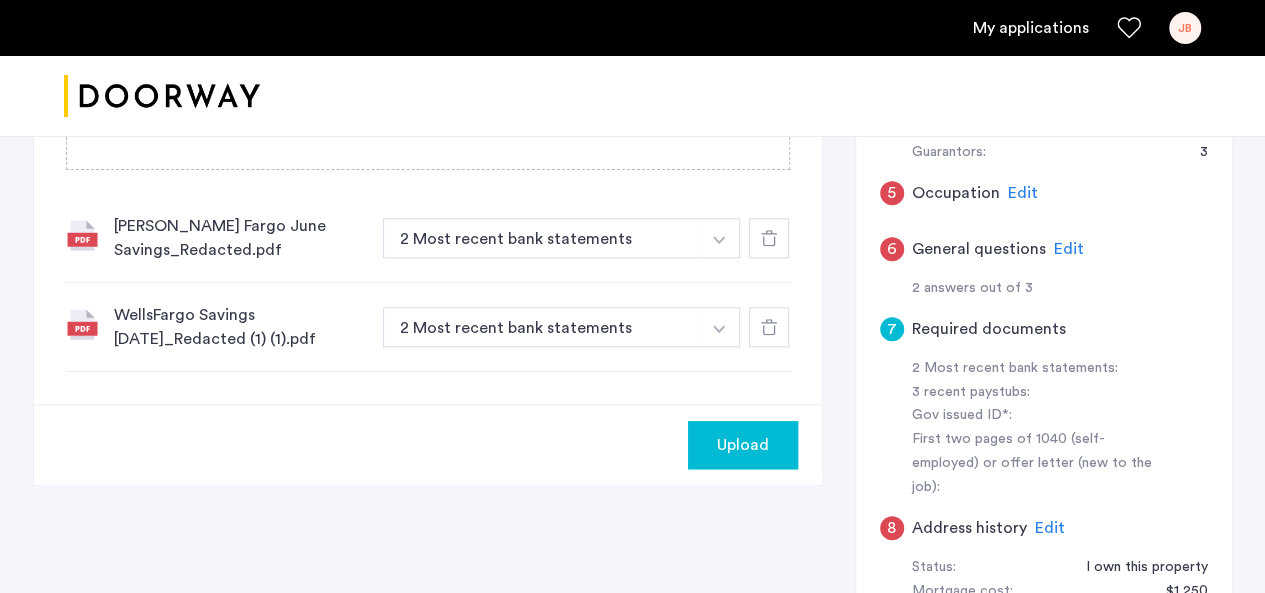 scroll, scrollTop: 734, scrollLeft: 0, axis: vertical 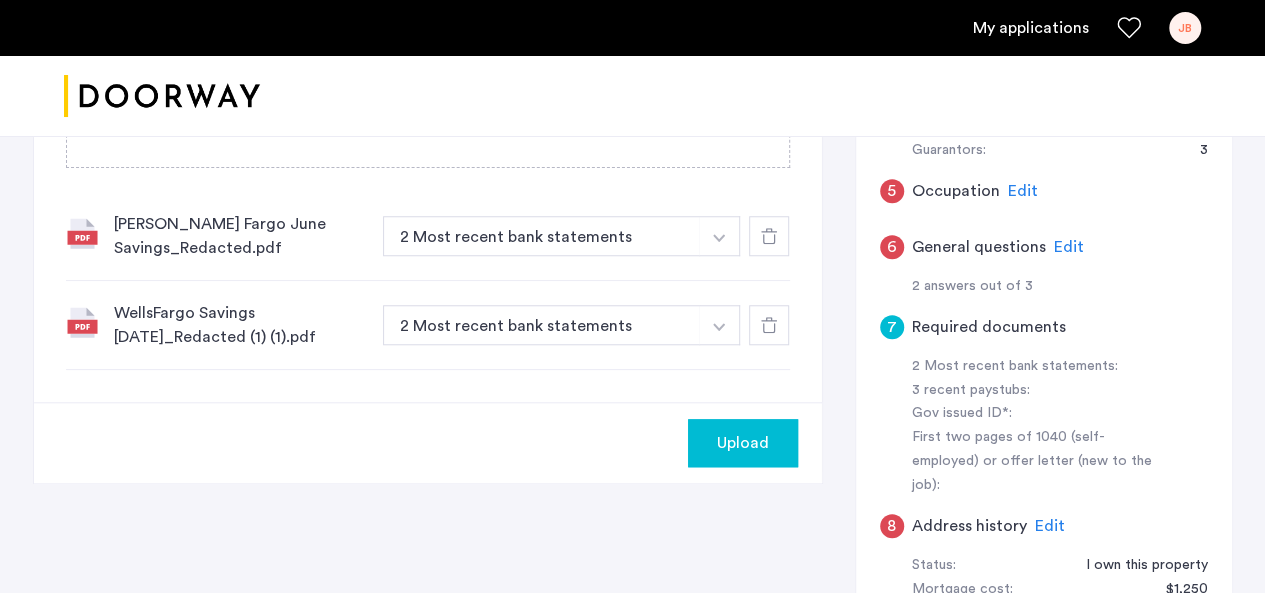 click at bounding box center [719, 238] 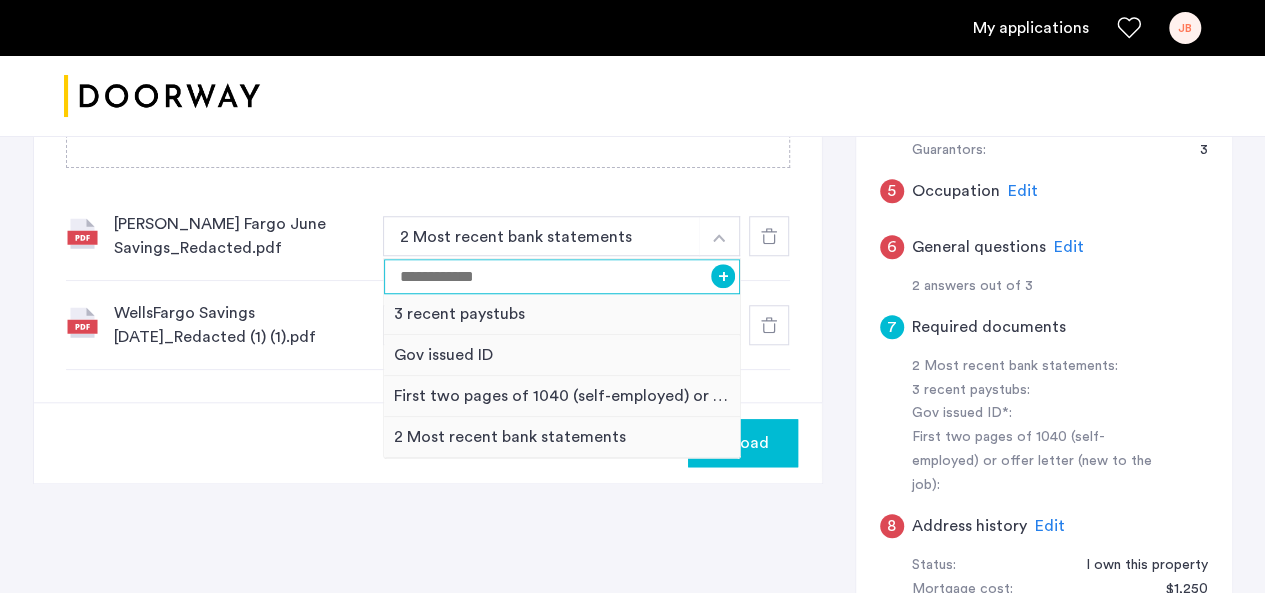 click at bounding box center (562, 276) 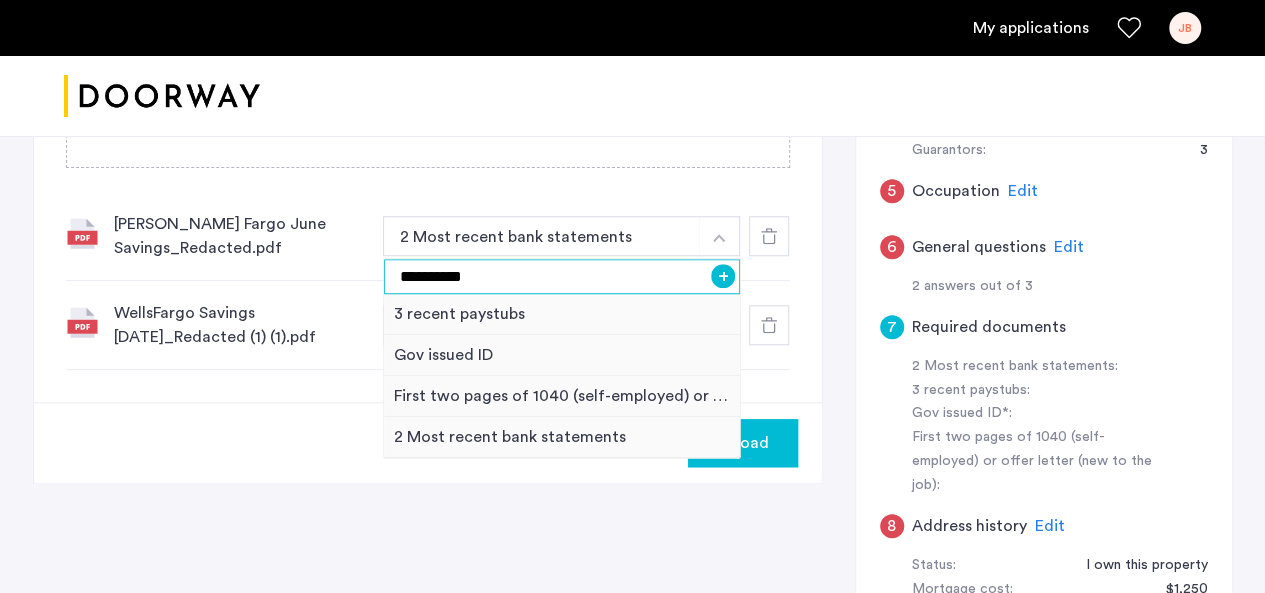 type on "**********" 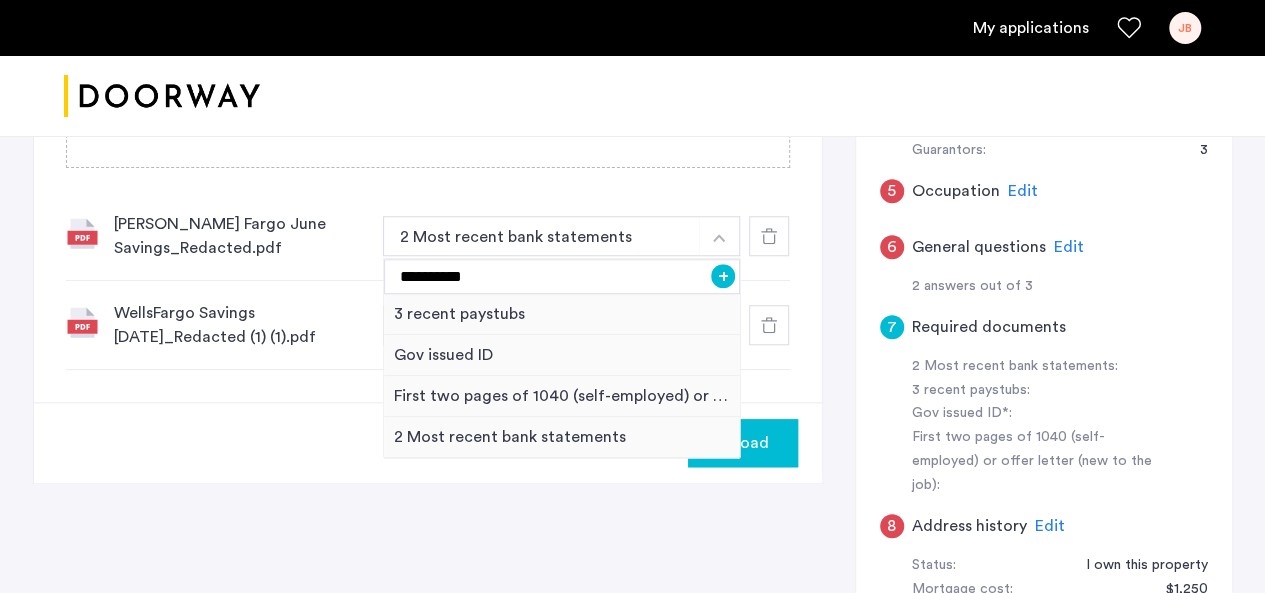 click on "Upload" 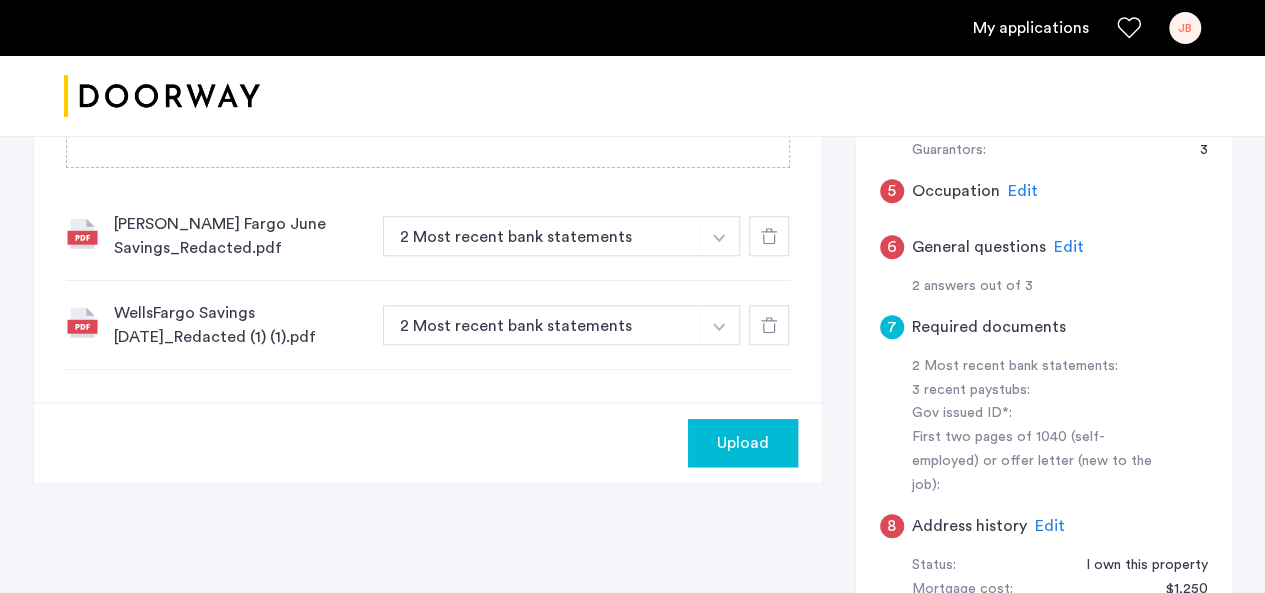 click at bounding box center [719, 236] 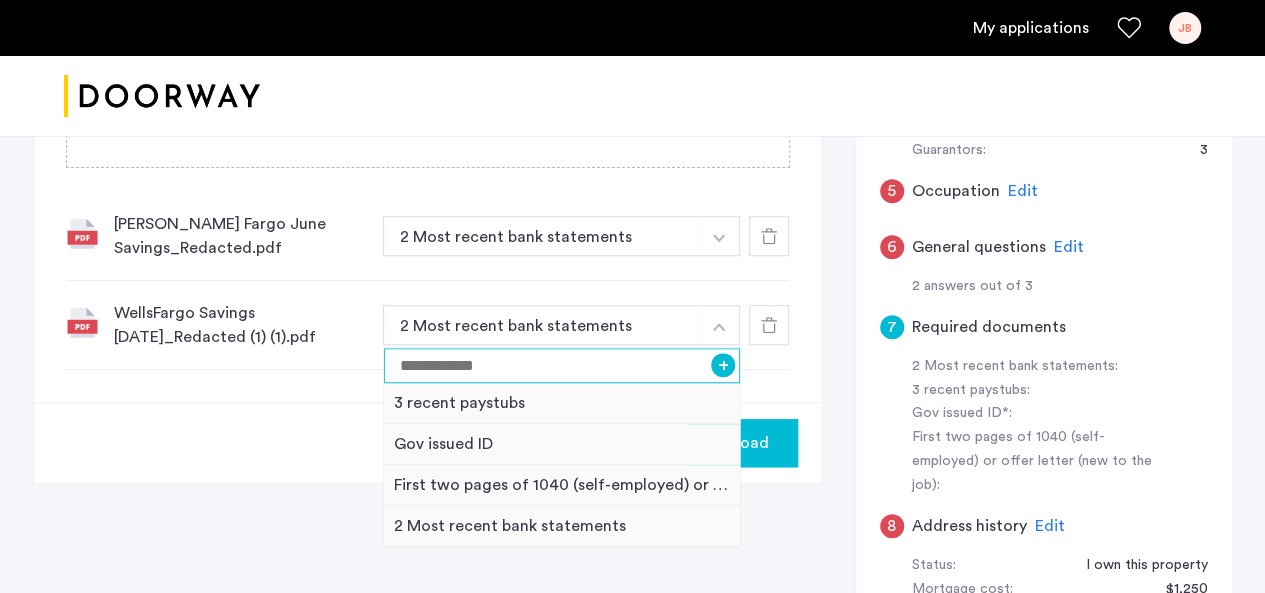 click at bounding box center (562, 365) 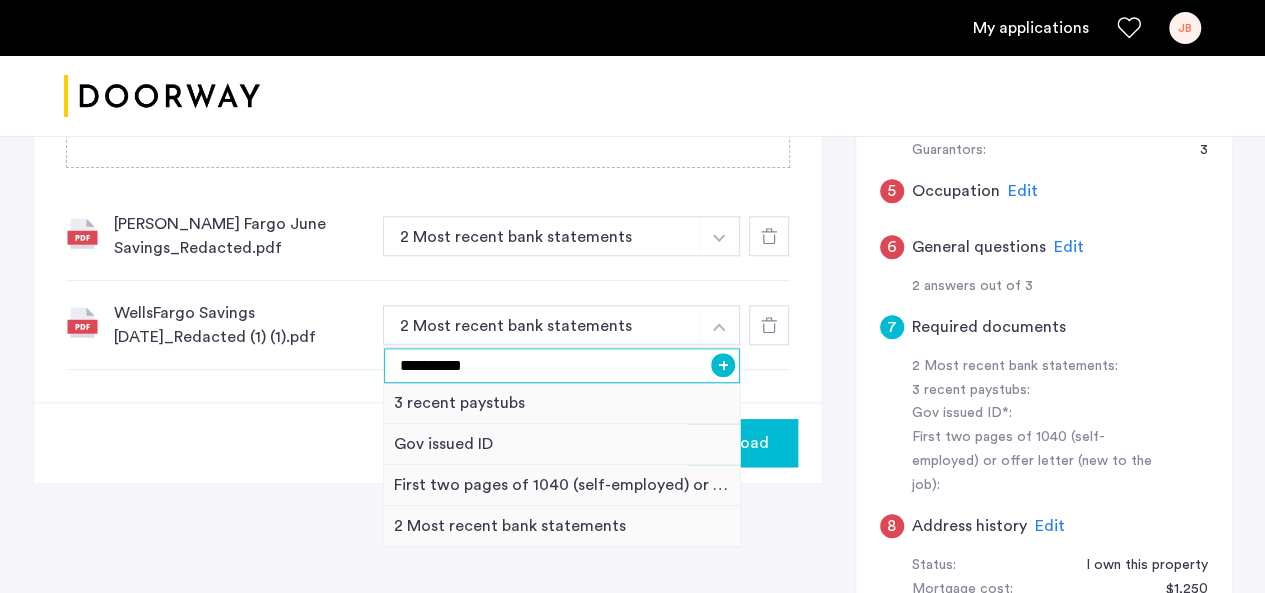type on "**********" 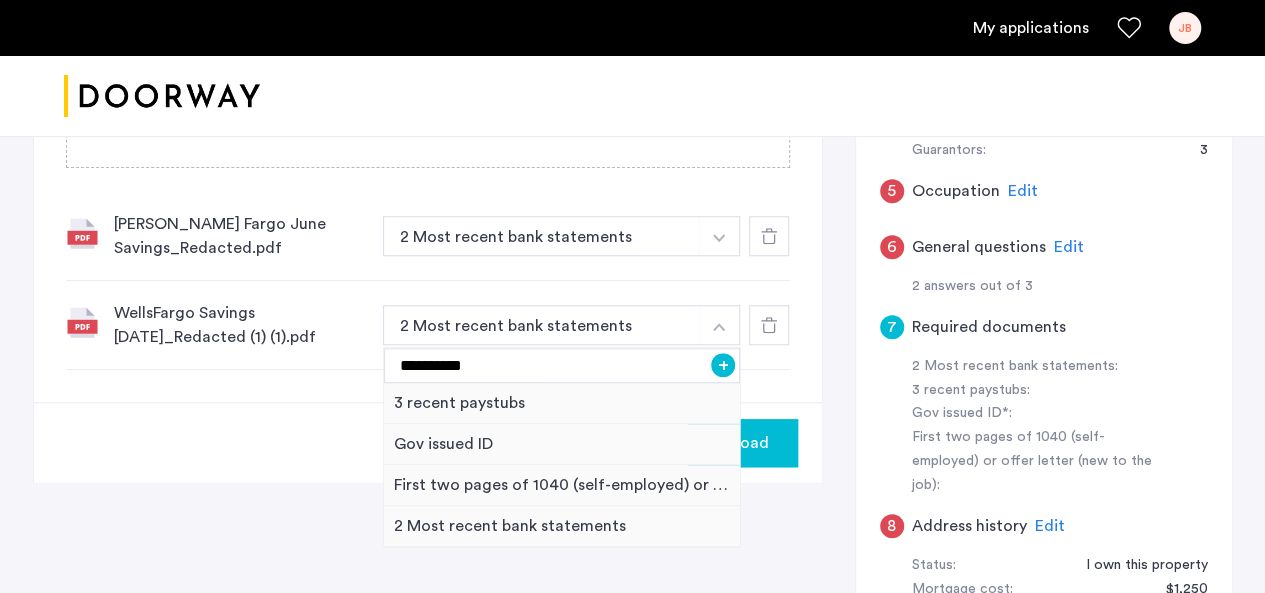 click on "**********" 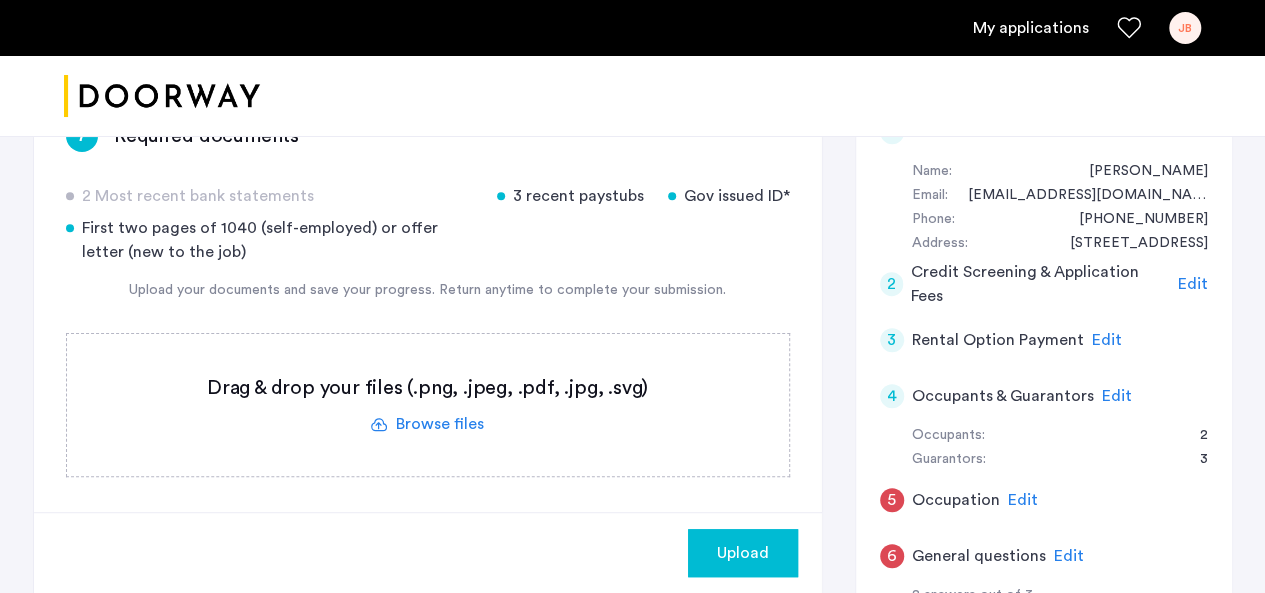 scroll, scrollTop: 423, scrollLeft: 0, axis: vertical 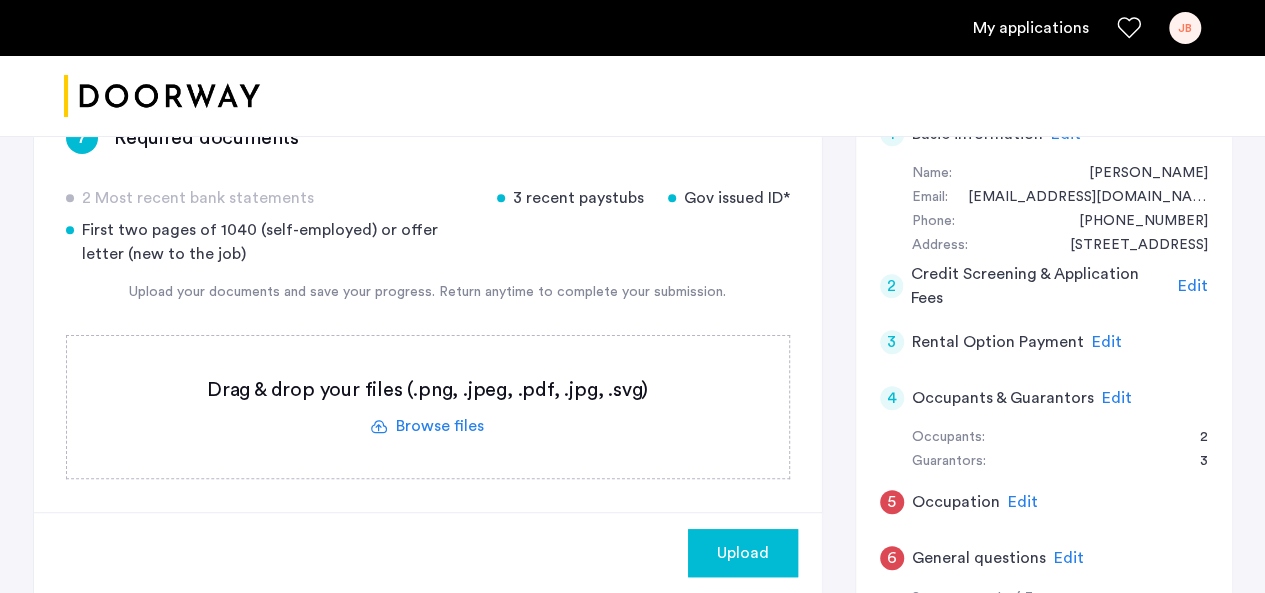 click 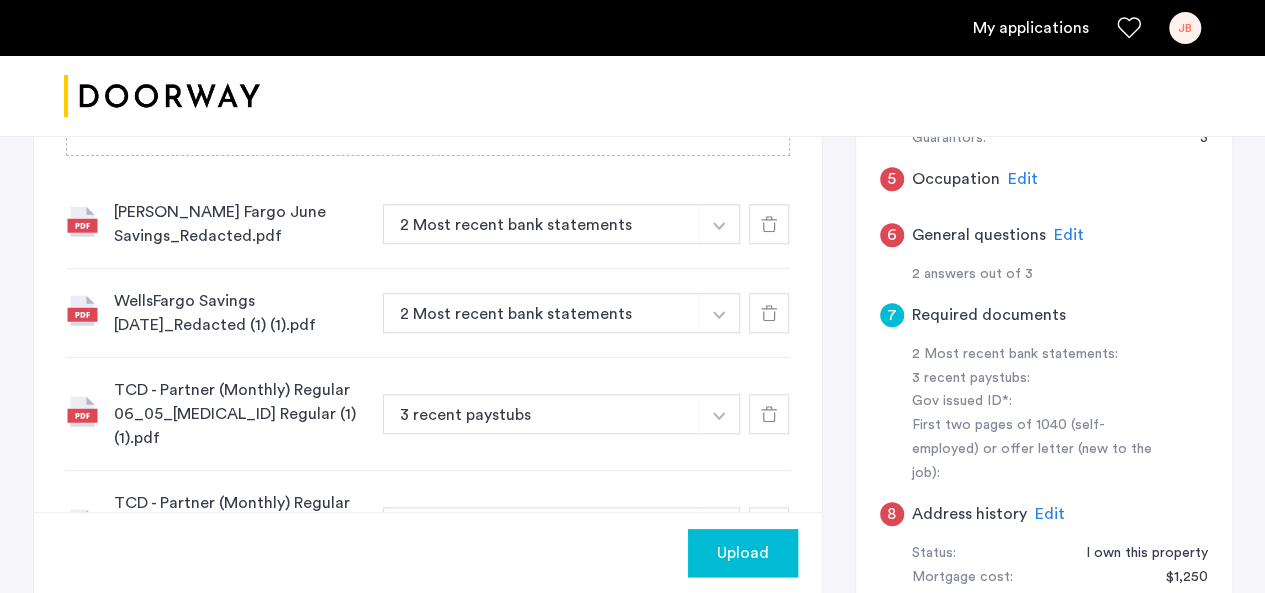 scroll, scrollTop: 747, scrollLeft: 0, axis: vertical 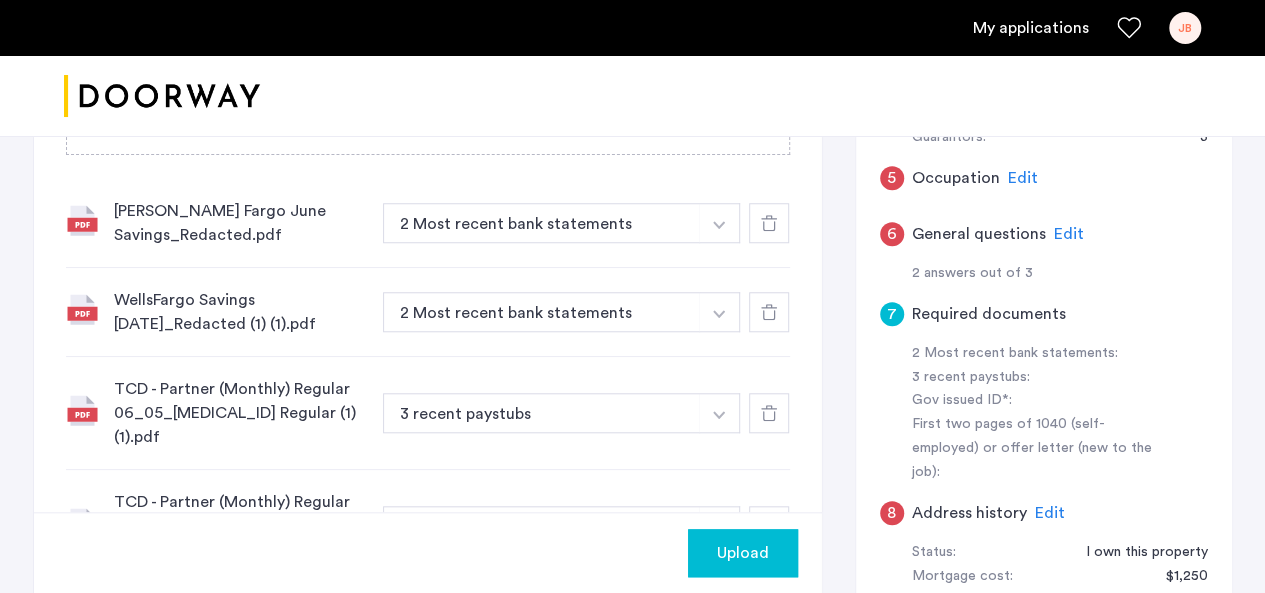 click at bounding box center [719, 223] 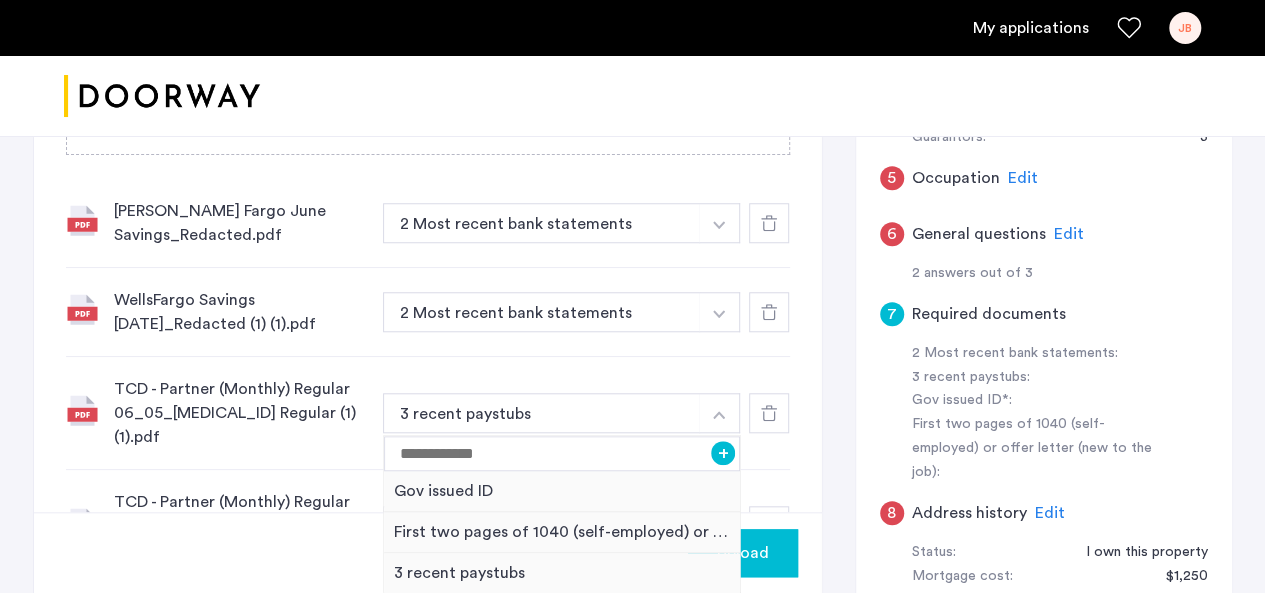 click on "TCD - Partner (Monthly) Regular 06_05_[MEDICAL_ID] Regular (1) (1).pdf 3 recent paystubs + Gov issued ID First two pages of 1040 (self-employed) or offer letter (new to the job) 3 recent paystubs" 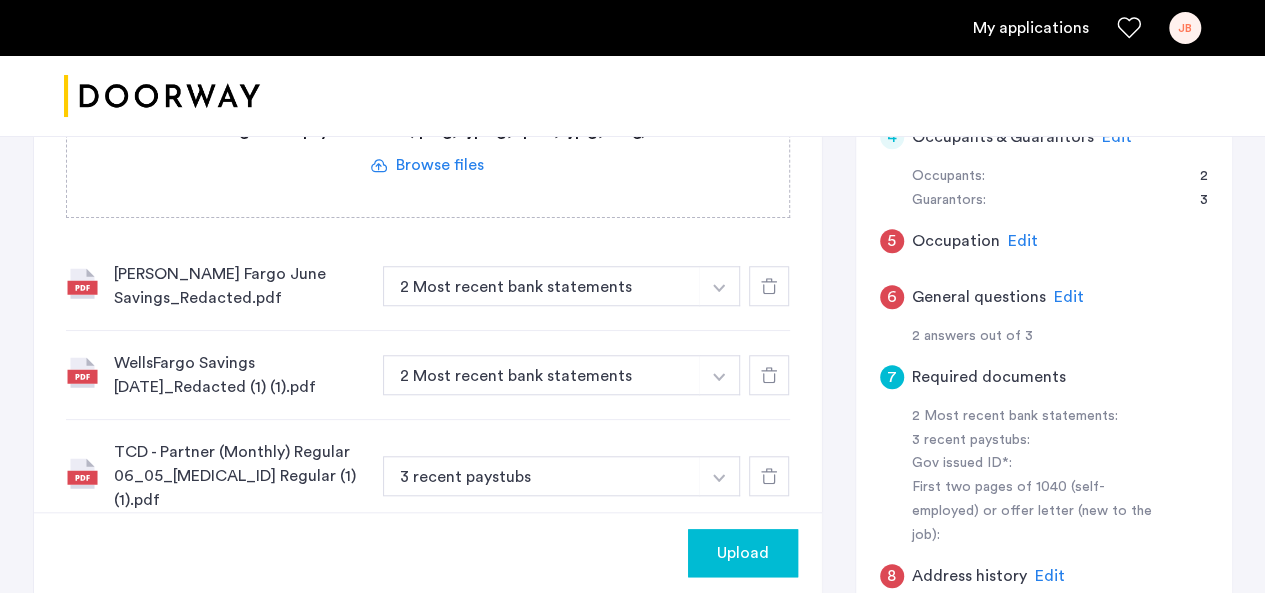 scroll, scrollTop: 653, scrollLeft: 0, axis: vertical 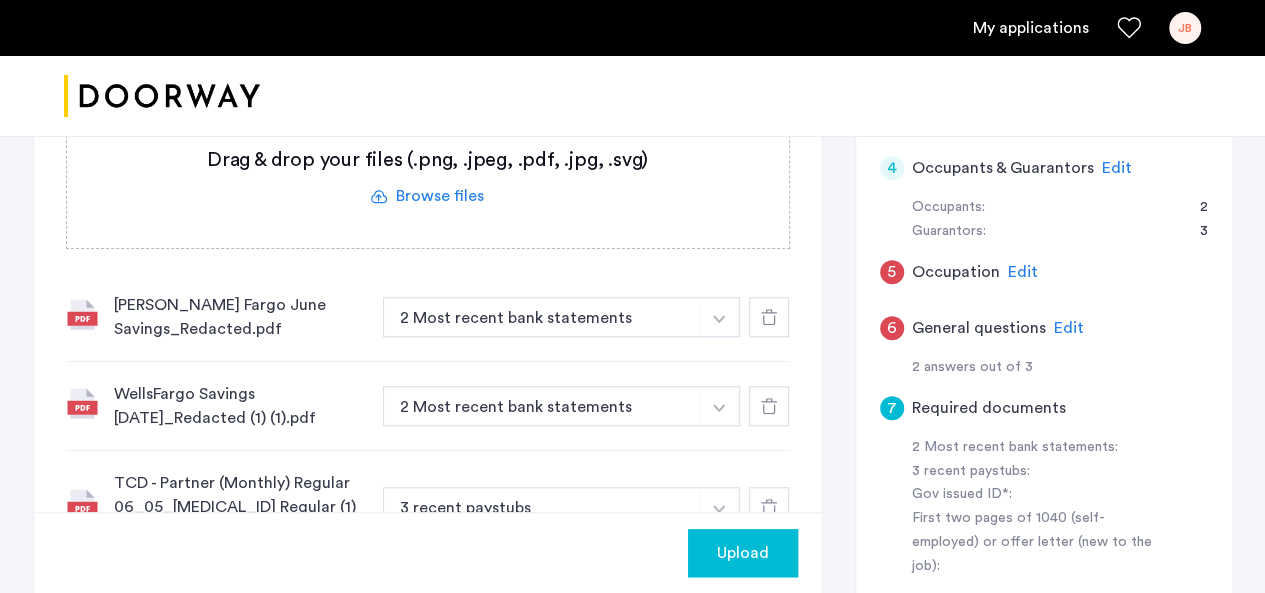 click 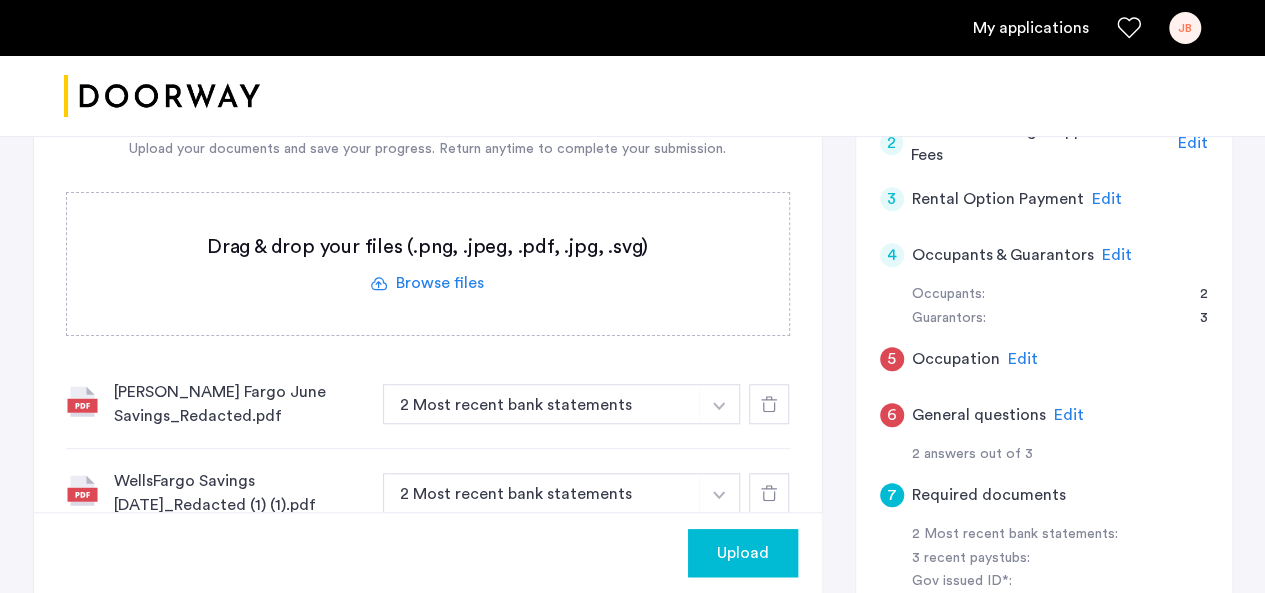scroll, scrollTop: 567, scrollLeft: 0, axis: vertical 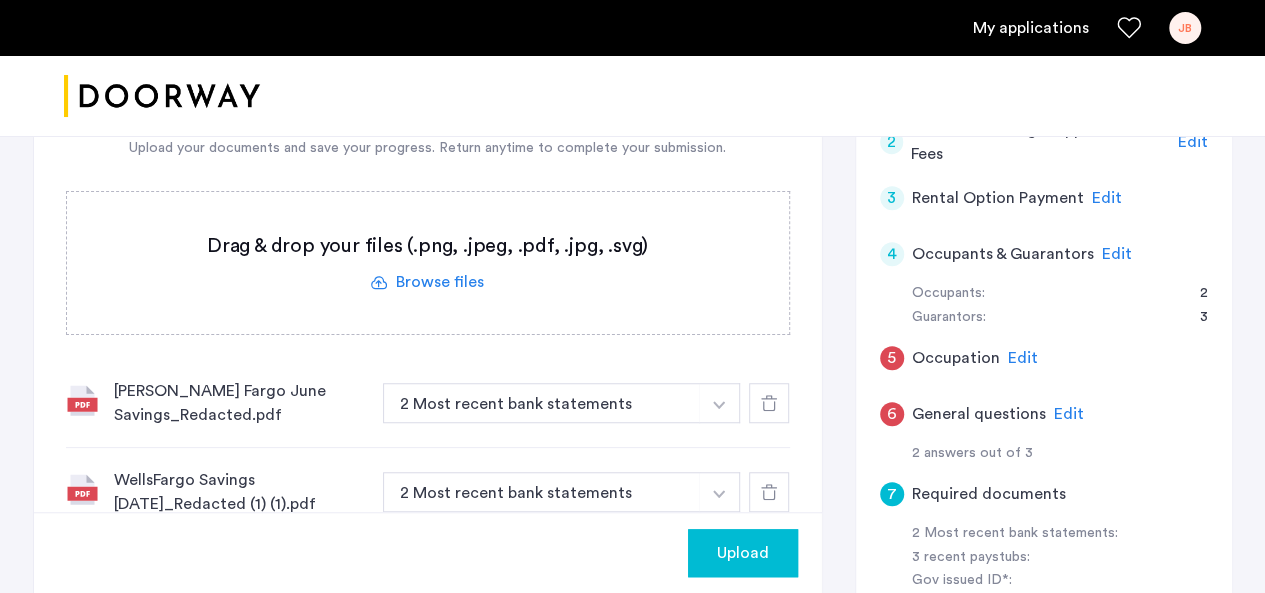click on "Edit" 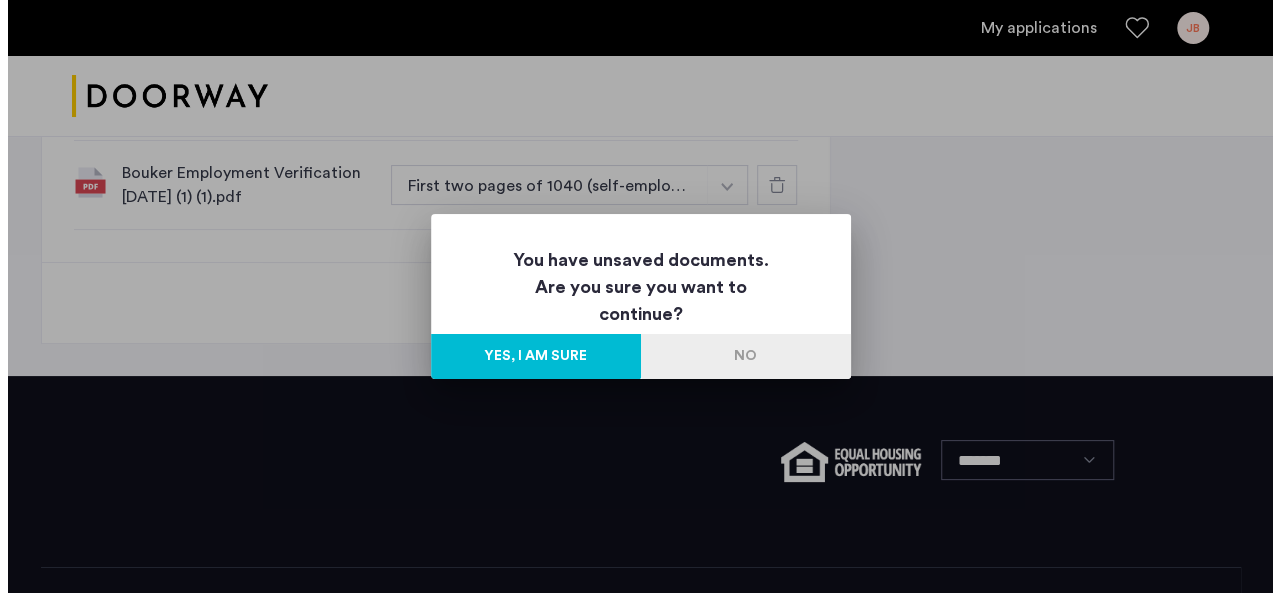 scroll, scrollTop: 0, scrollLeft: 0, axis: both 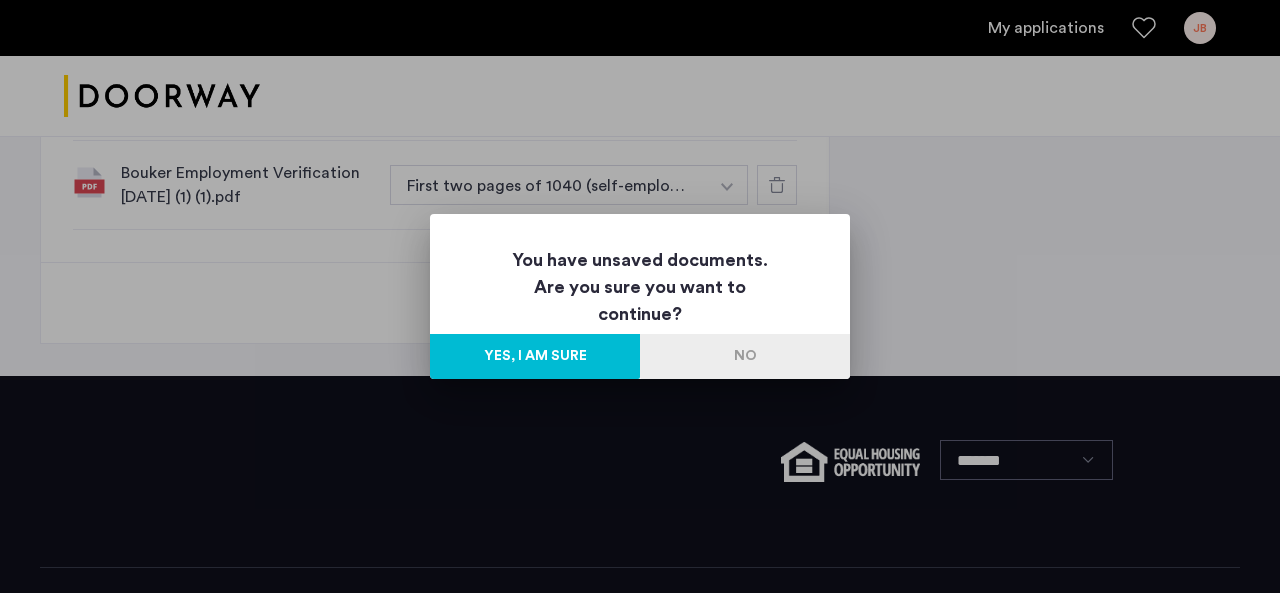 click on "No" at bounding box center [745, 356] 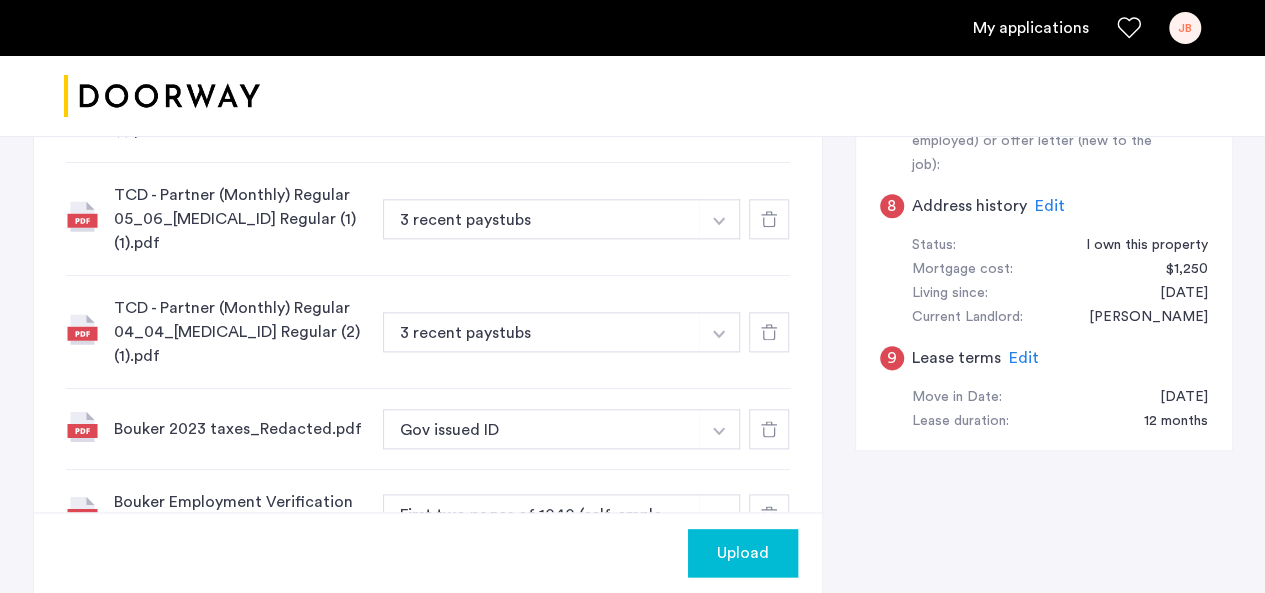 scroll, scrollTop: 1054, scrollLeft: 0, axis: vertical 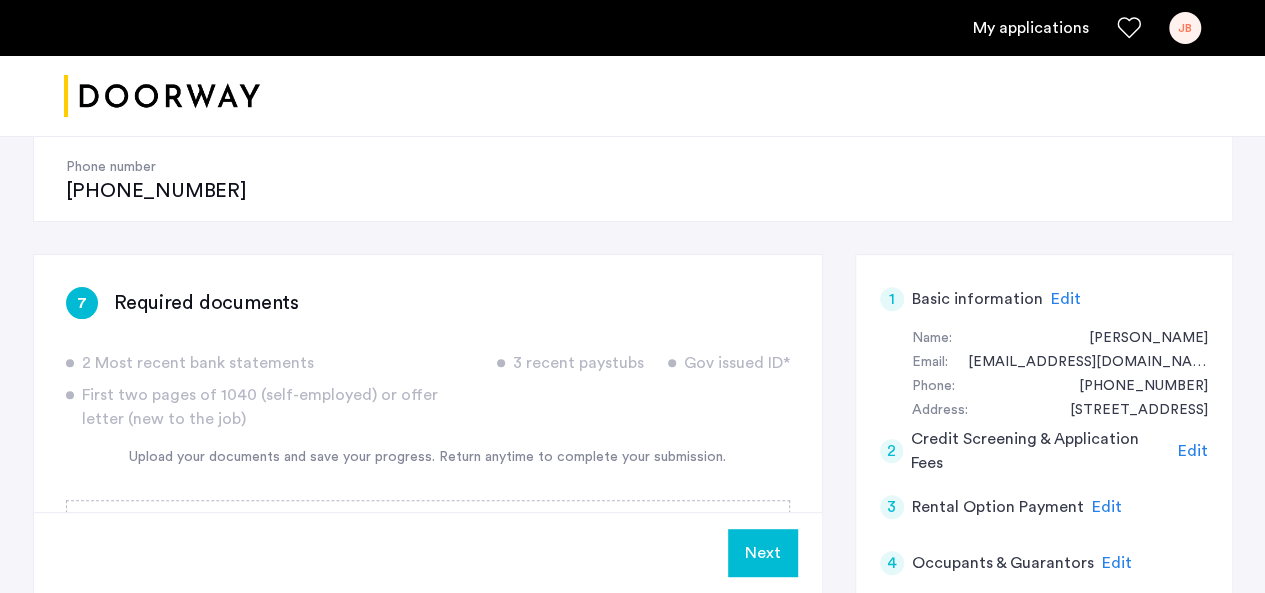 click on "Next" 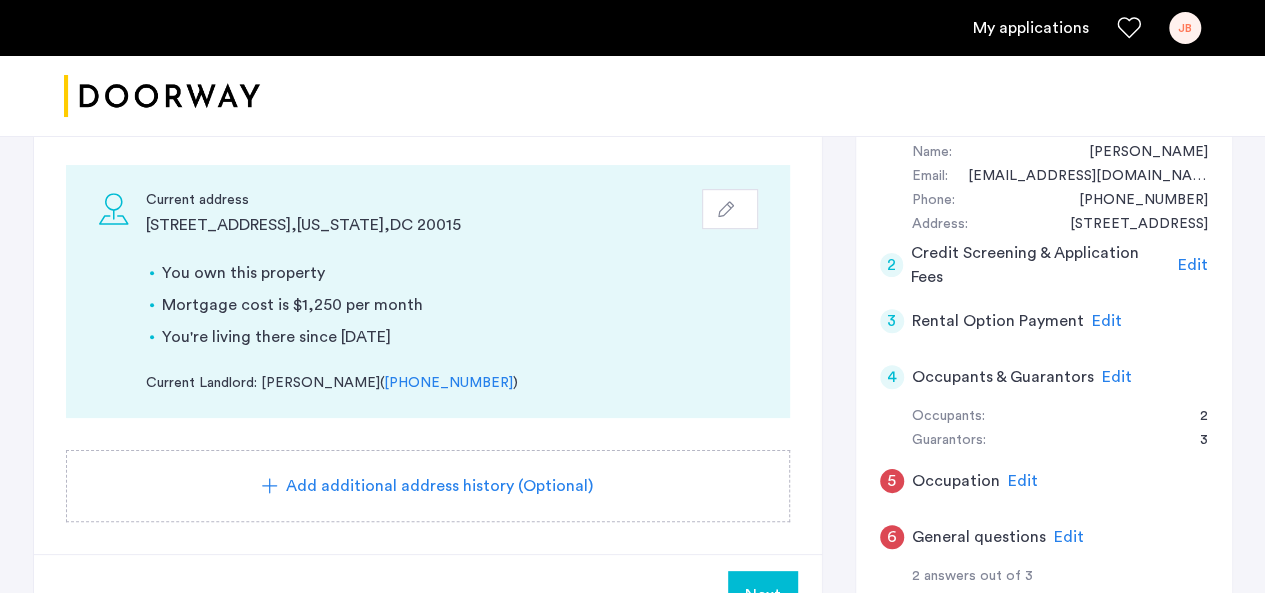 scroll, scrollTop: 445, scrollLeft: 0, axis: vertical 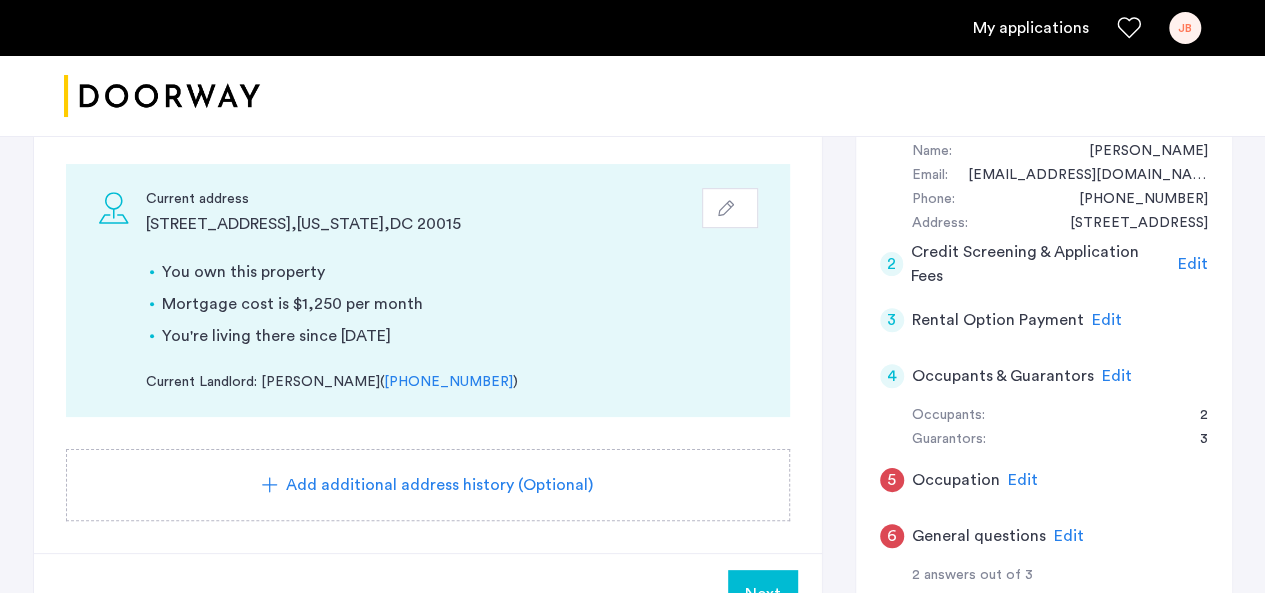 click on "Add additional address history (Optional)" 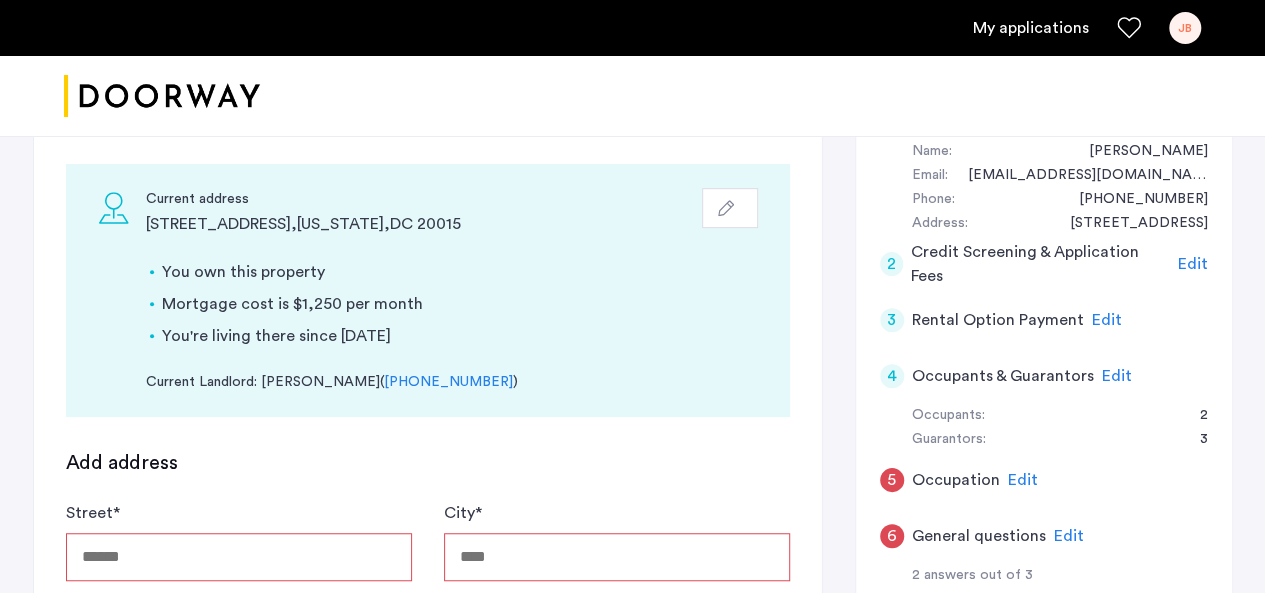 scroll, scrollTop: 651, scrollLeft: 0, axis: vertical 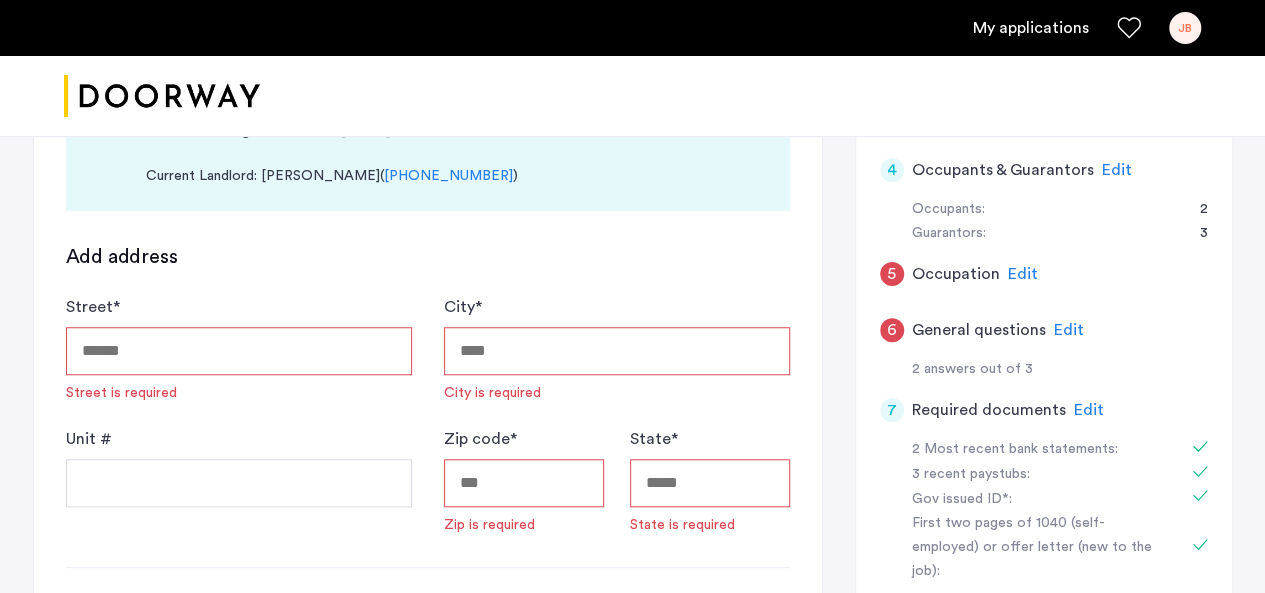 click on "Street  *" at bounding box center (239, 351) 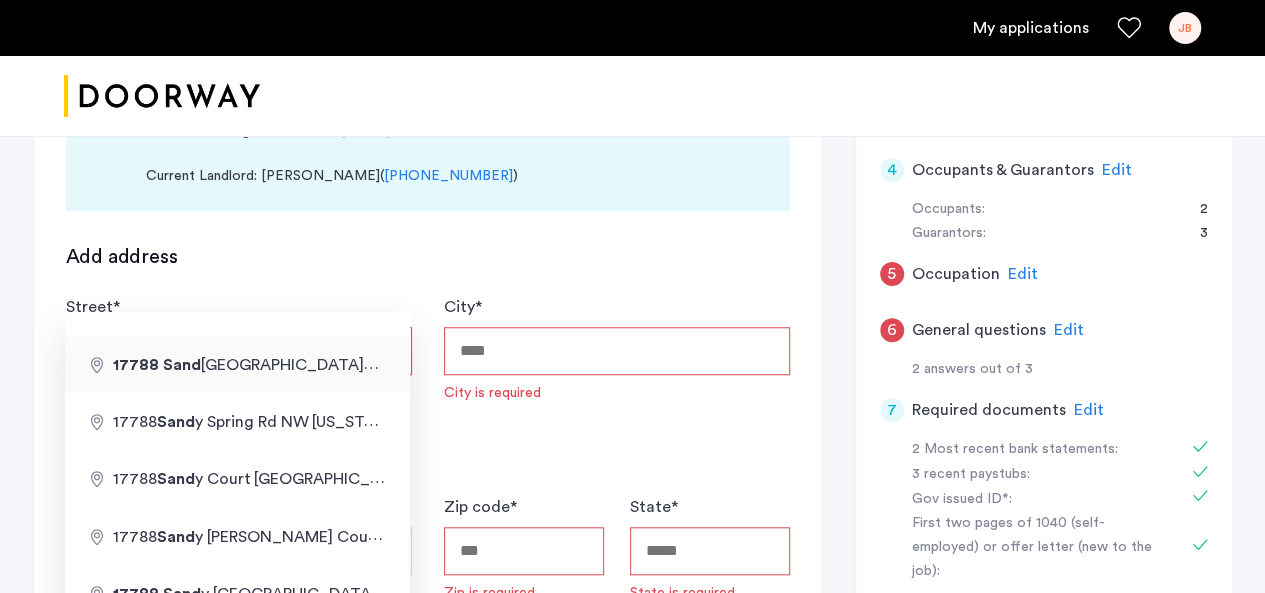type on "**********" 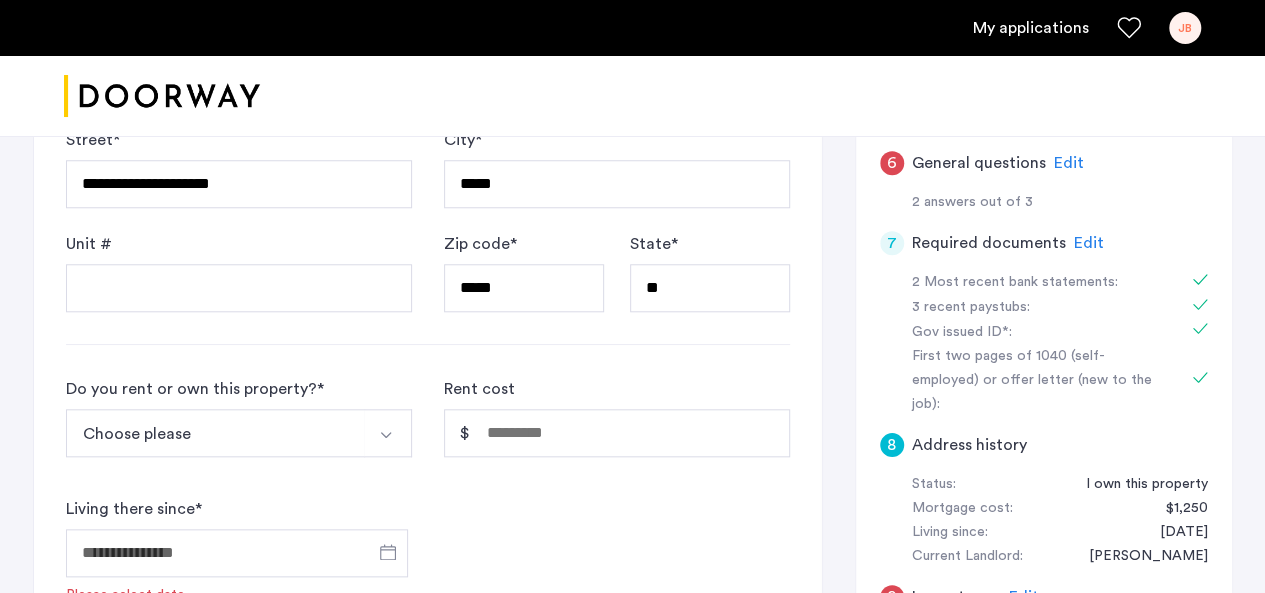 scroll, scrollTop: 819, scrollLeft: 0, axis: vertical 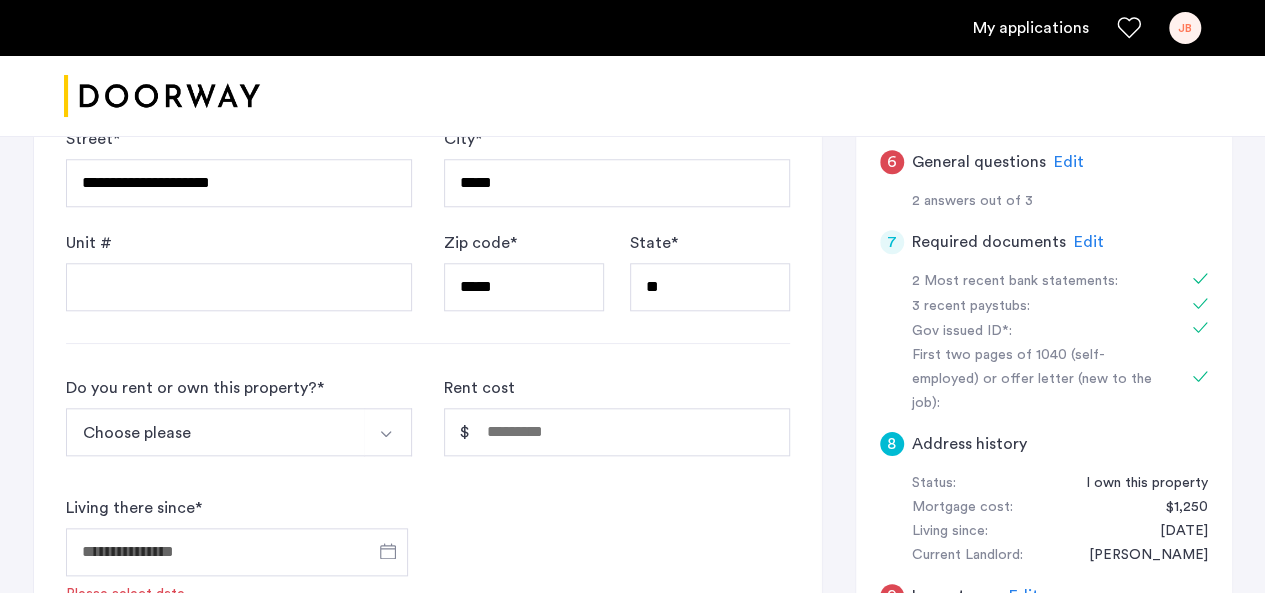 click on "Choose please" at bounding box center (215, 432) 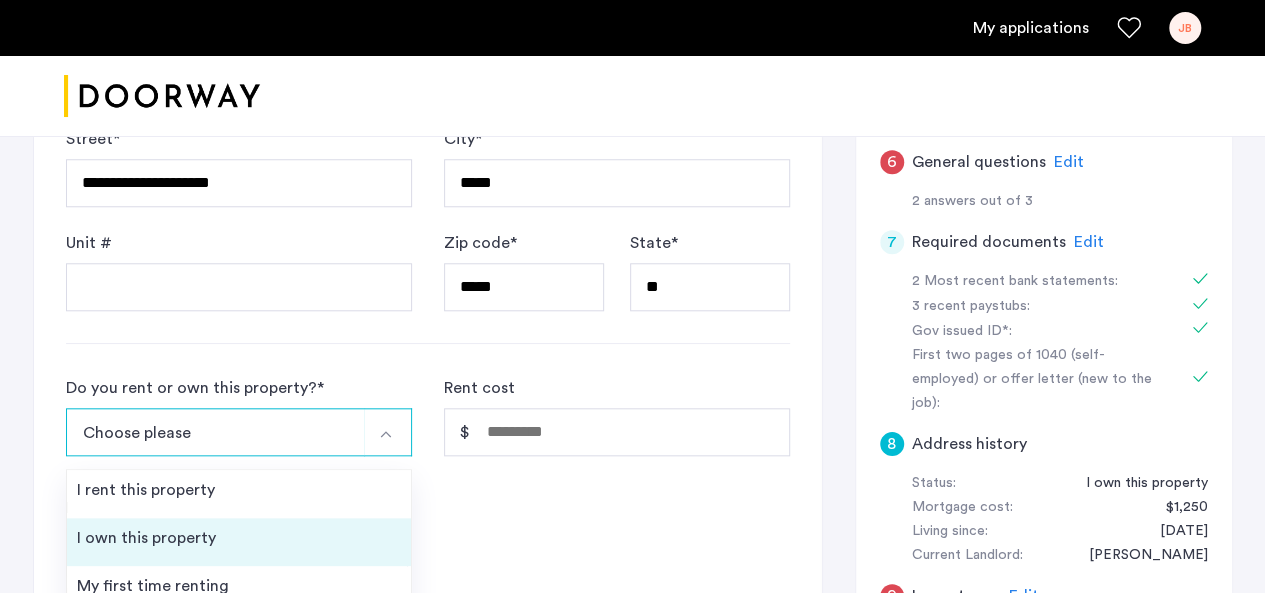 click on "I own this property" at bounding box center (239, 542) 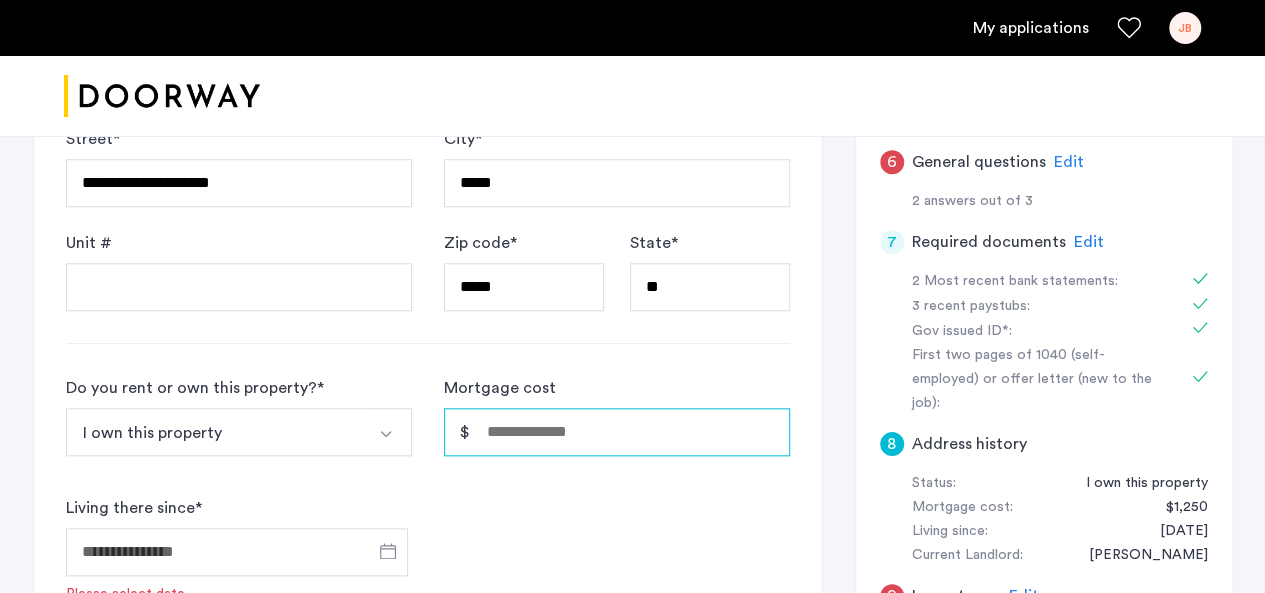 click on "Mortgage cost" at bounding box center [617, 432] 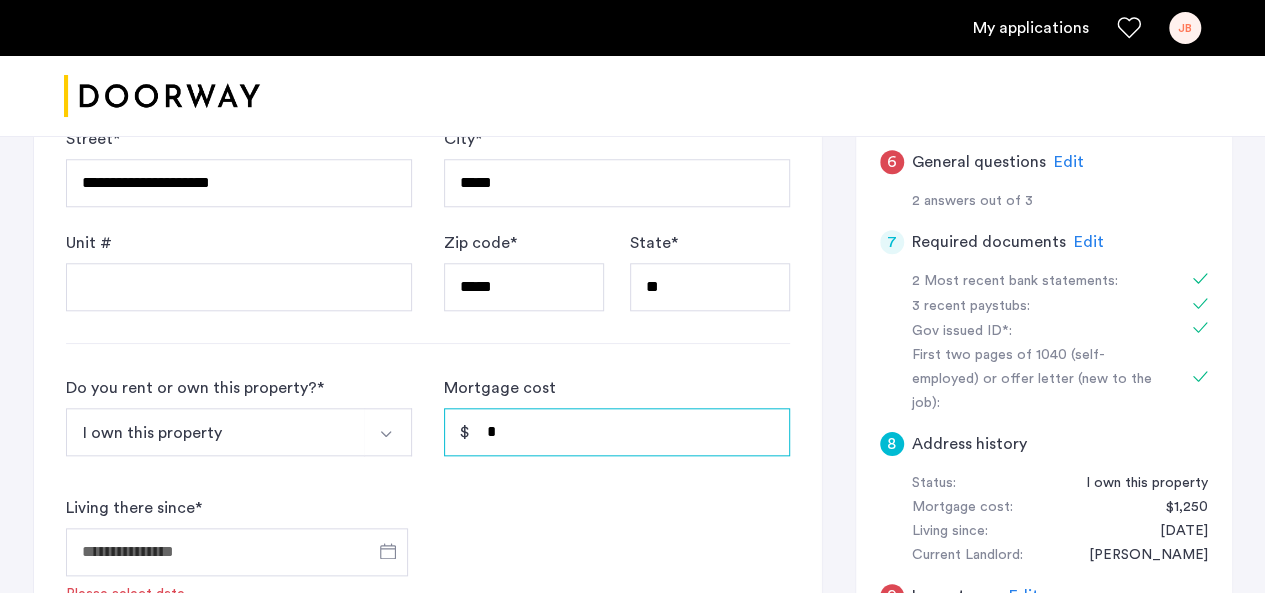 type on "*" 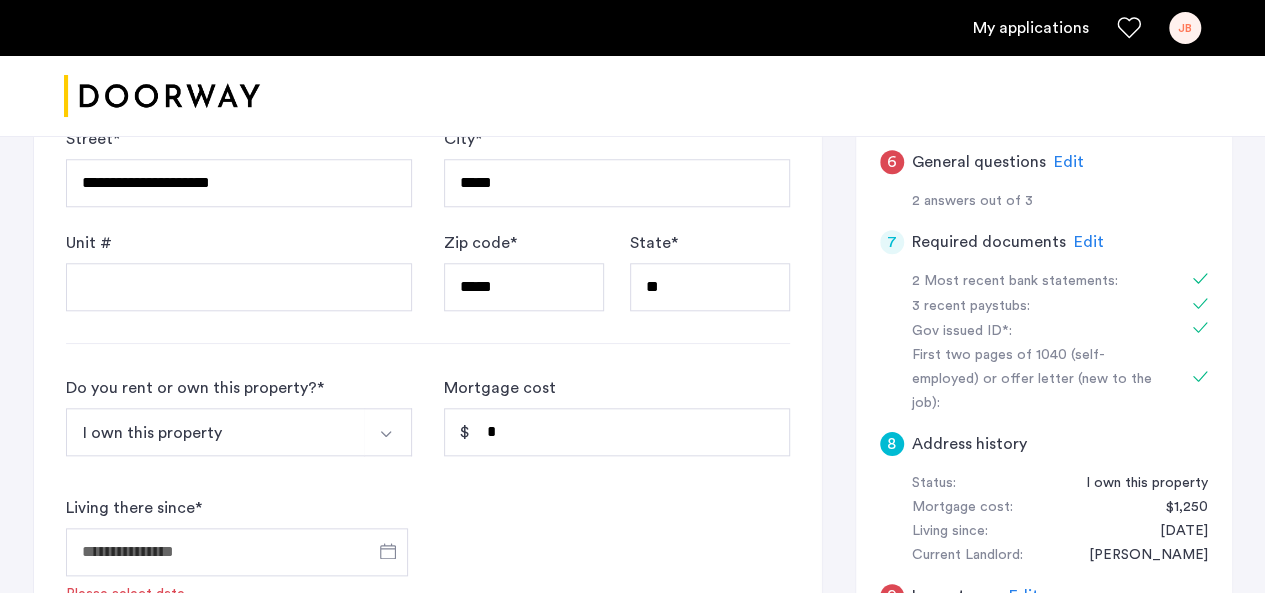 click on "Do you rent or own this property?  * I own this property I rent this property I own this property My first time renting Other Mortgage cost * Living there since  *  Please select date" 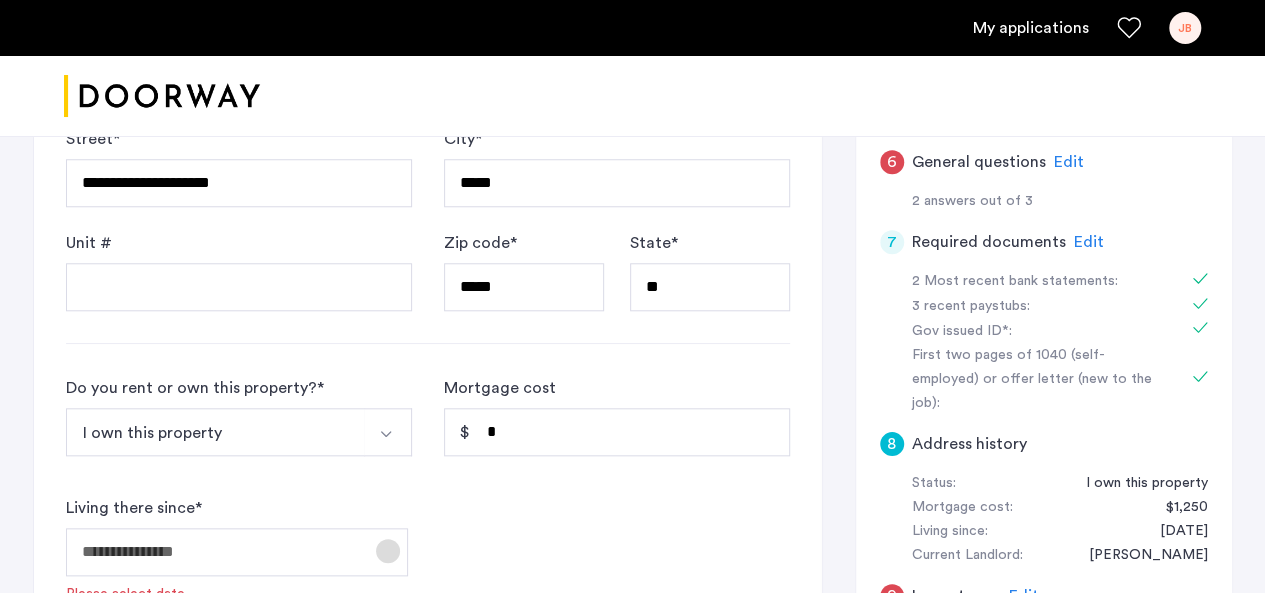 click 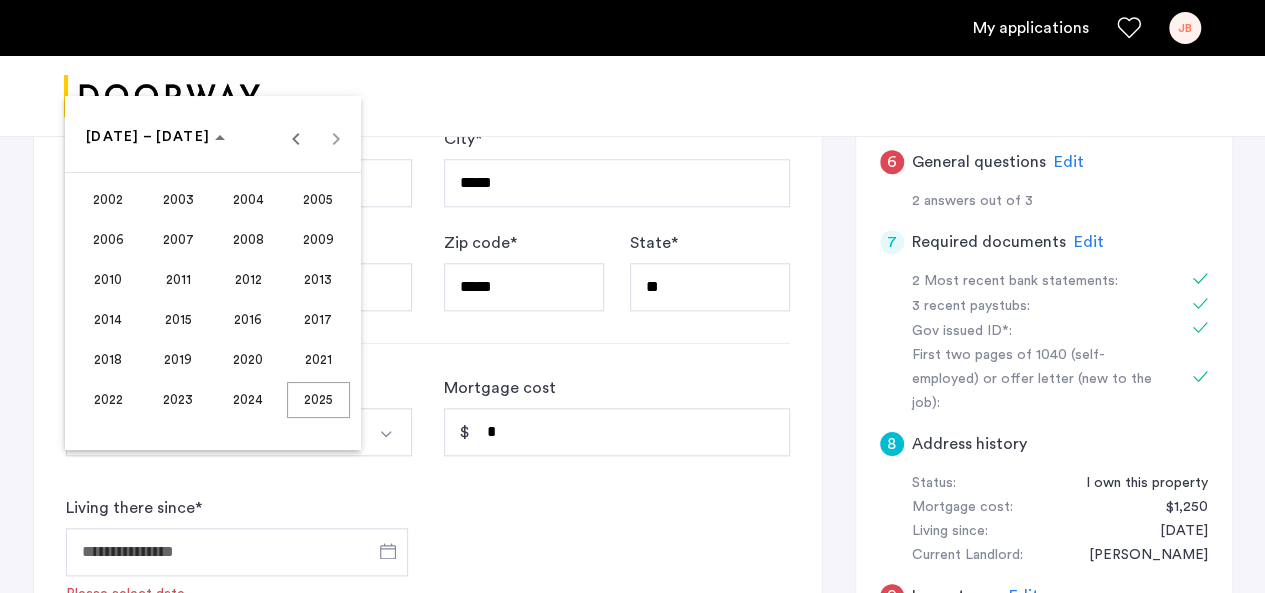 click on "2020" at bounding box center (248, 360) 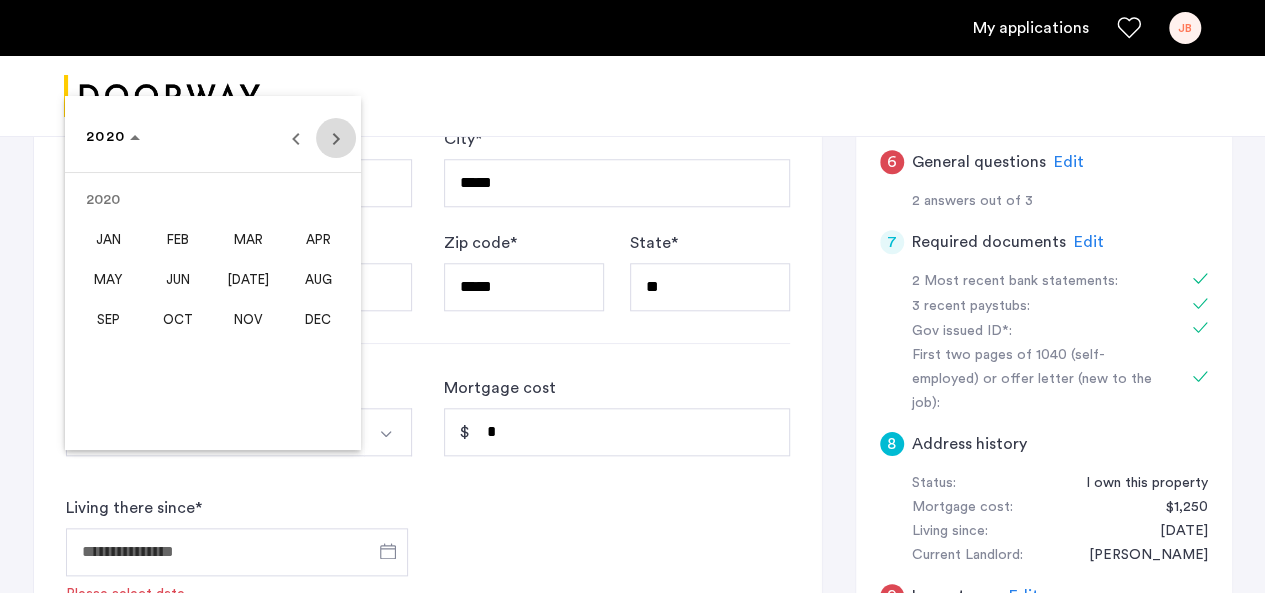 click at bounding box center [336, 138] 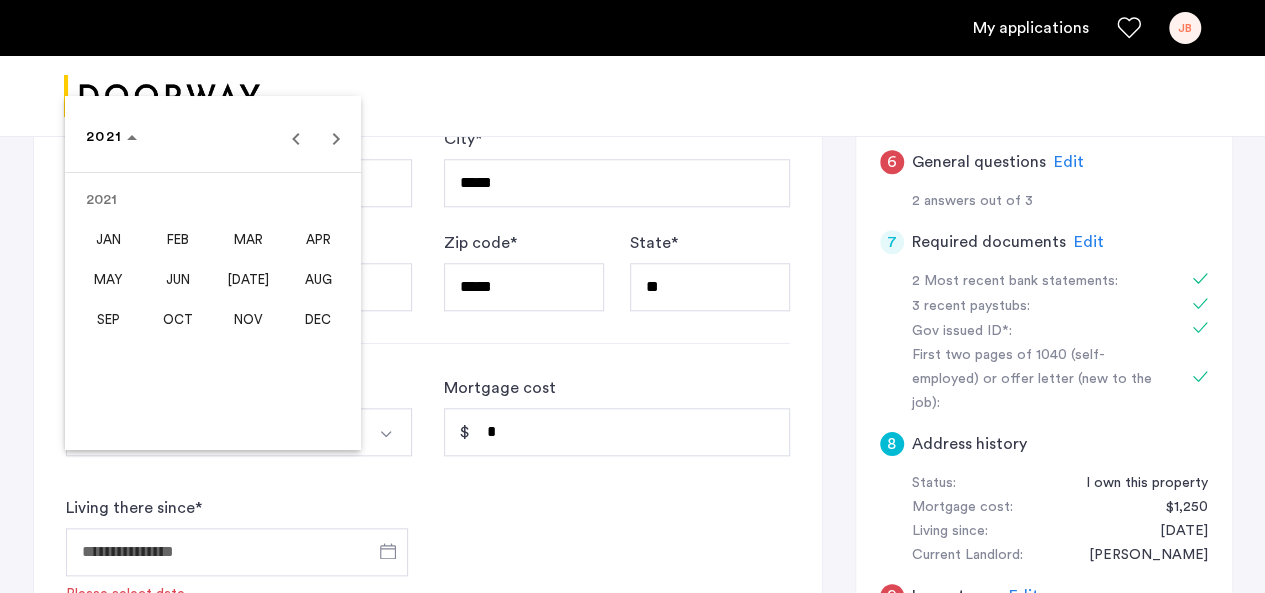 click on "FEB" at bounding box center (178, 240) 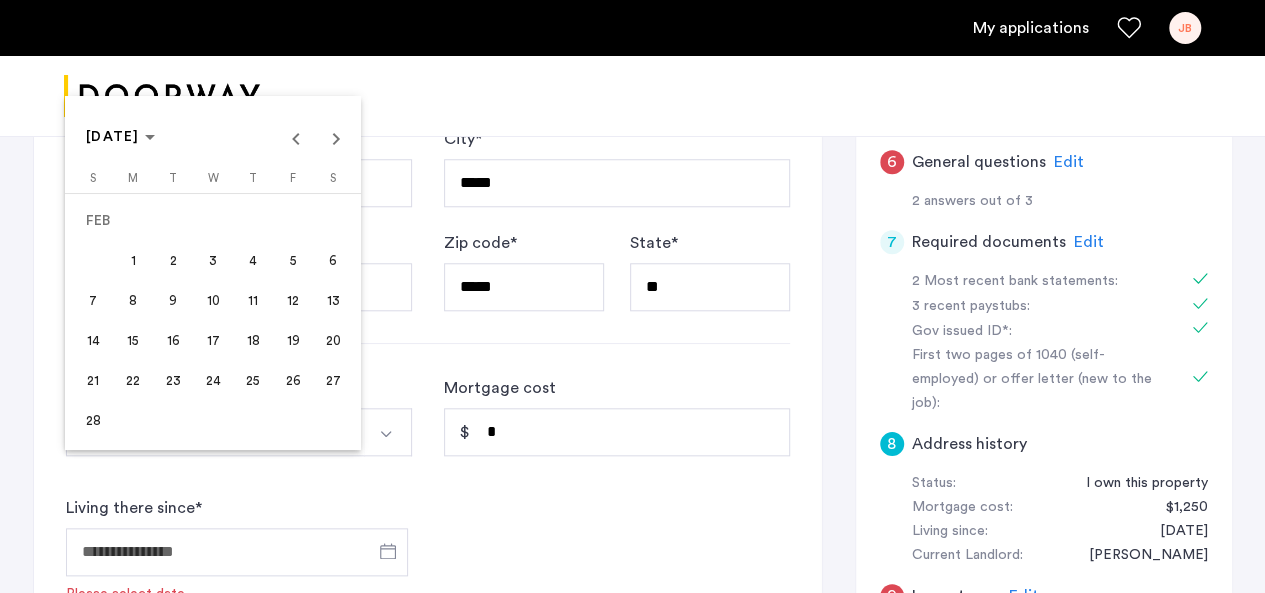 click on "5" at bounding box center [293, 261] 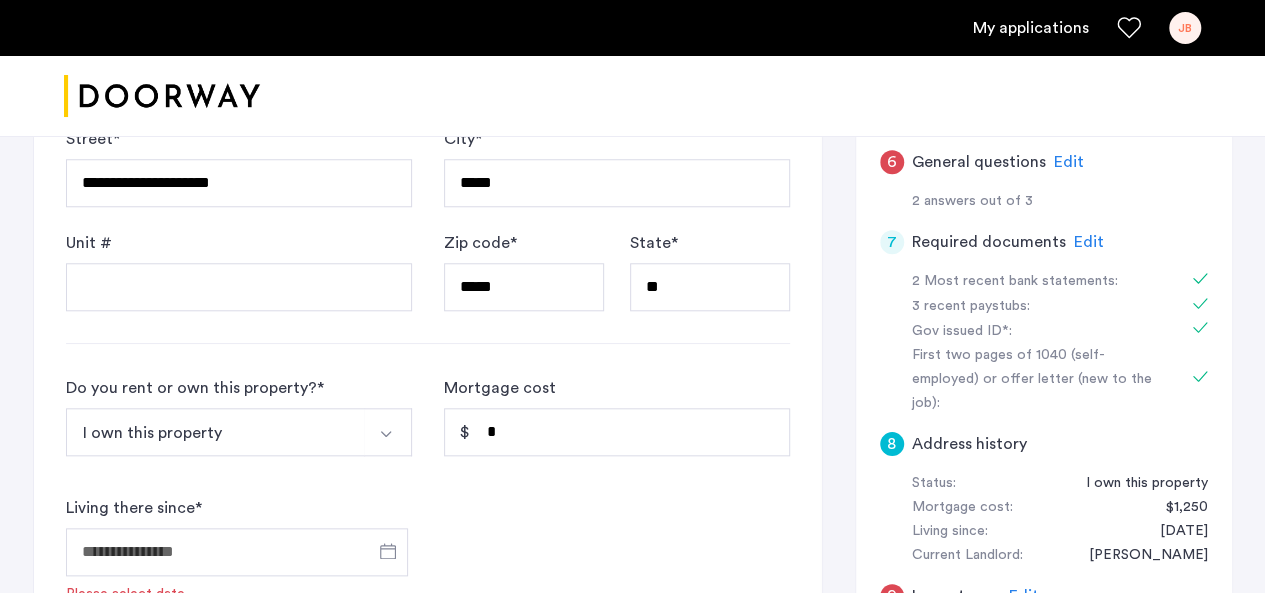 type on "**********" 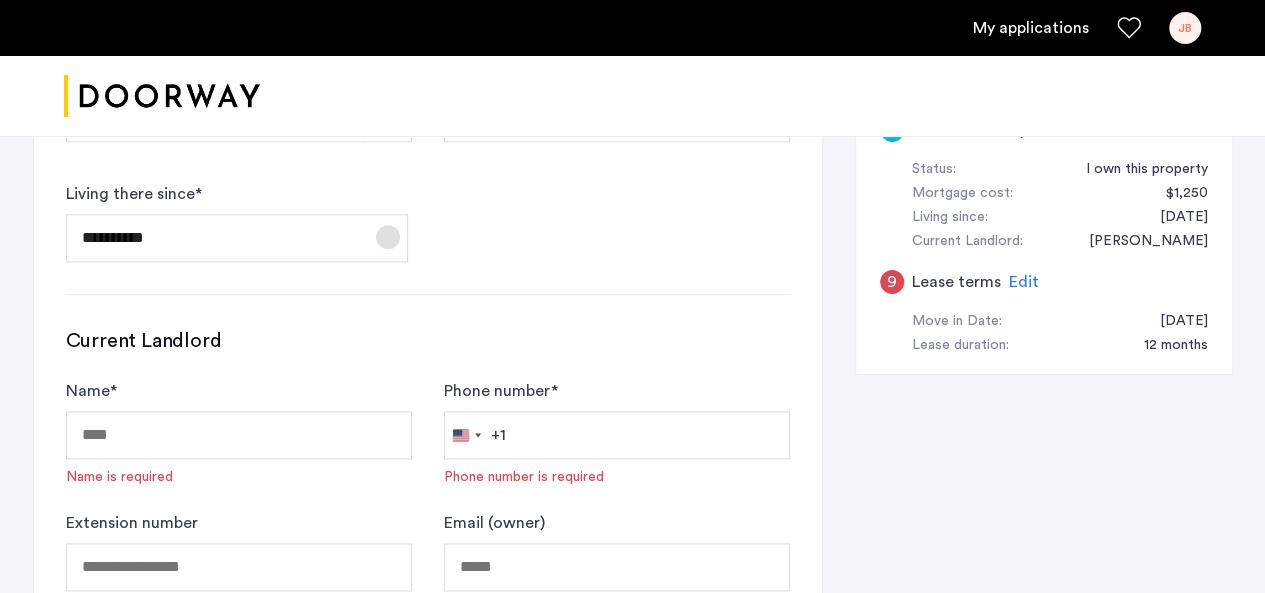 scroll, scrollTop: 1134, scrollLeft: 0, axis: vertical 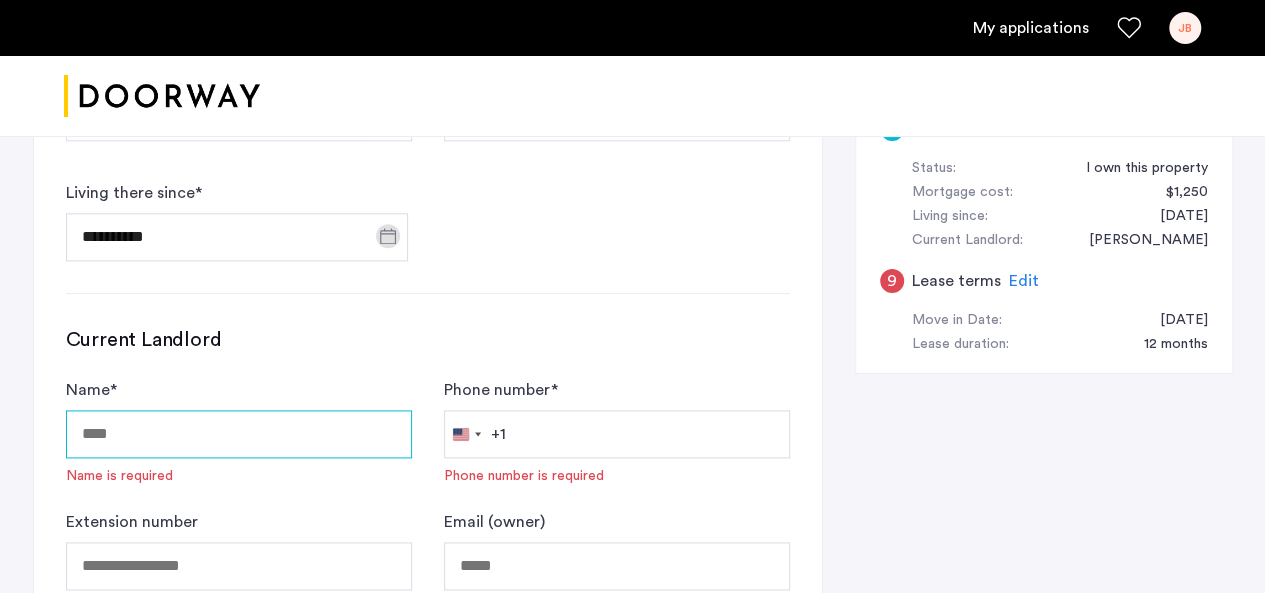 click on "Name  *" at bounding box center [239, 434] 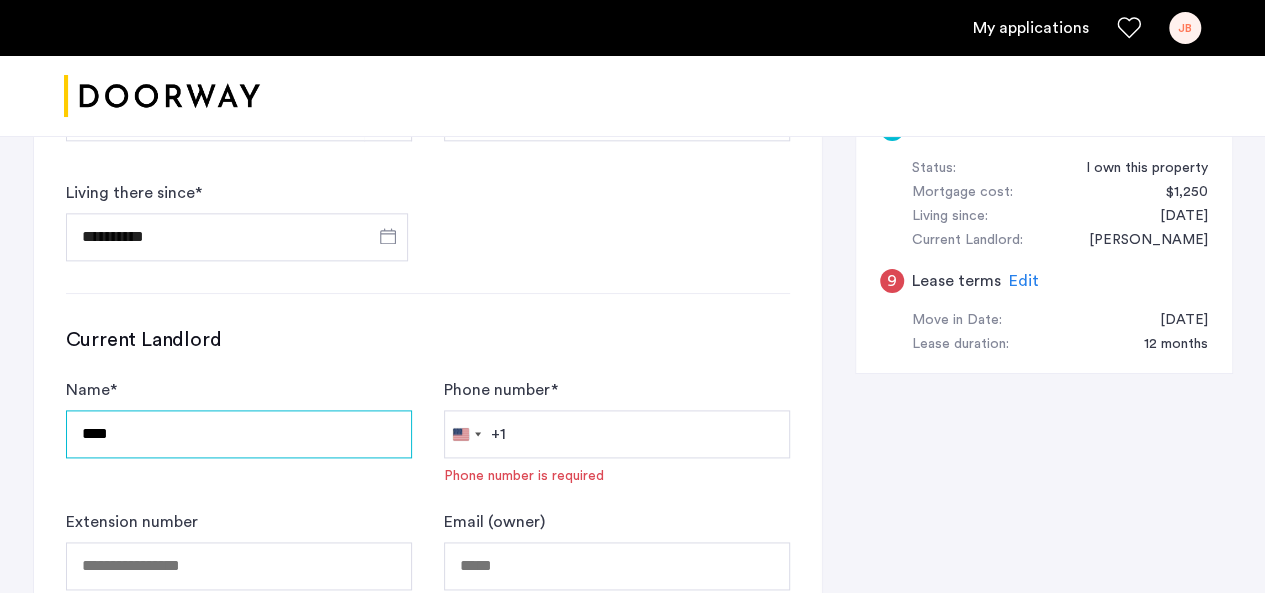 type on "**********" 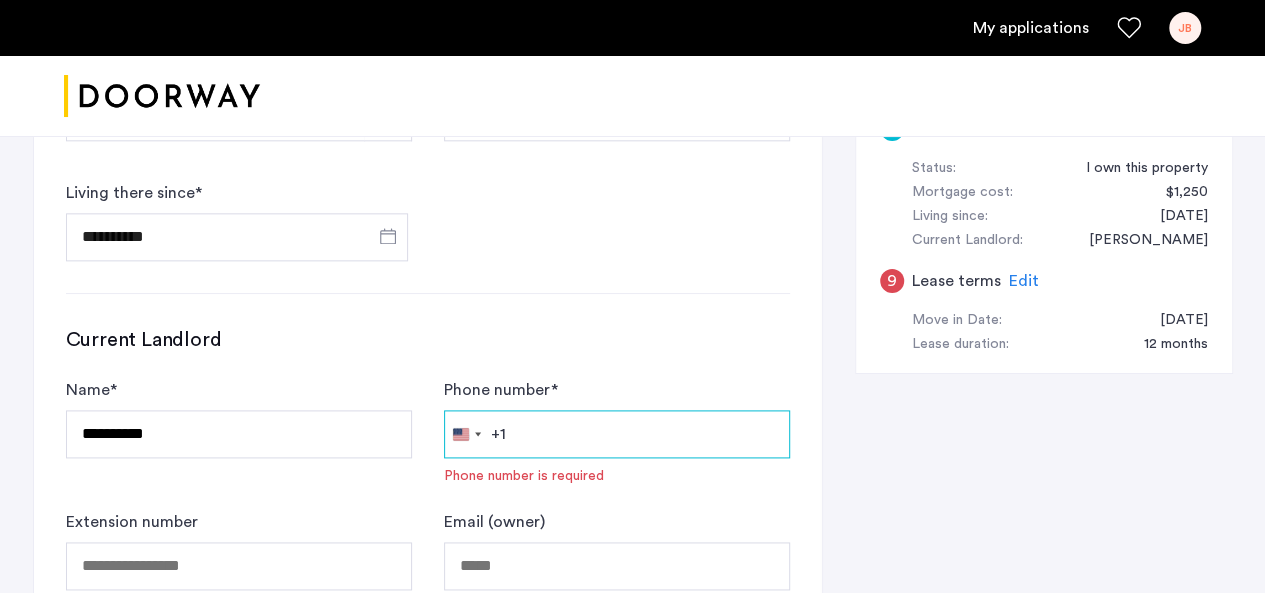 click on "Phone number  *" at bounding box center (617, 434) 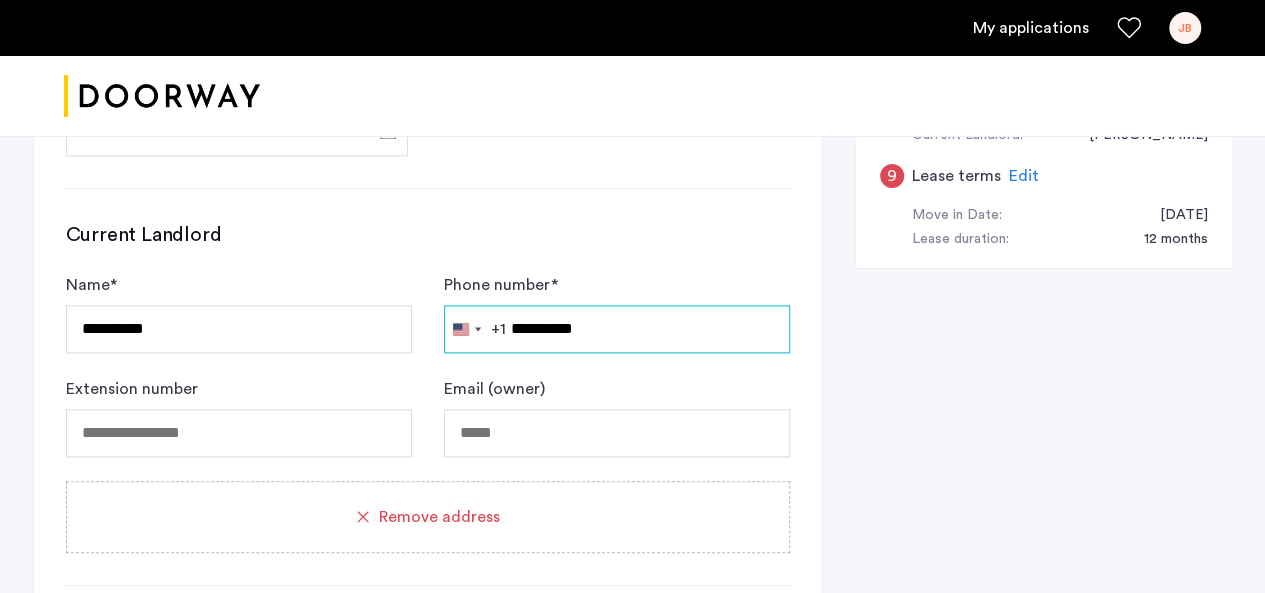 scroll, scrollTop: 1240, scrollLeft: 0, axis: vertical 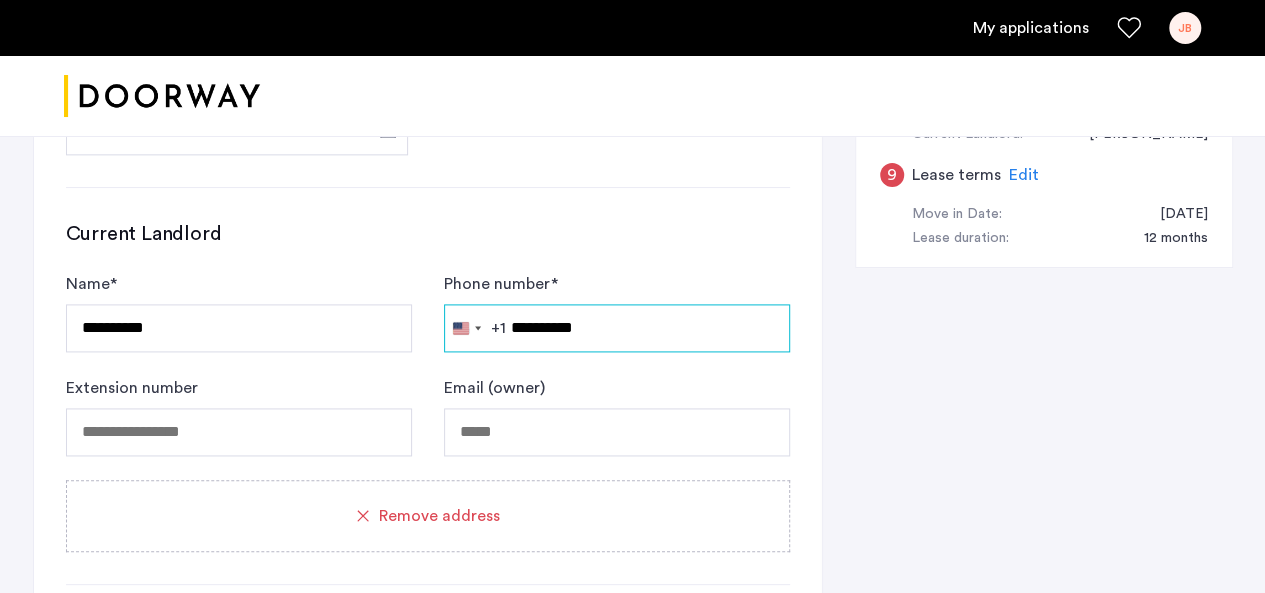 type on "**********" 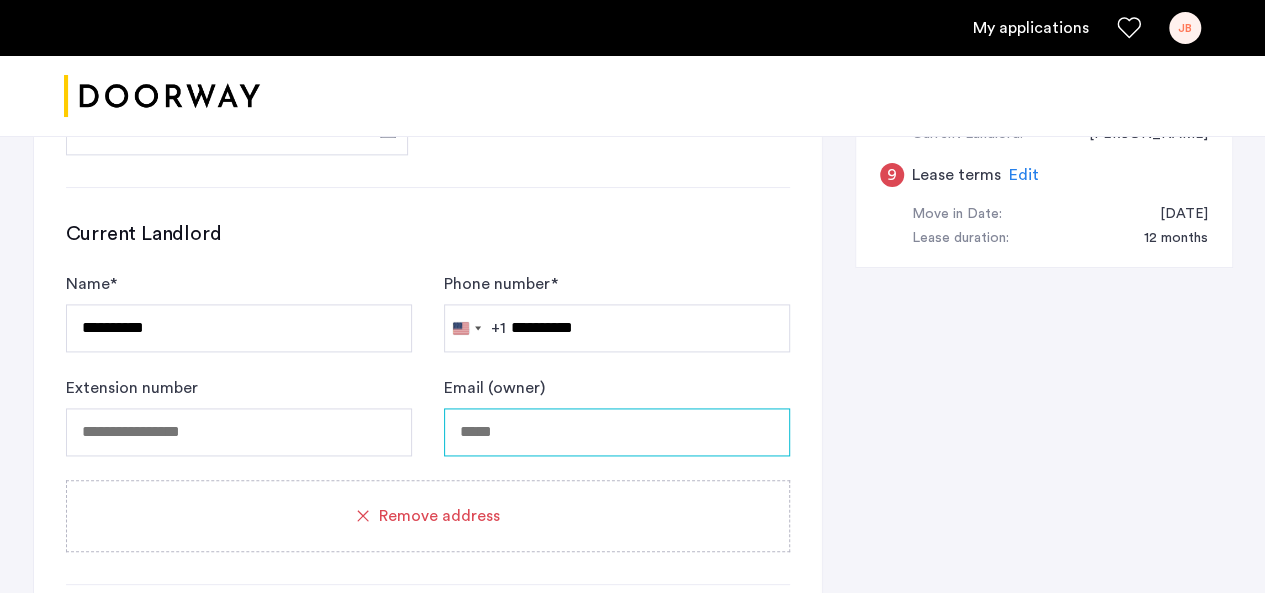 click on "Email (owner)" at bounding box center (617, 432) 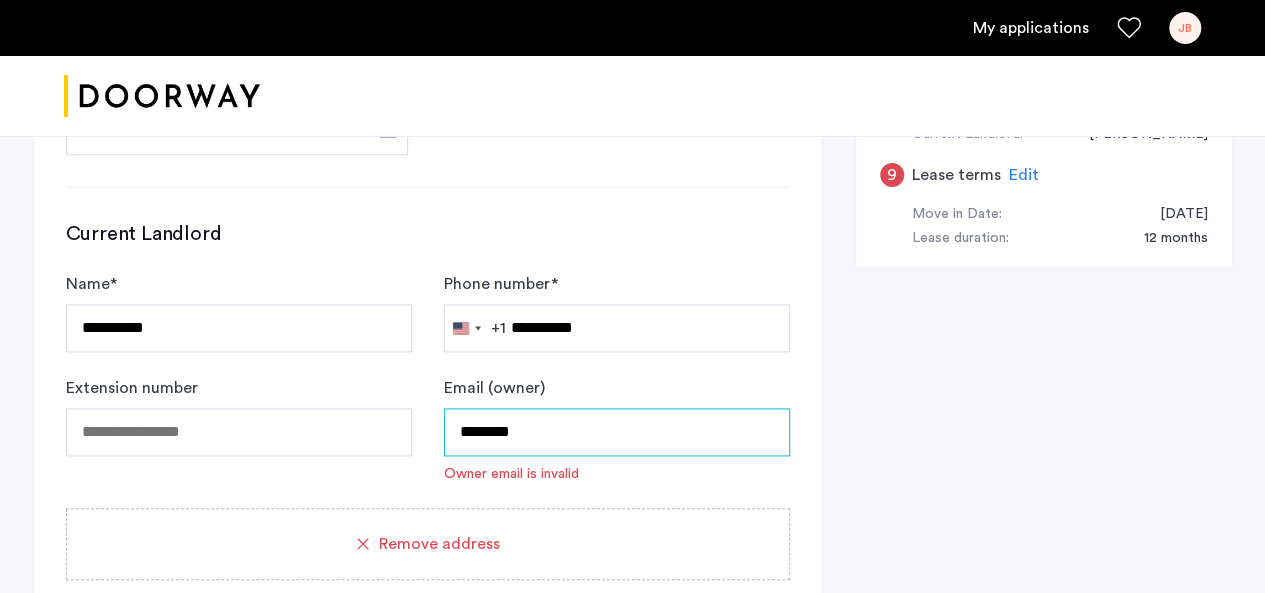 type on "**********" 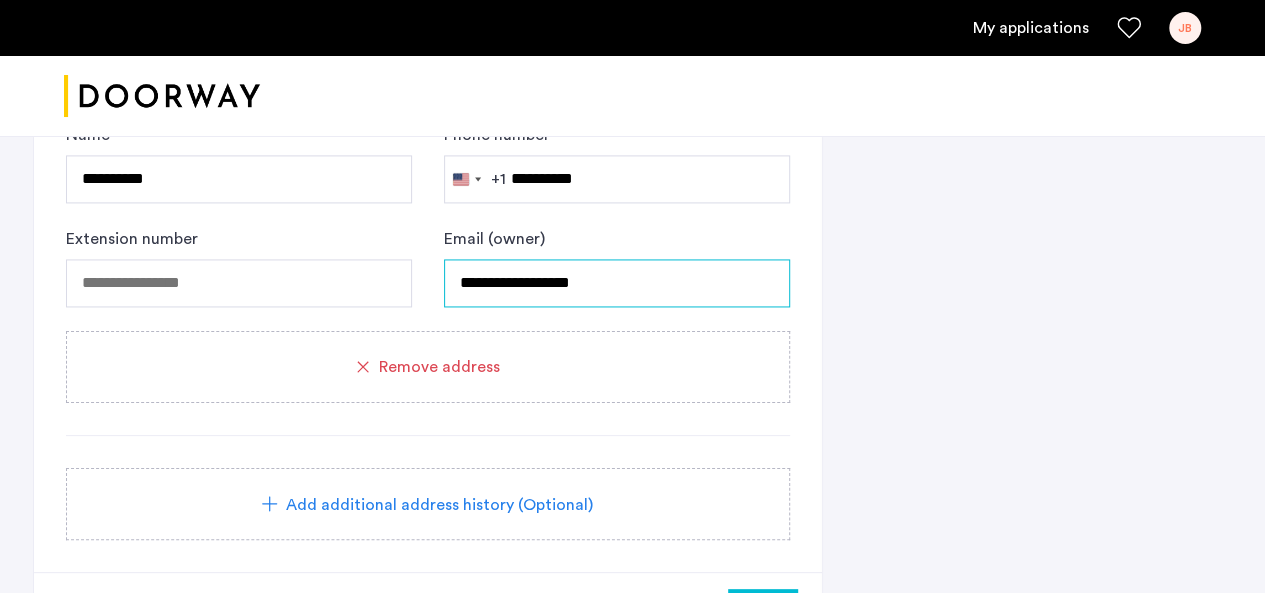 scroll, scrollTop: 1390, scrollLeft: 0, axis: vertical 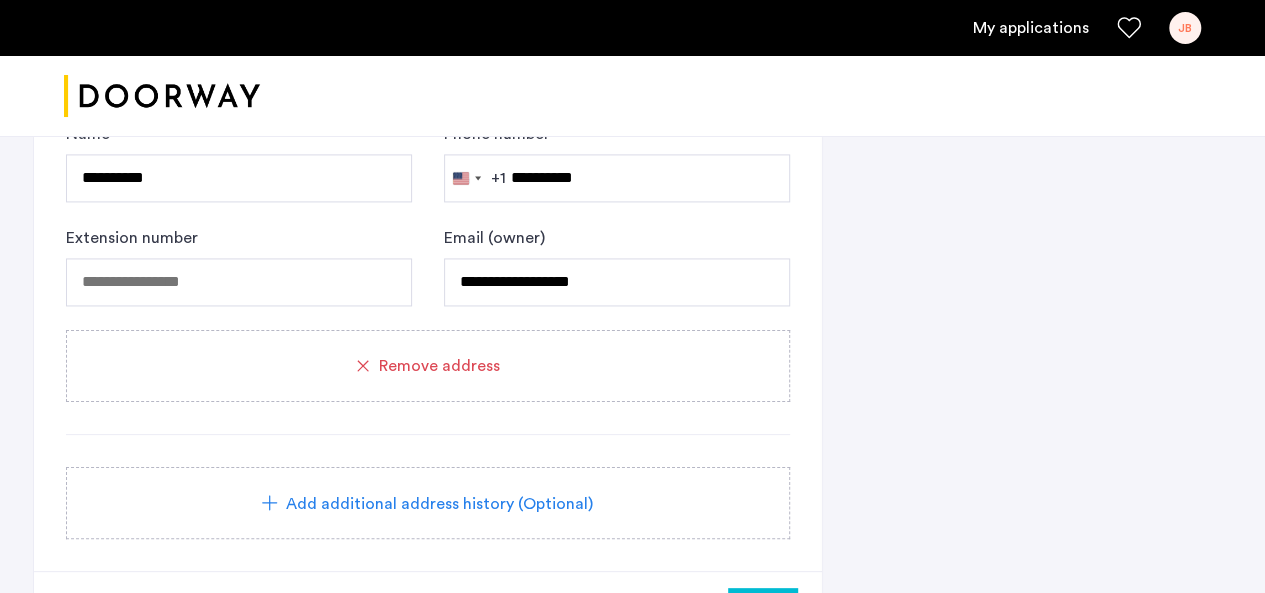 click on "Add additional address history (Optional)" 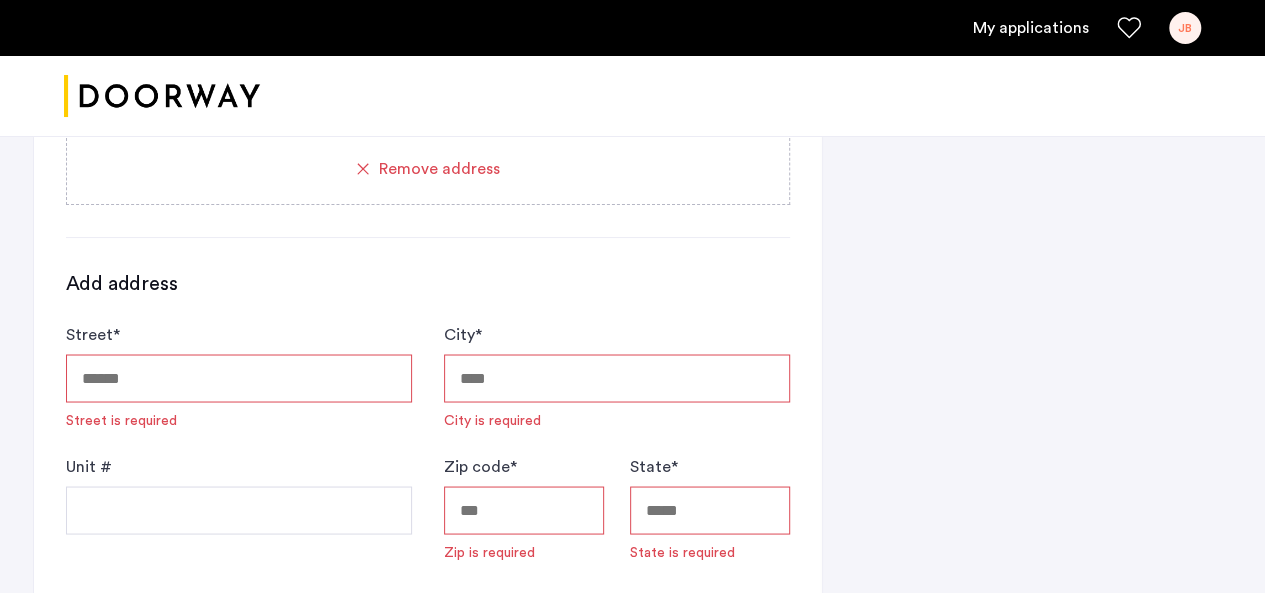 scroll, scrollTop: 1589, scrollLeft: 0, axis: vertical 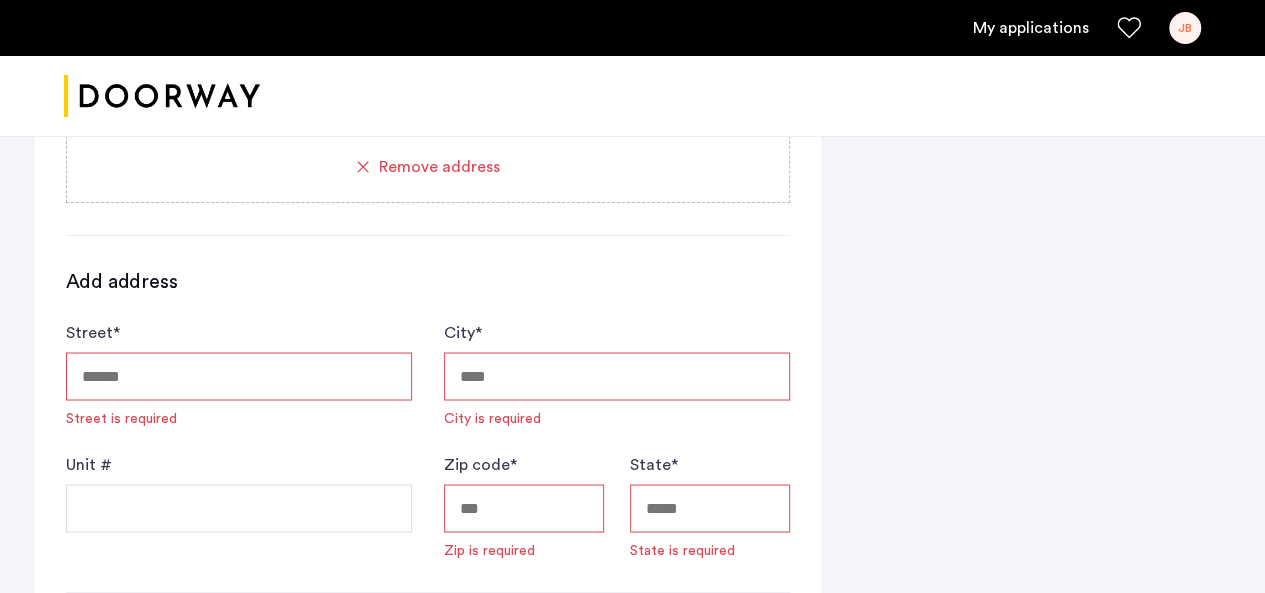 click on "Street  *" at bounding box center (239, 376) 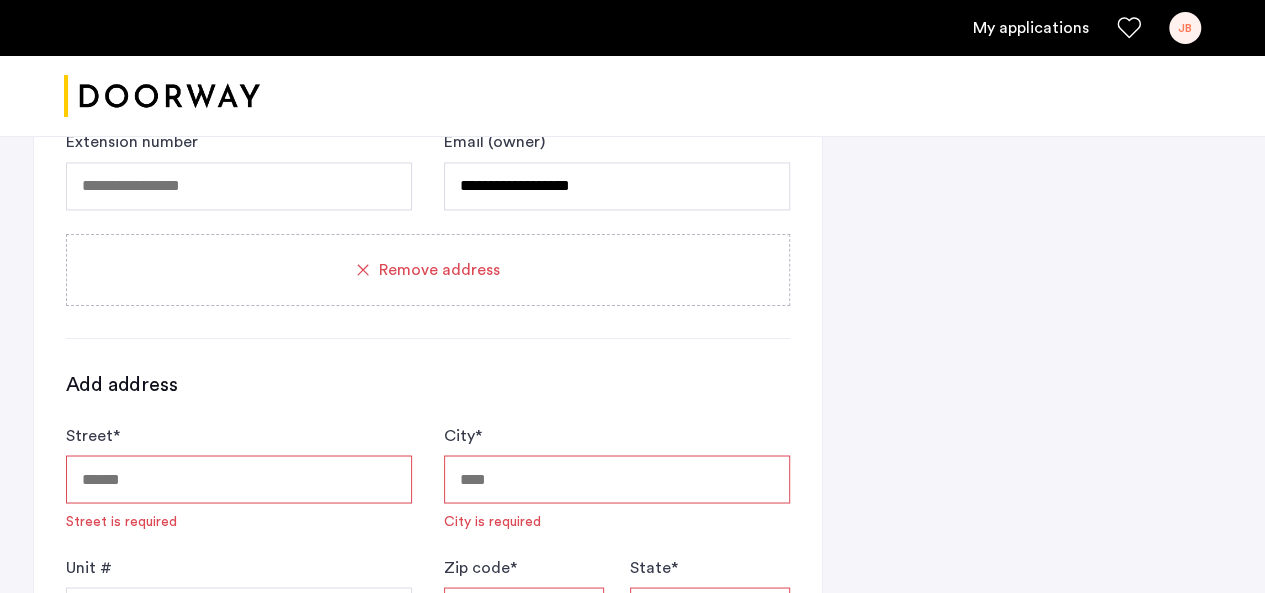 scroll, scrollTop: 1487, scrollLeft: 0, axis: vertical 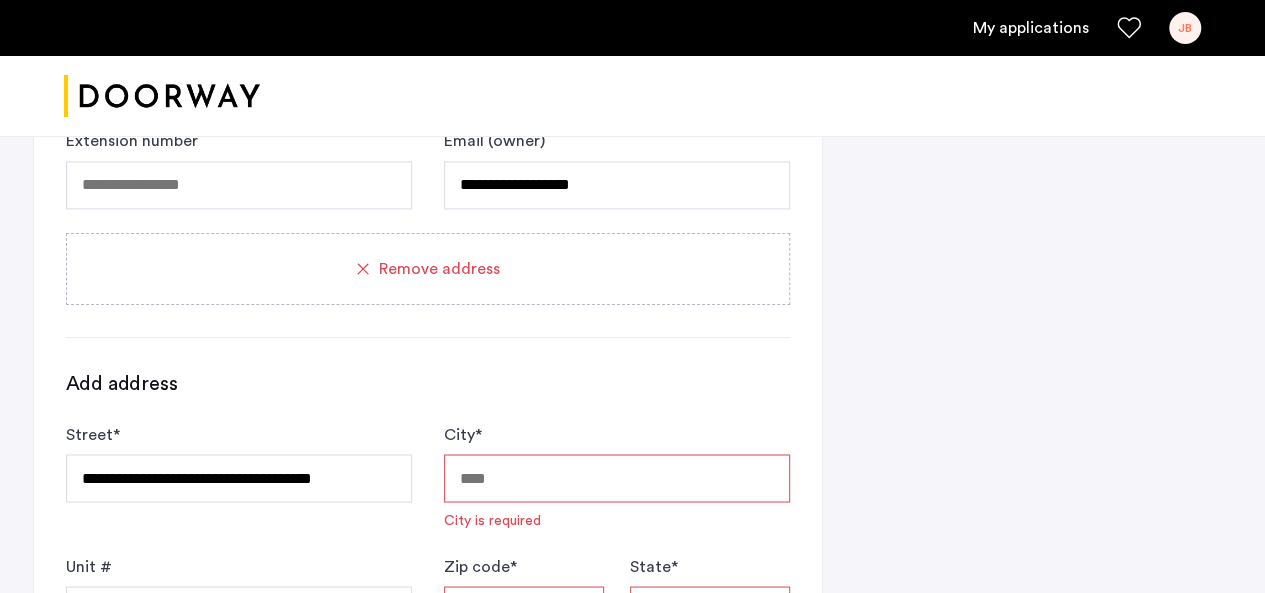 type on "**********" 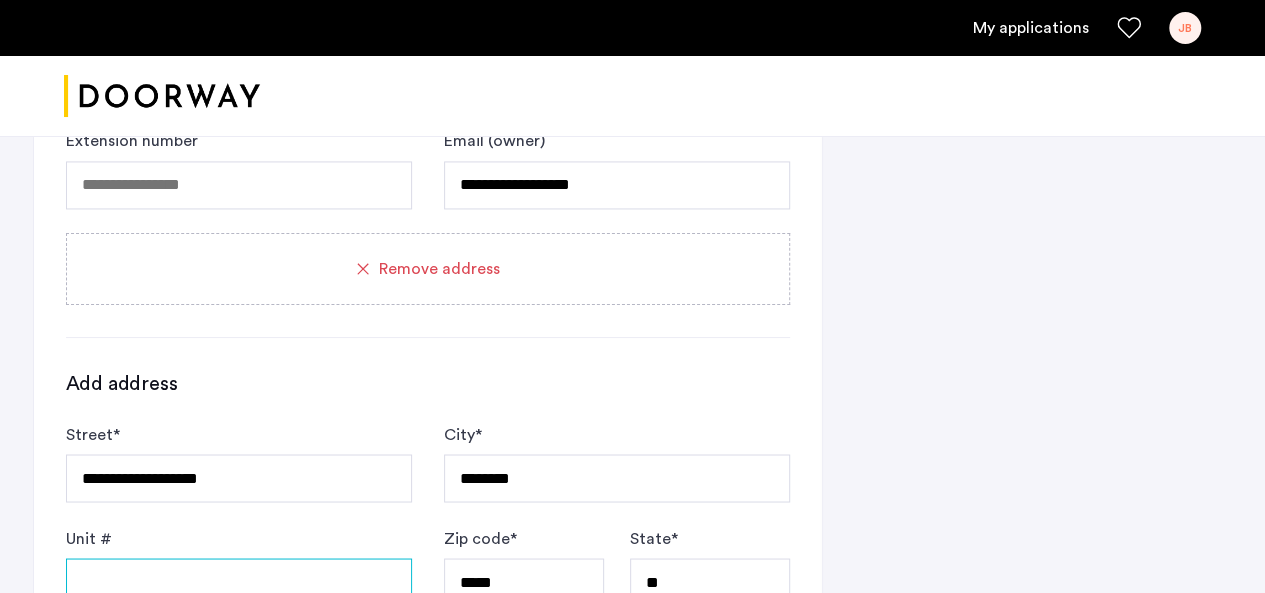 click on "Unit #" at bounding box center [239, 582] 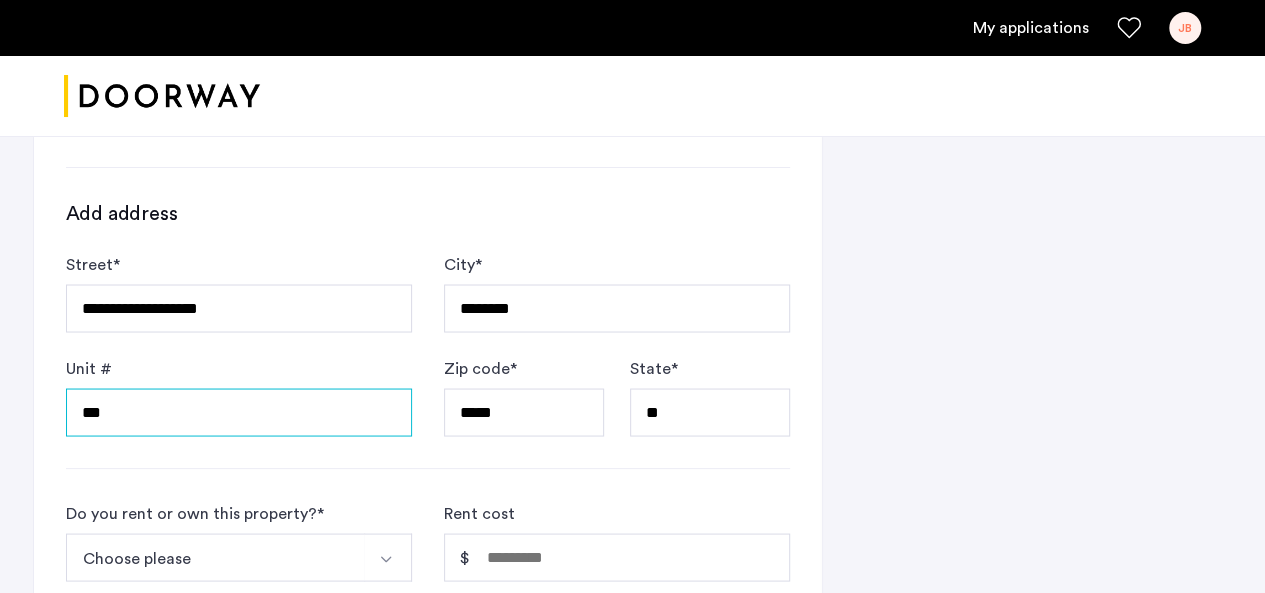 scroll, scrollTop: 1658, scrollLeft: 0, axis: vertical 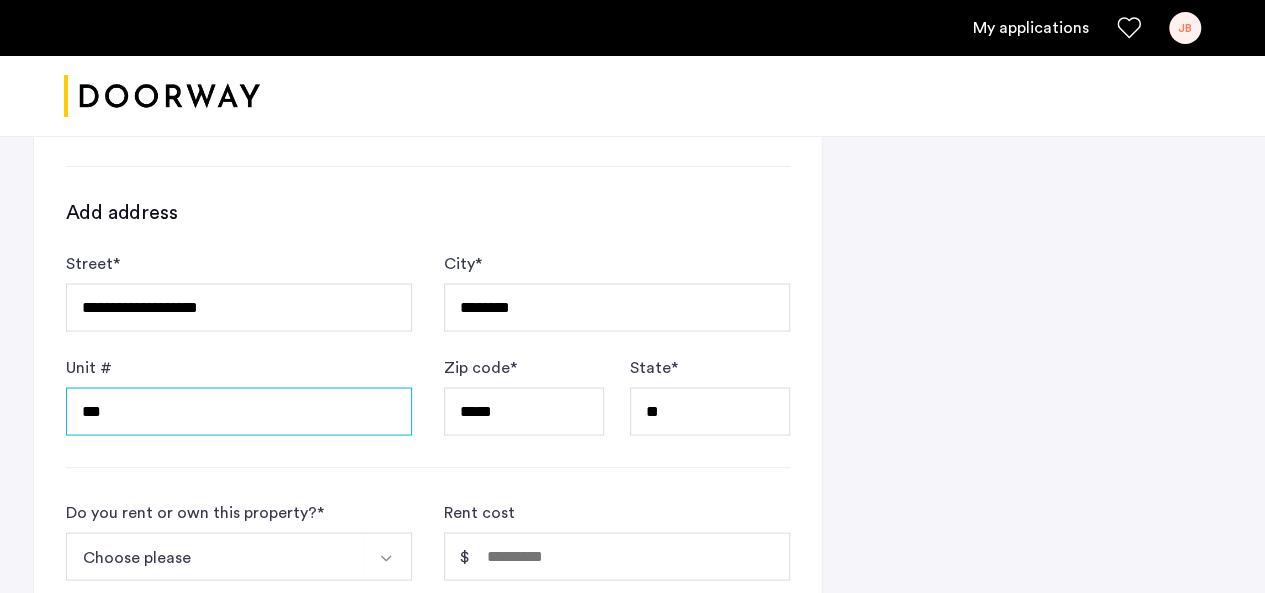 type on "***" 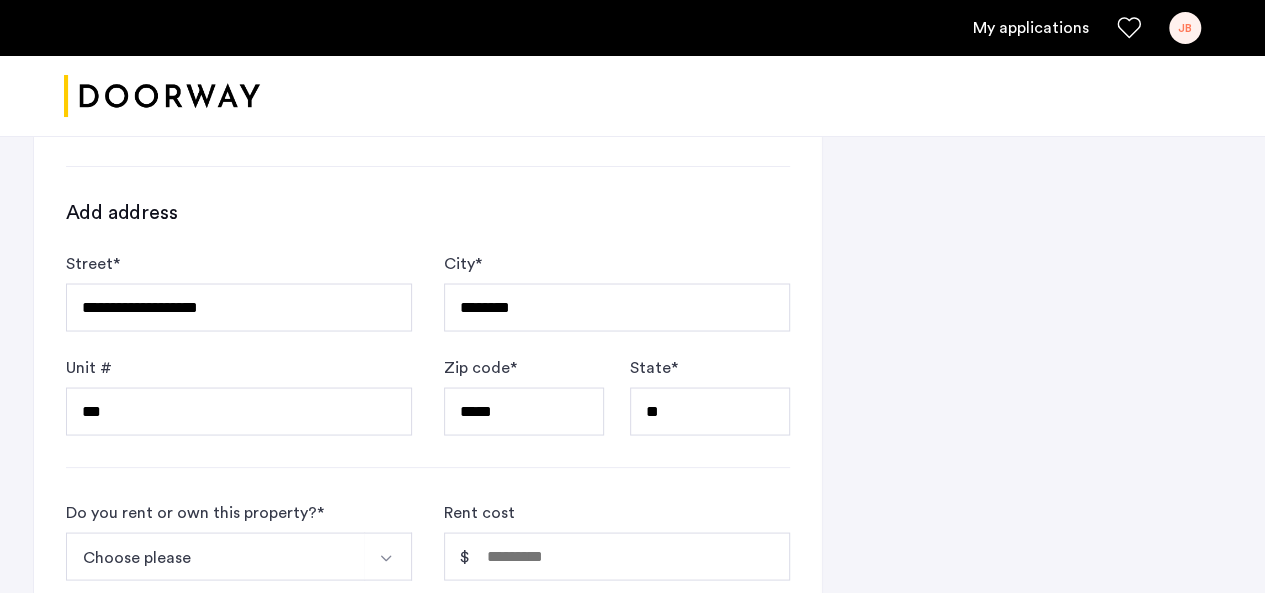 click on "Choose please" at bounding box center (215, 556) 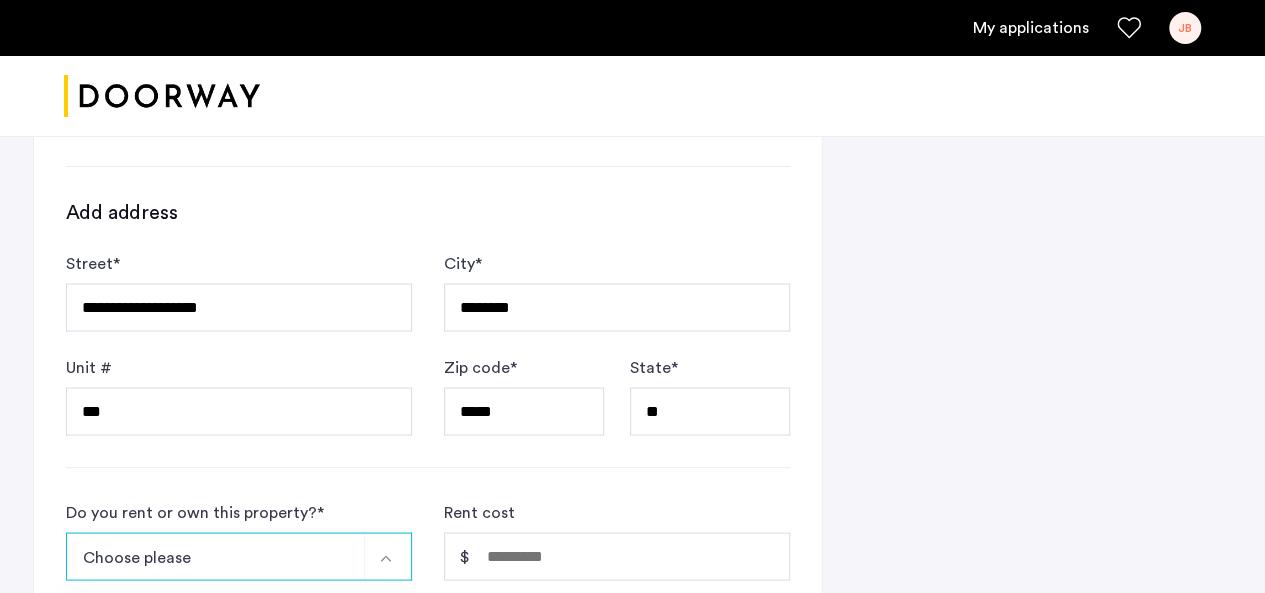 click on "I own this property" at bounding box center [146, 662] 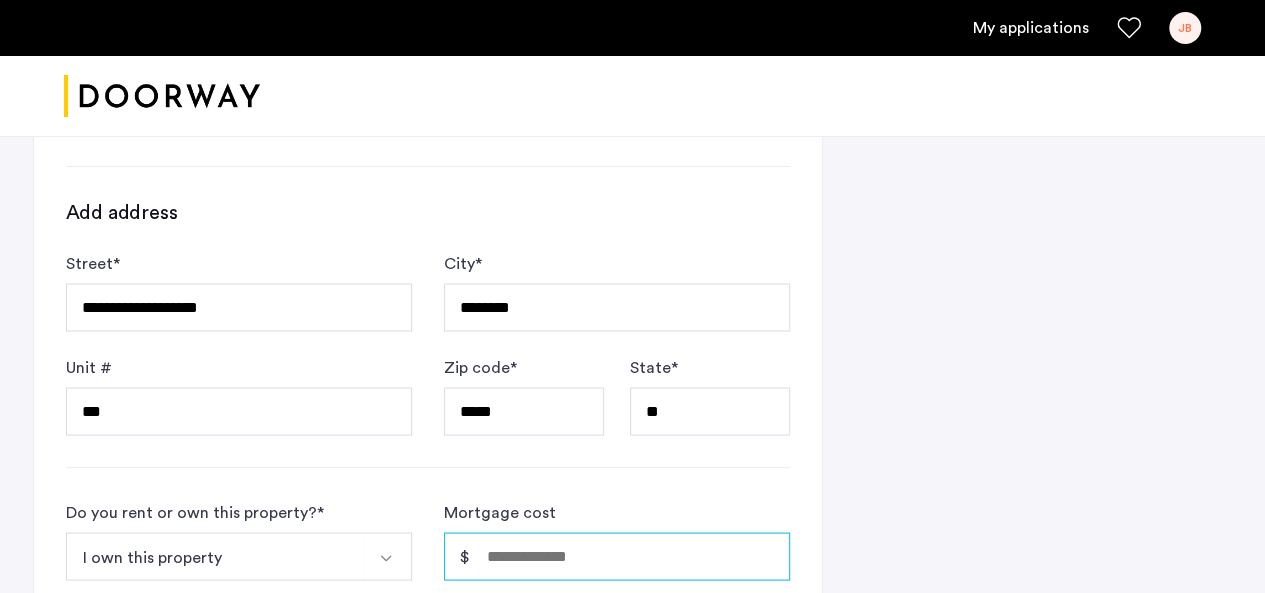 click on "Mortgage cost" at bounding box center [617, 556] 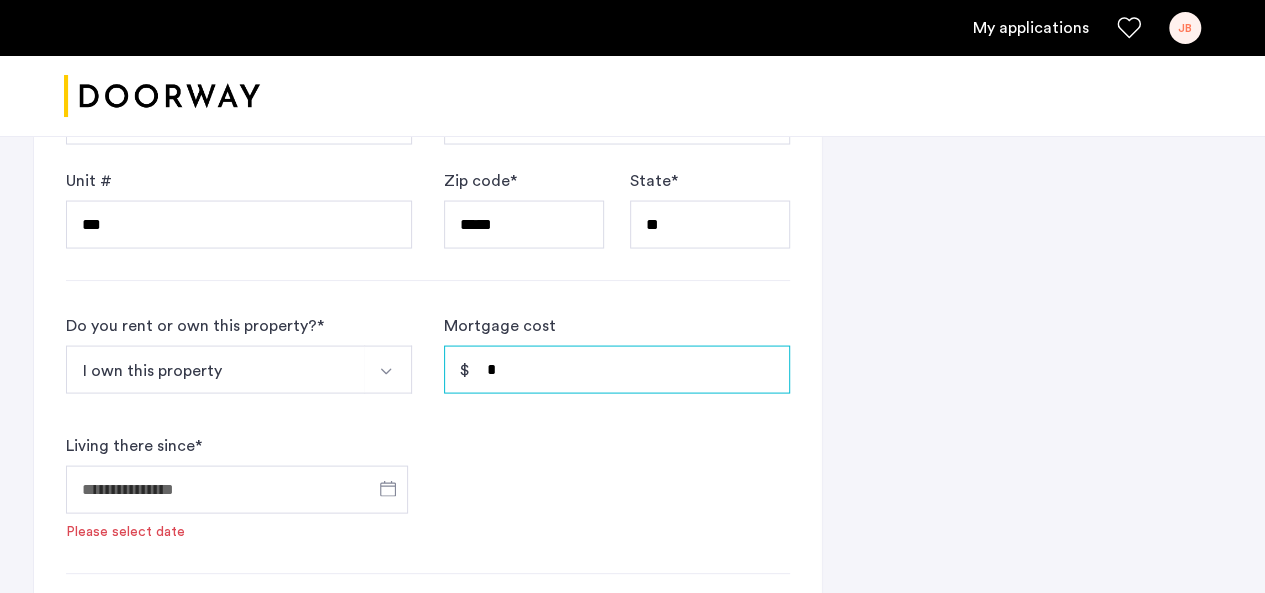 scroll, scrollTop: 1846, scrollLeft: 0, axis: vertical 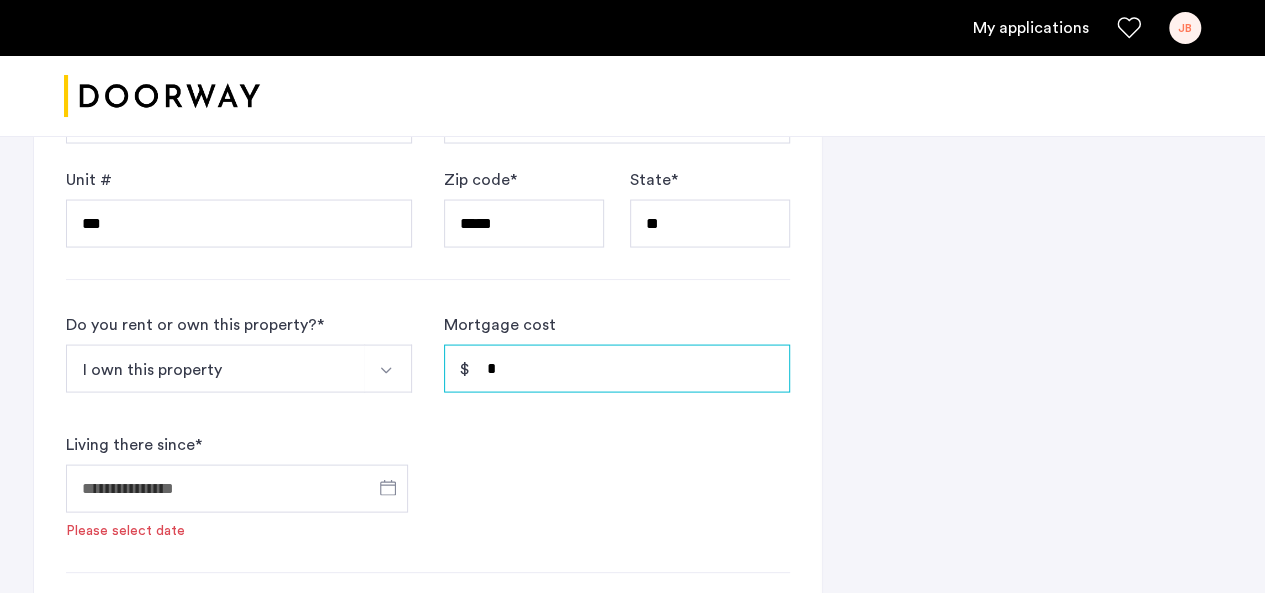 type on "*" 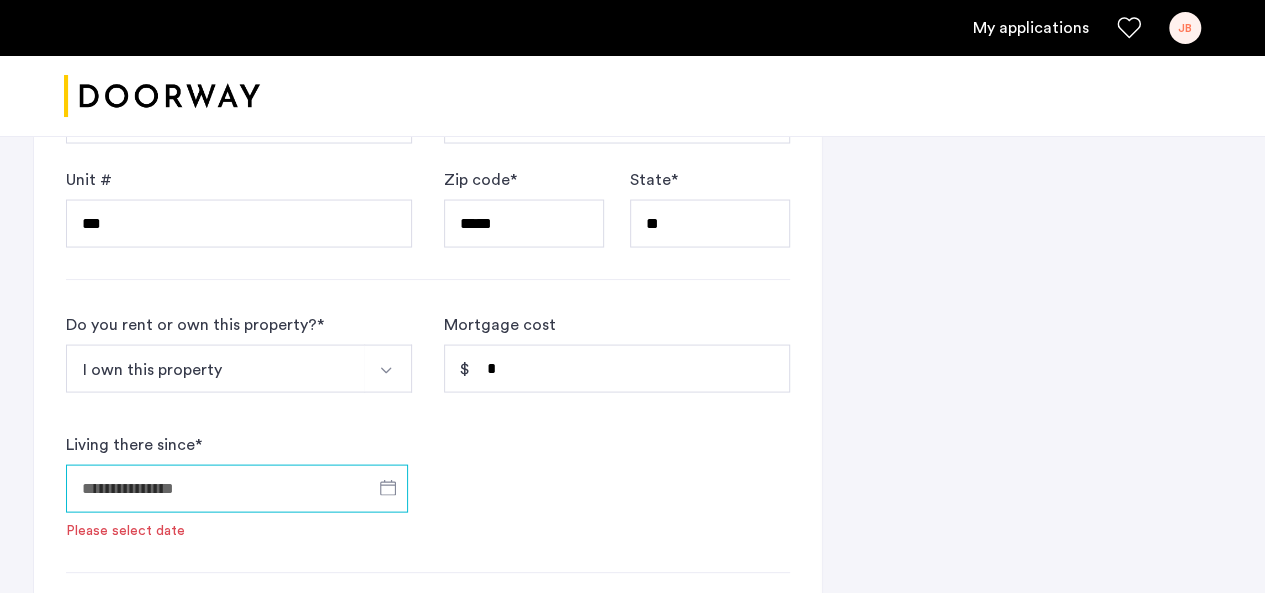 click on "Living there since  *" at bounding box center (237, 488) 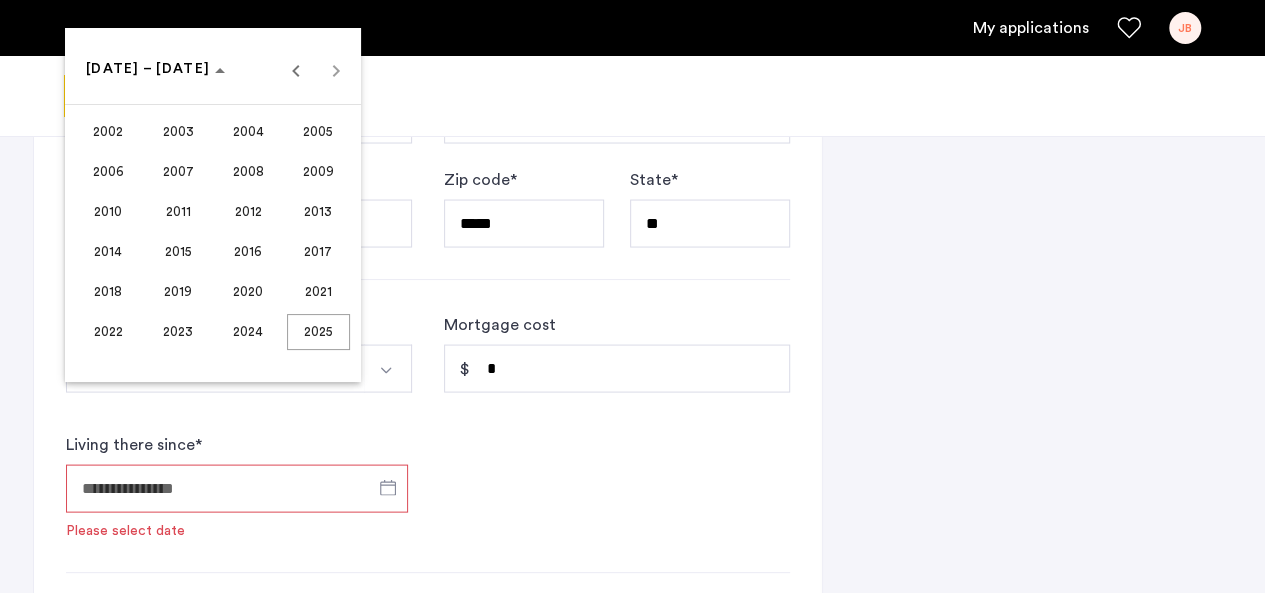 click on "2023" at bounding box center [178, 332] 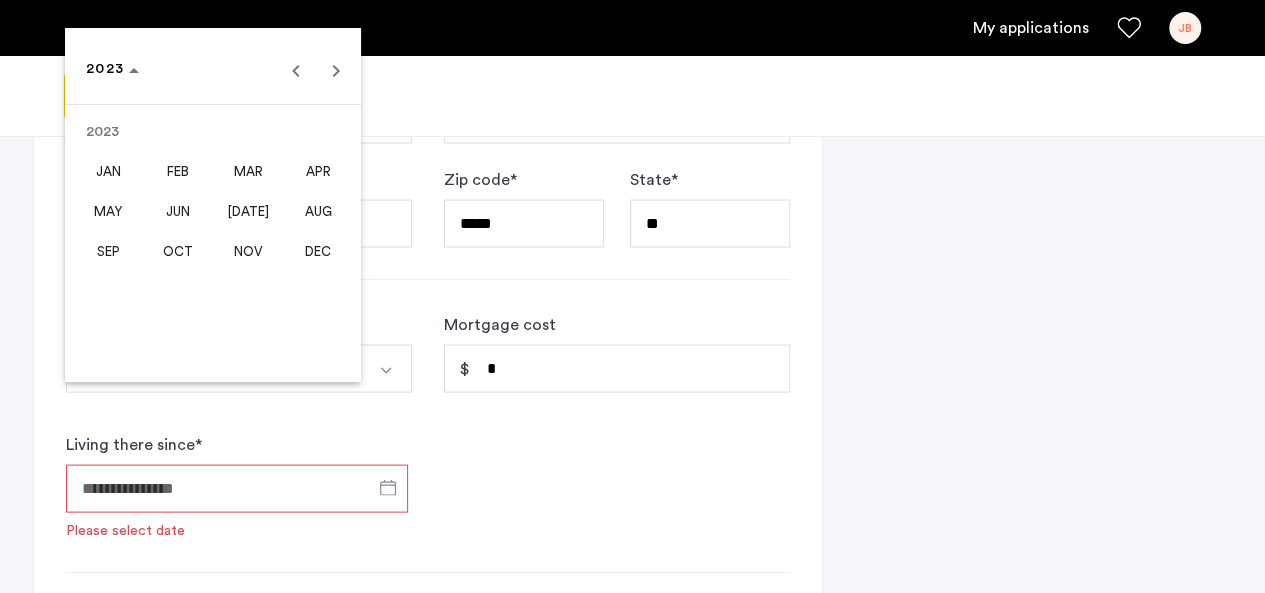 click on "JUN" at bounding box center (178, 212) 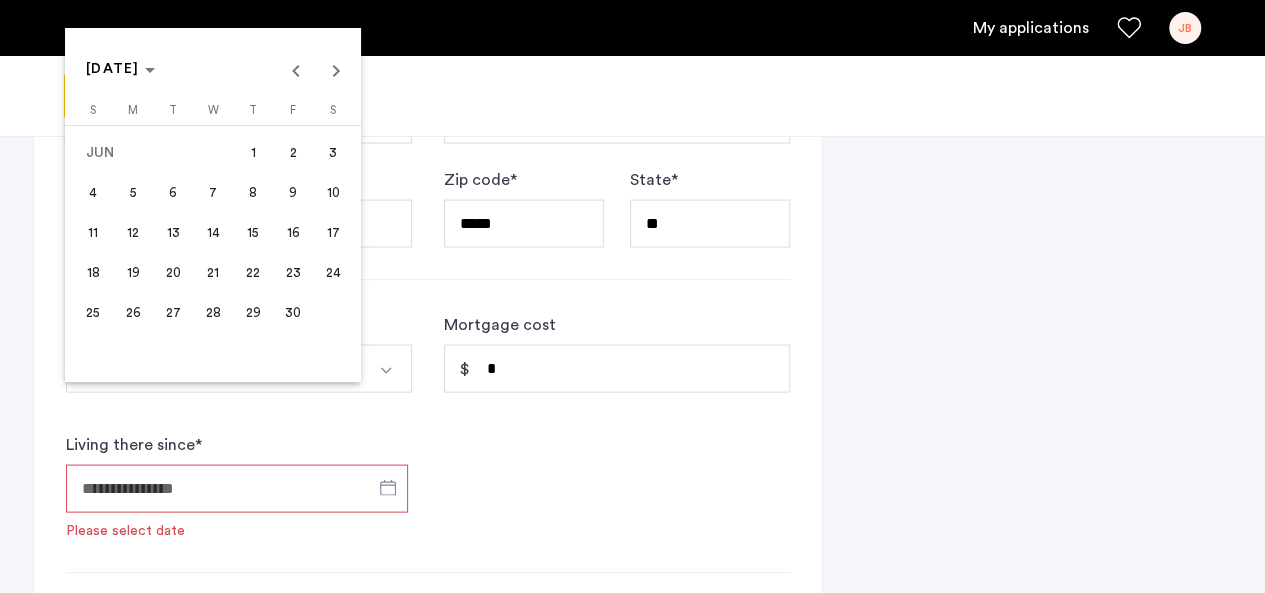 click on "27" at bounding box center [173, 313] 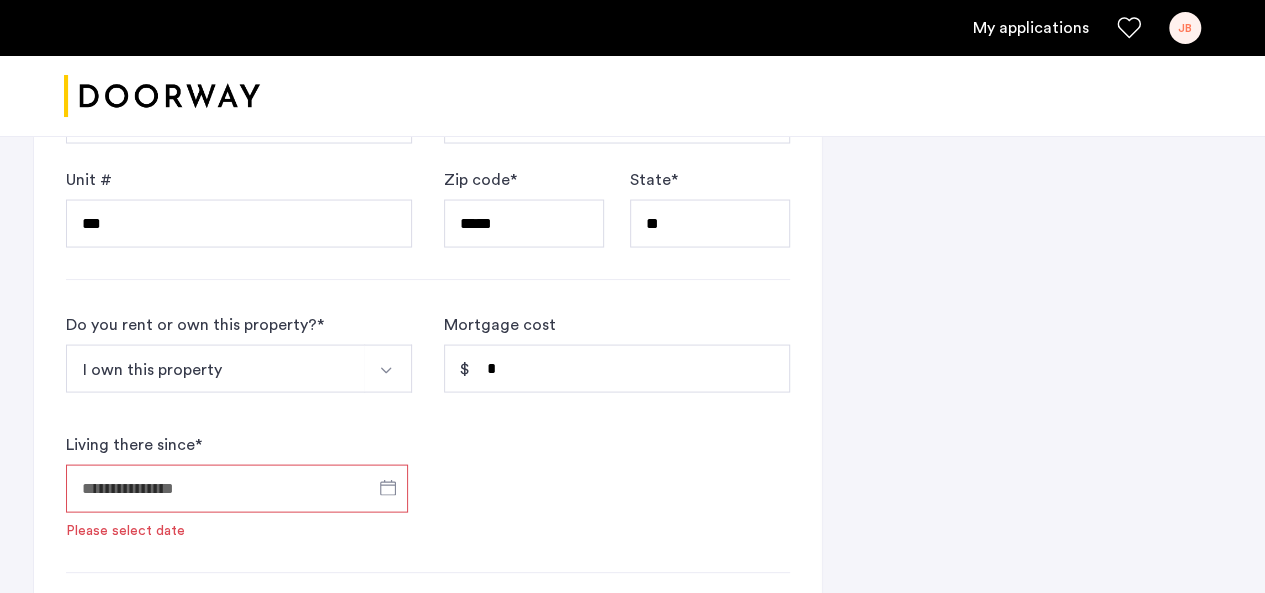 type on "**********" 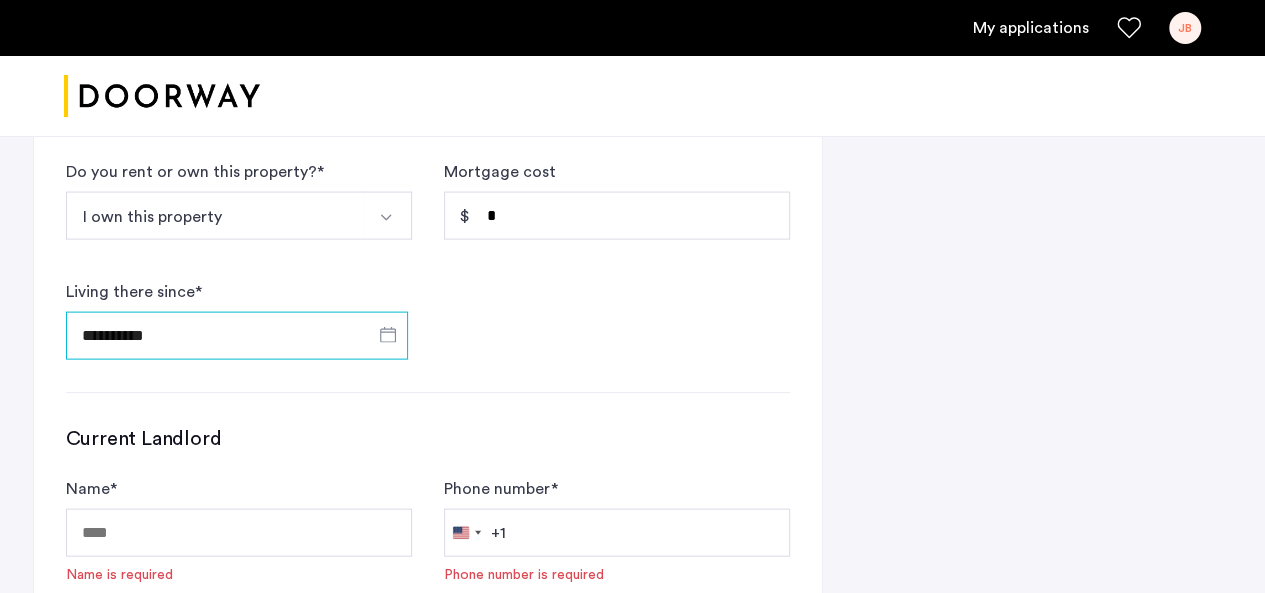 scroll, scrollTop: 2002, scrollLeft: 0, axis: vertical 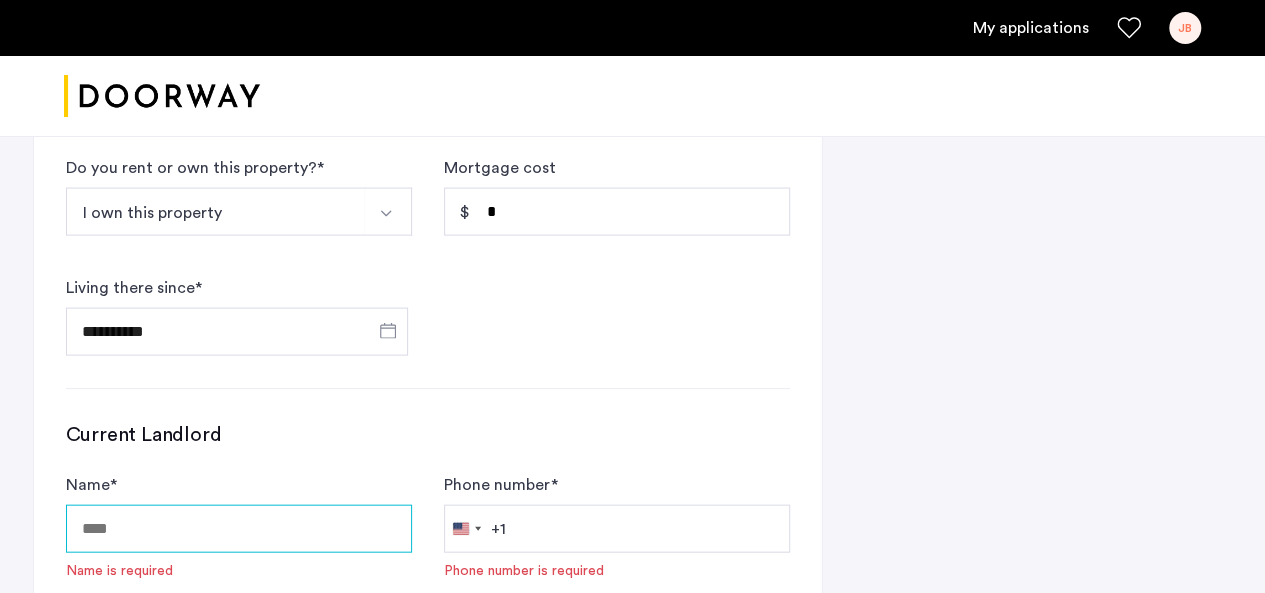 click on "Name  *" at bounding box center (239, 529) 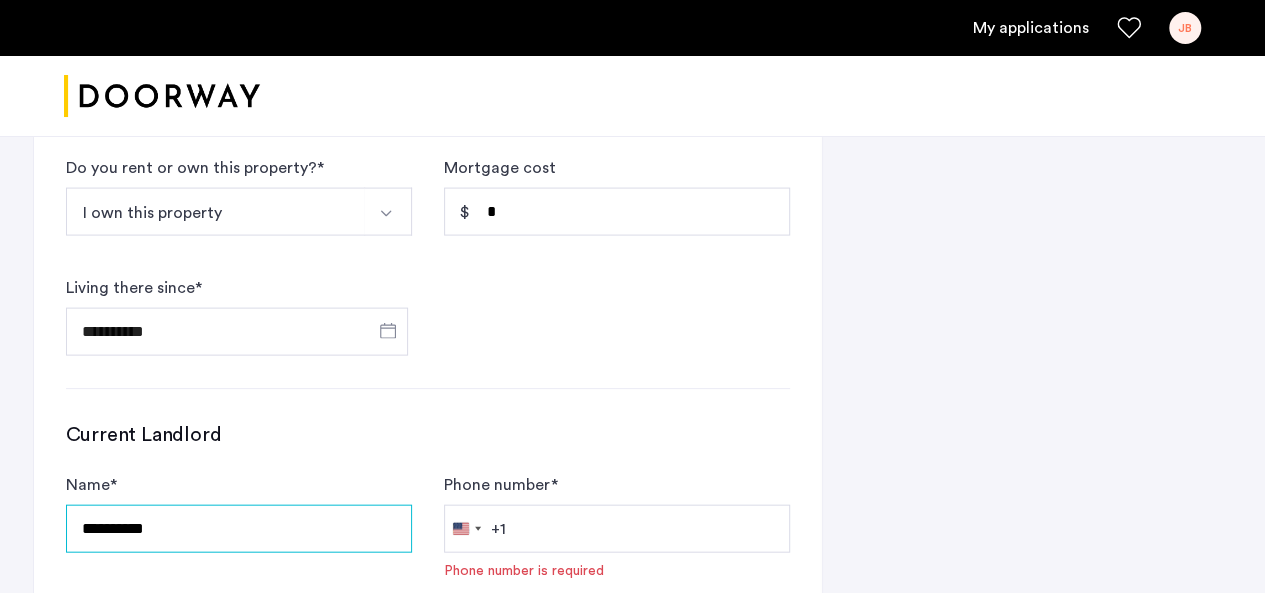 type on "**********" 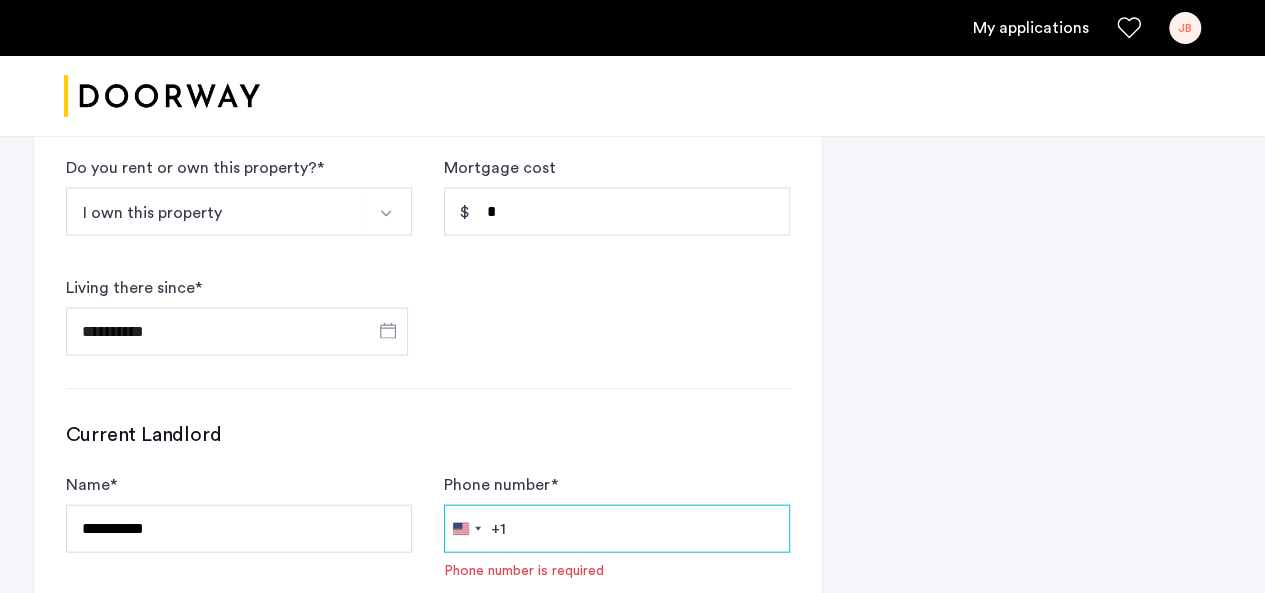 click on "Phone number  *" at bounding box center [617, 529] 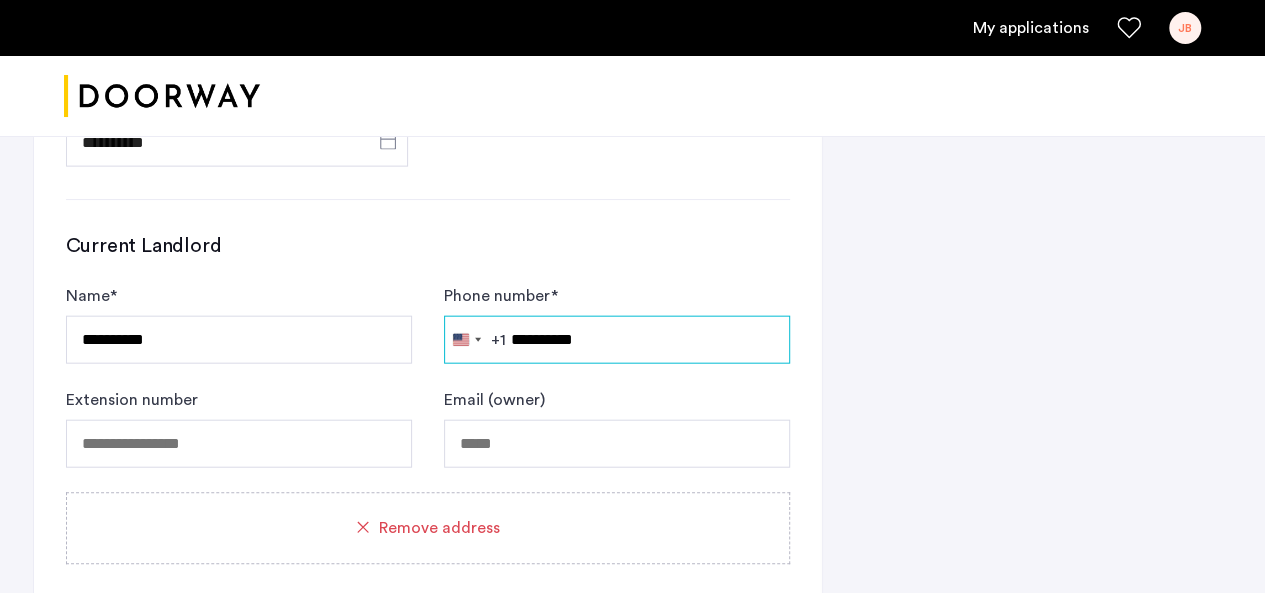 scroll, scrollTop: 2195, scrollLeft: 0, axis: vertical 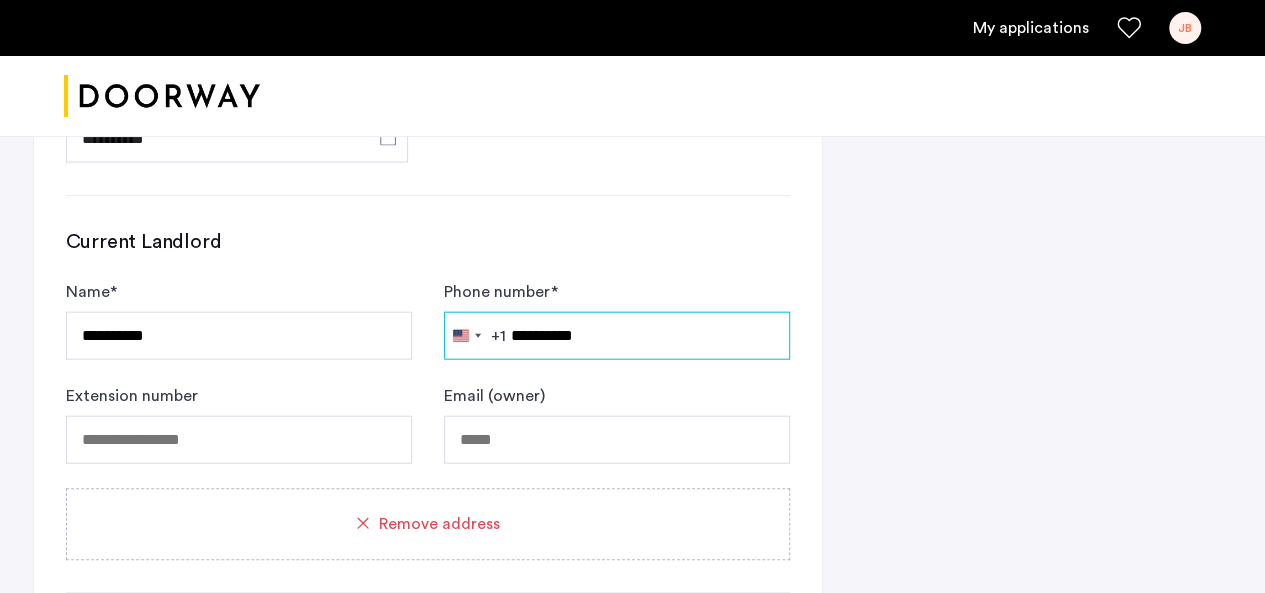 type on "**********" 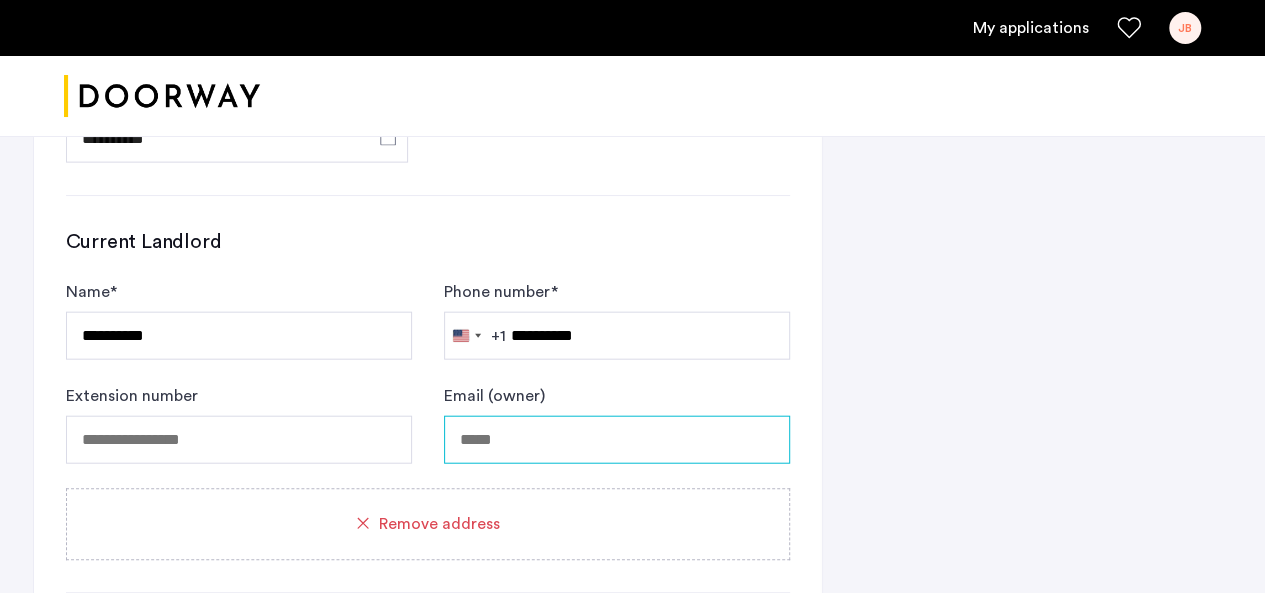 click on "Email (owner)" at bounding box center (617, 440) 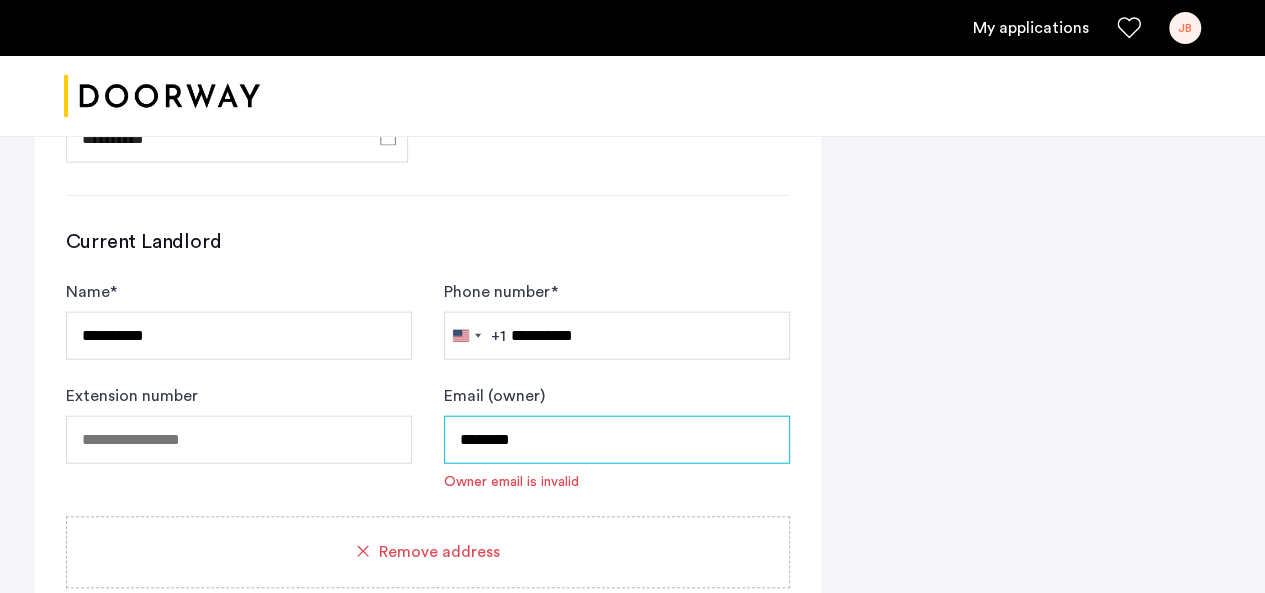 type on "**********" 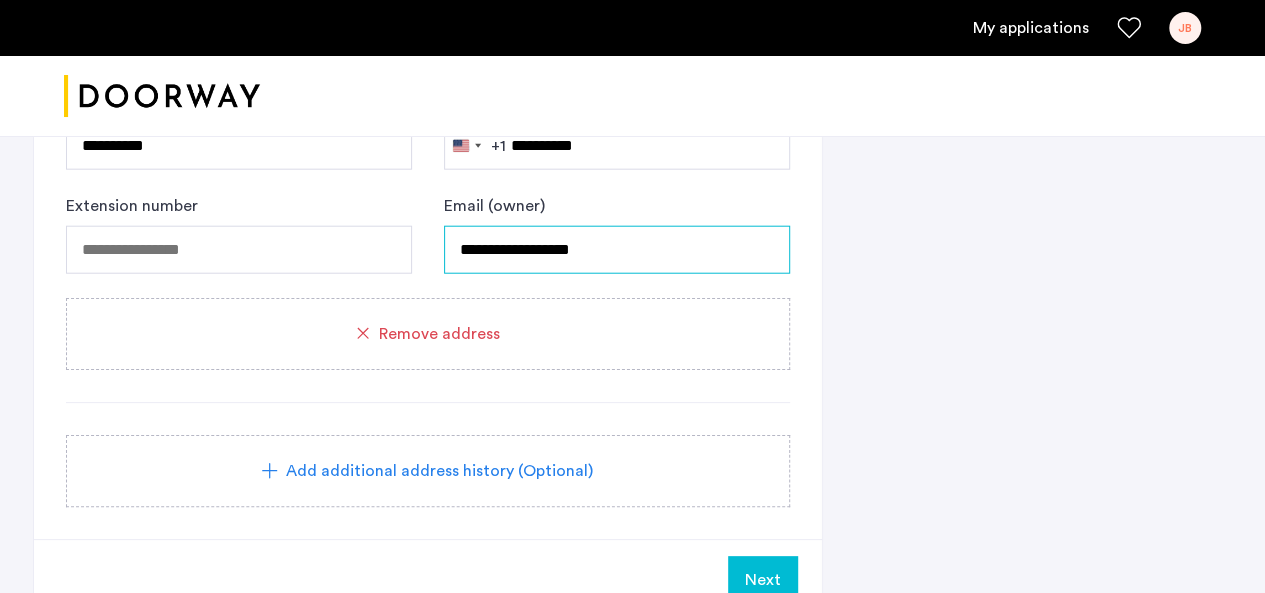 scroll, scrollTop: 2656, scrollLeft: 0, axis: vertical 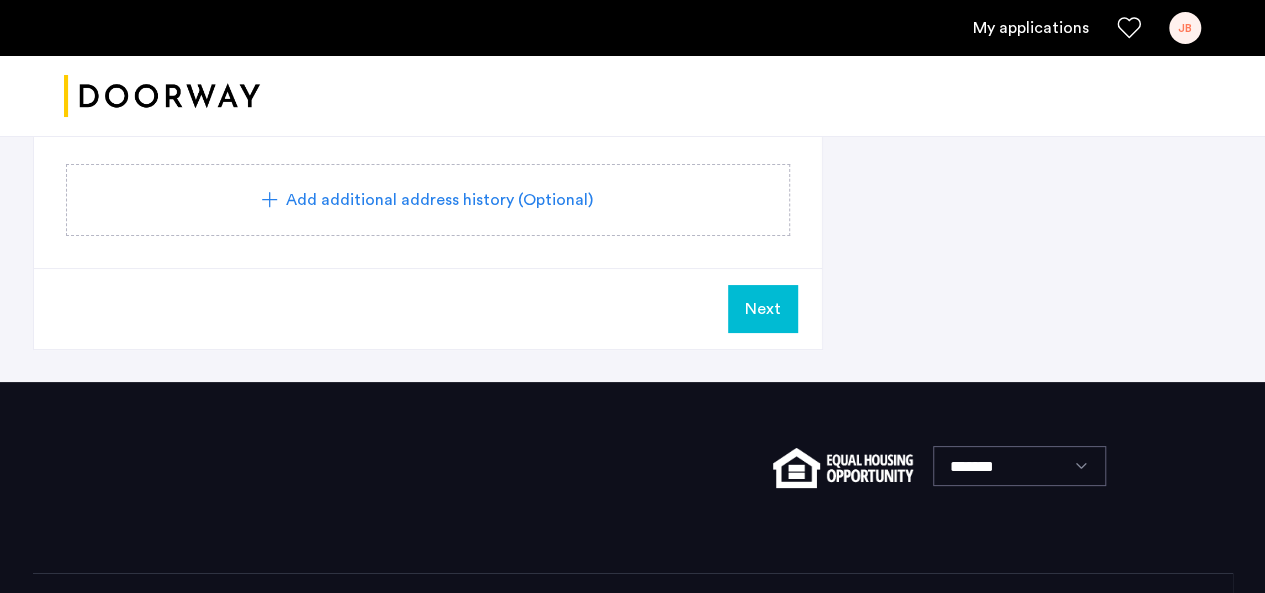 click on "Next" 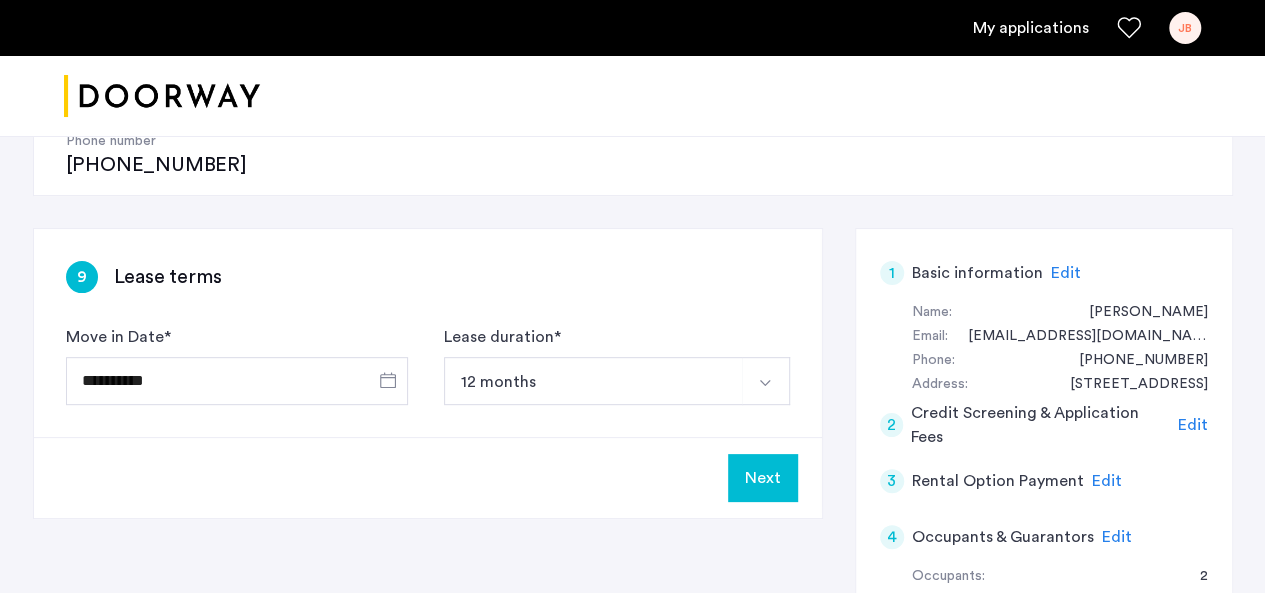 scroll, scrollTop: 335, scrollLeft: 0, axis: vertical 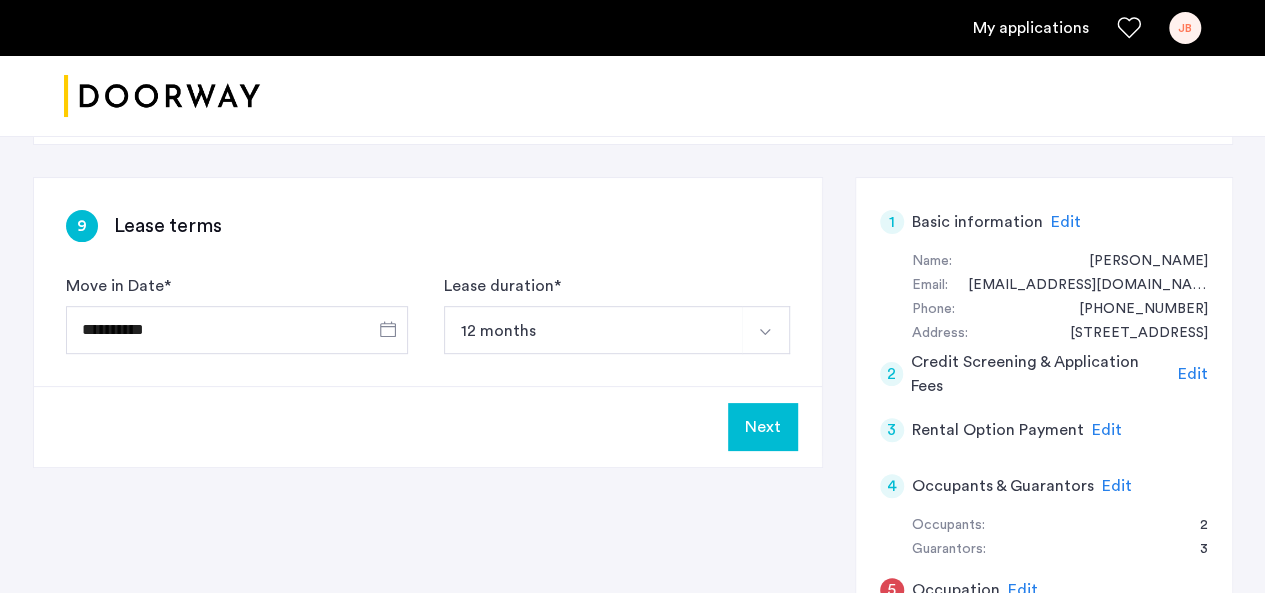 click on "Next" 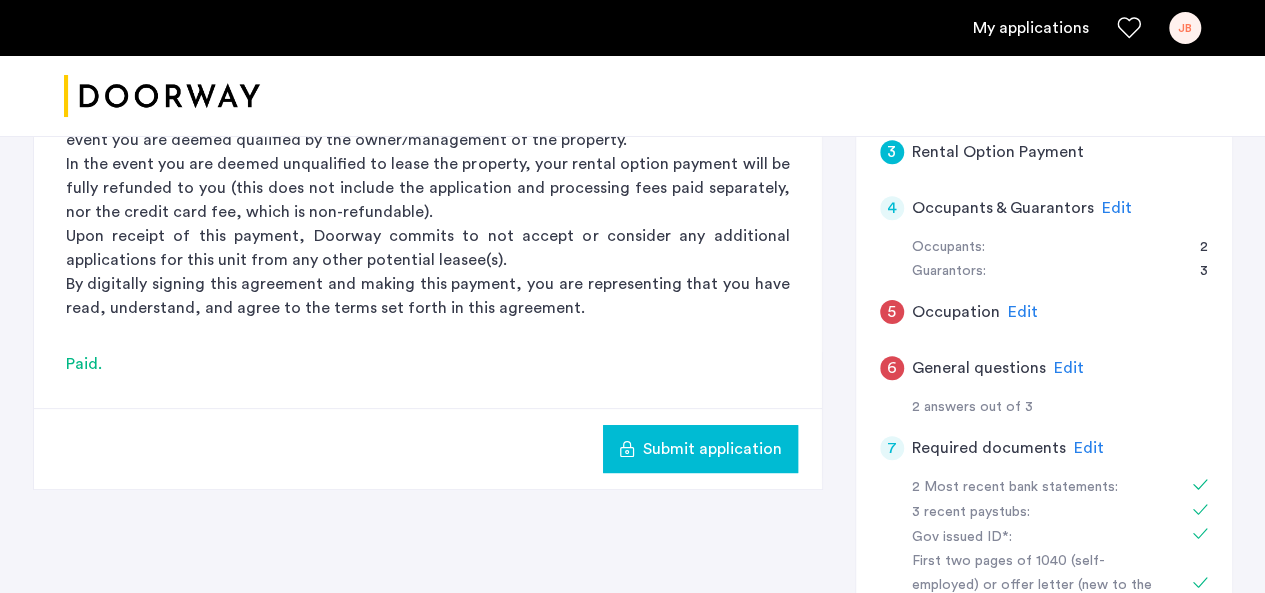 scroll, scrollTop: 620, scrollLeft: 0, axis: vertical 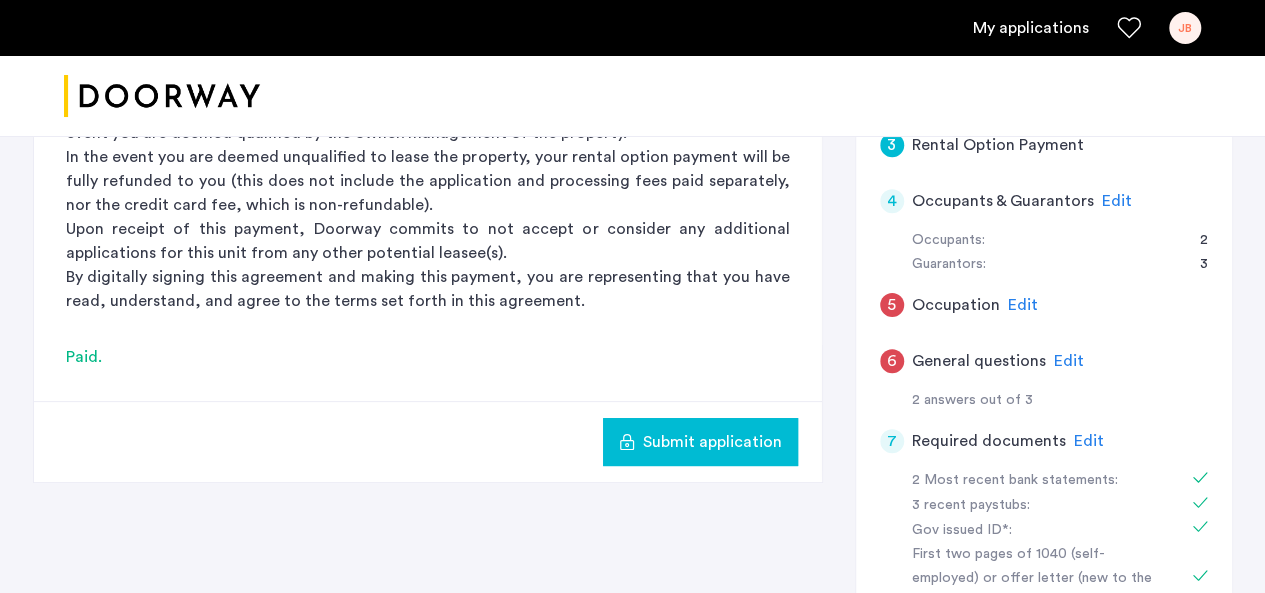 click on "Edit" 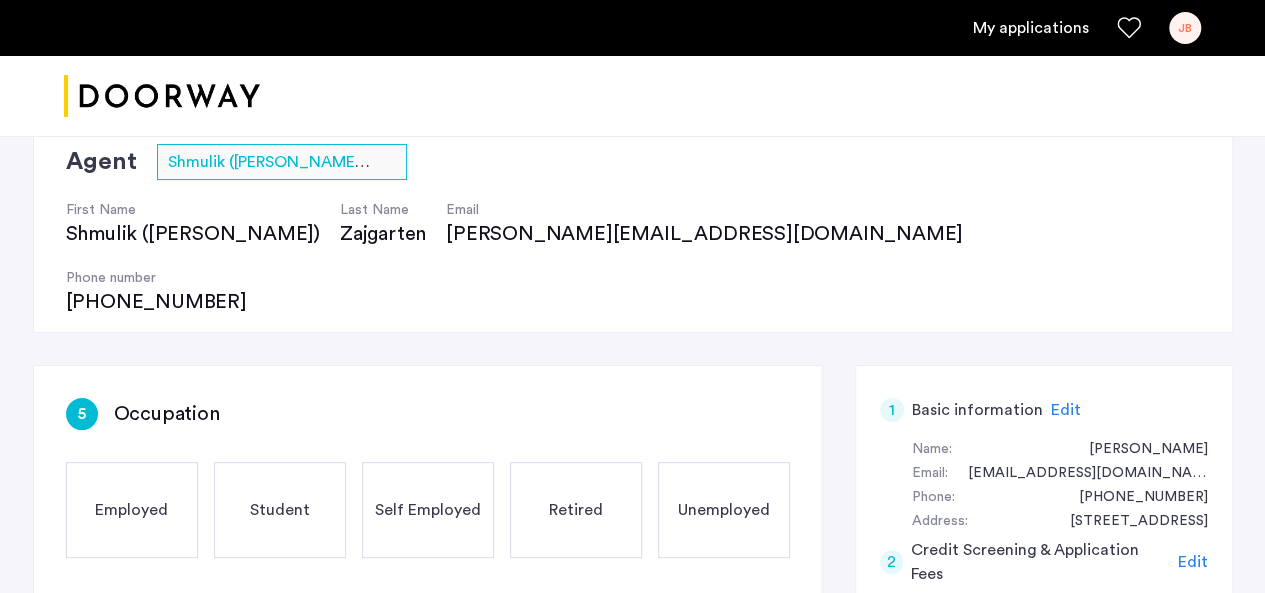 scroll, scrollTop: 134, scrollLeft: 0, axis: vertical 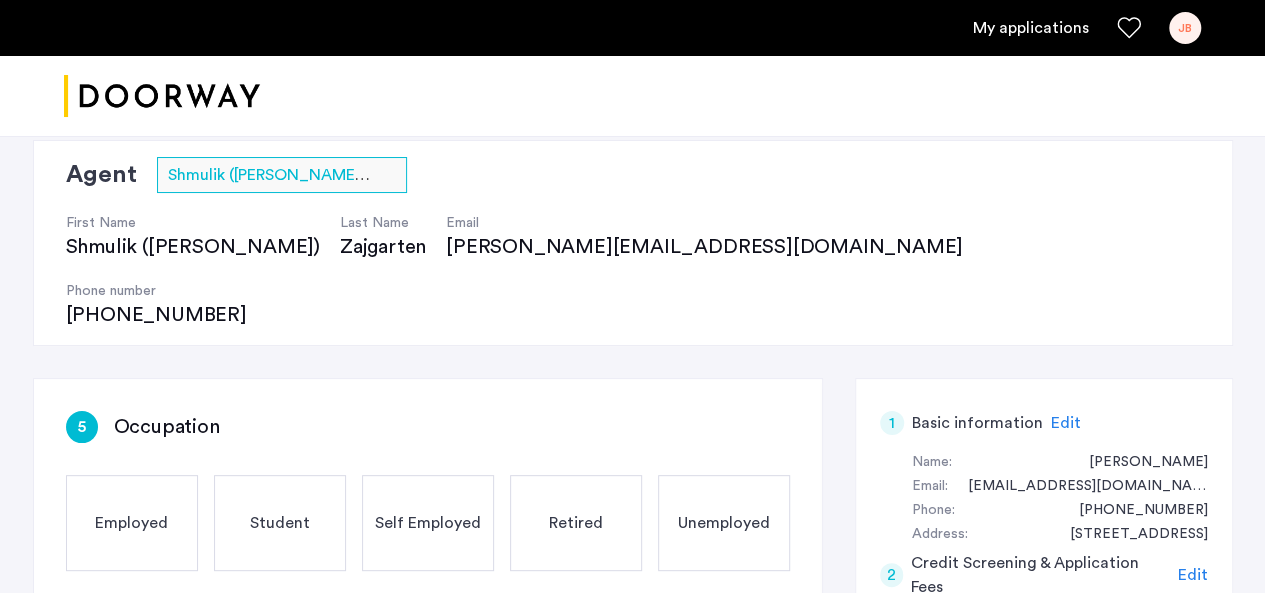 click on "Employed" 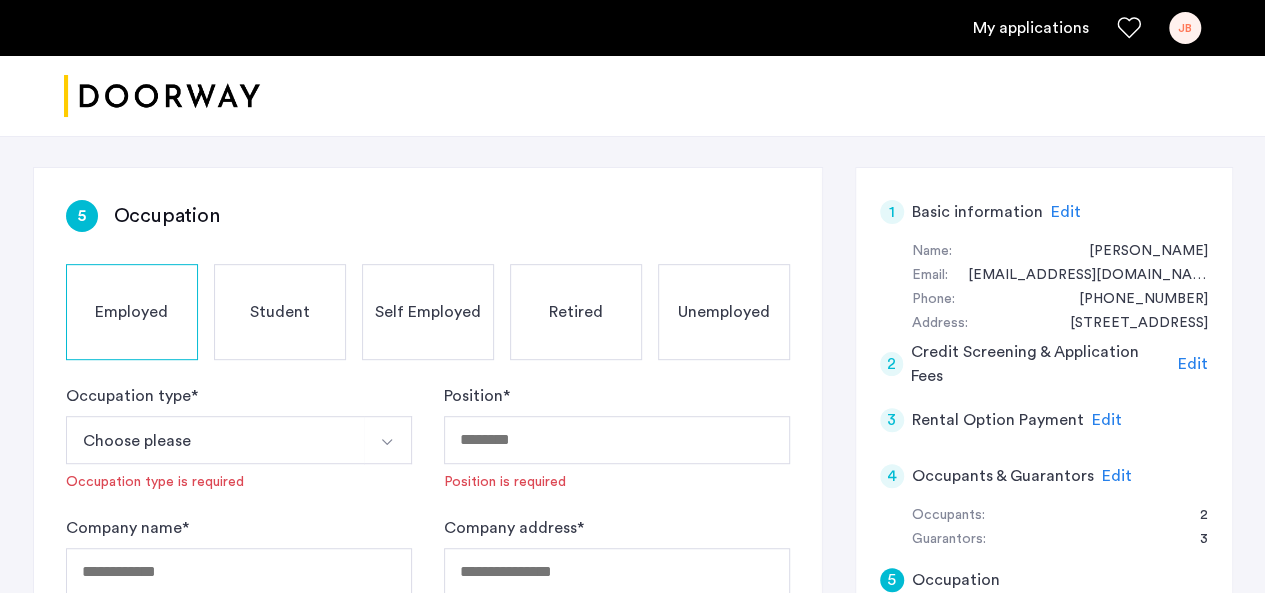 scroll, scrollTop: 353, scrollLeft: 0, axis: vertical 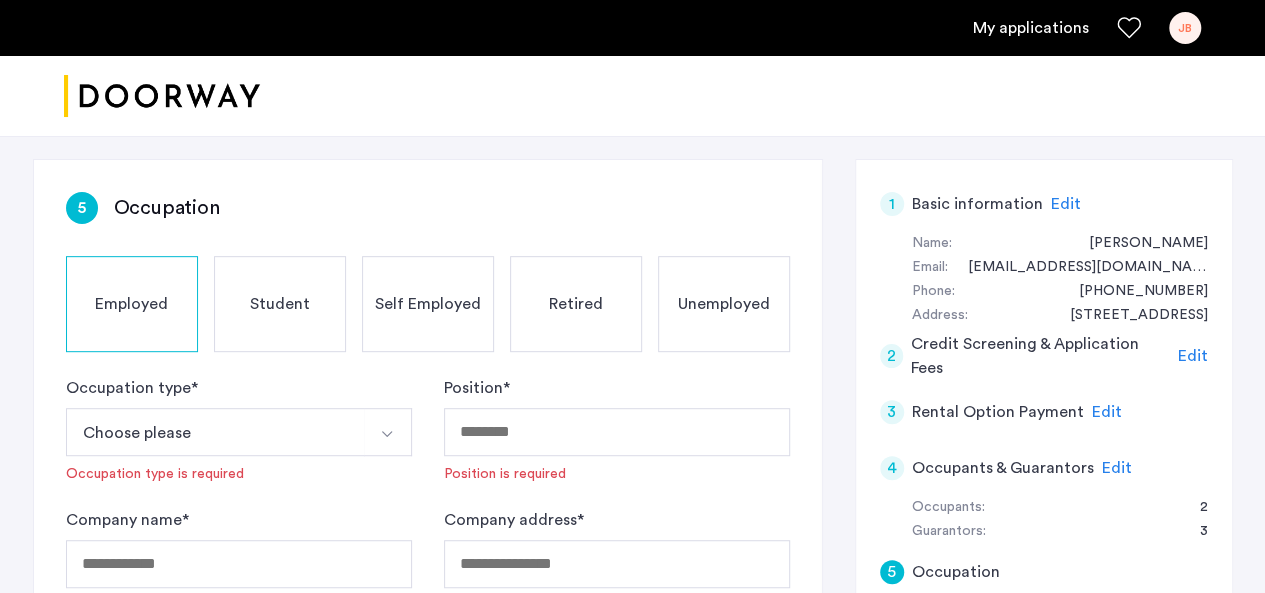 click at bounding box center (387, 434) 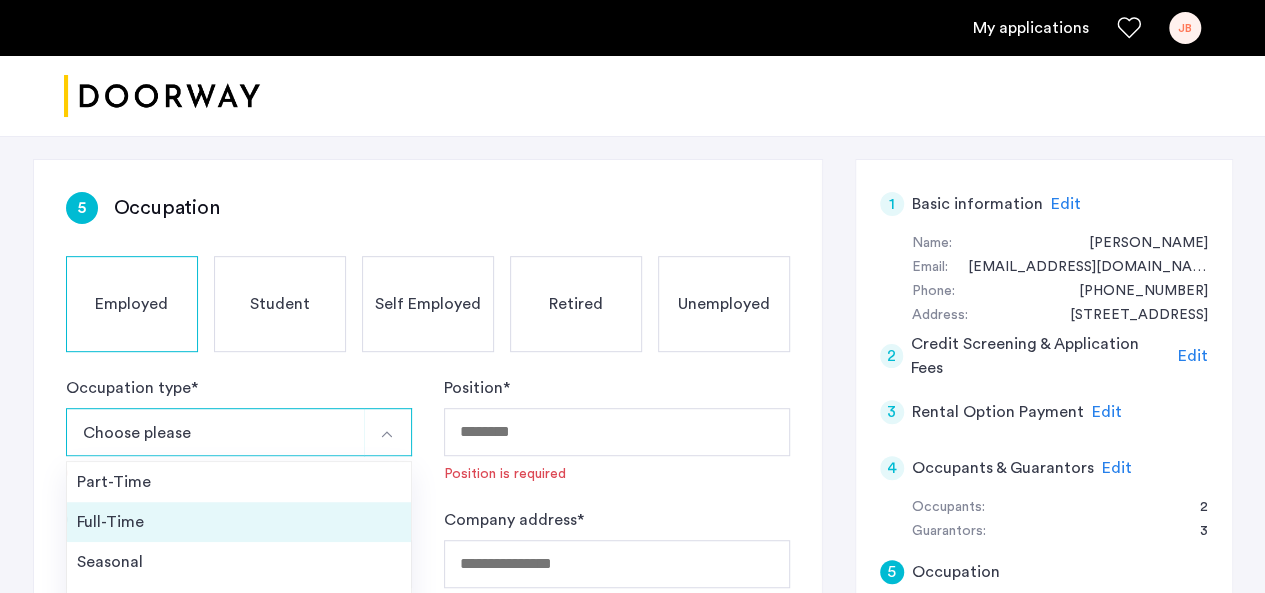 click on "Full-Time" at bounding box center (239, 522) 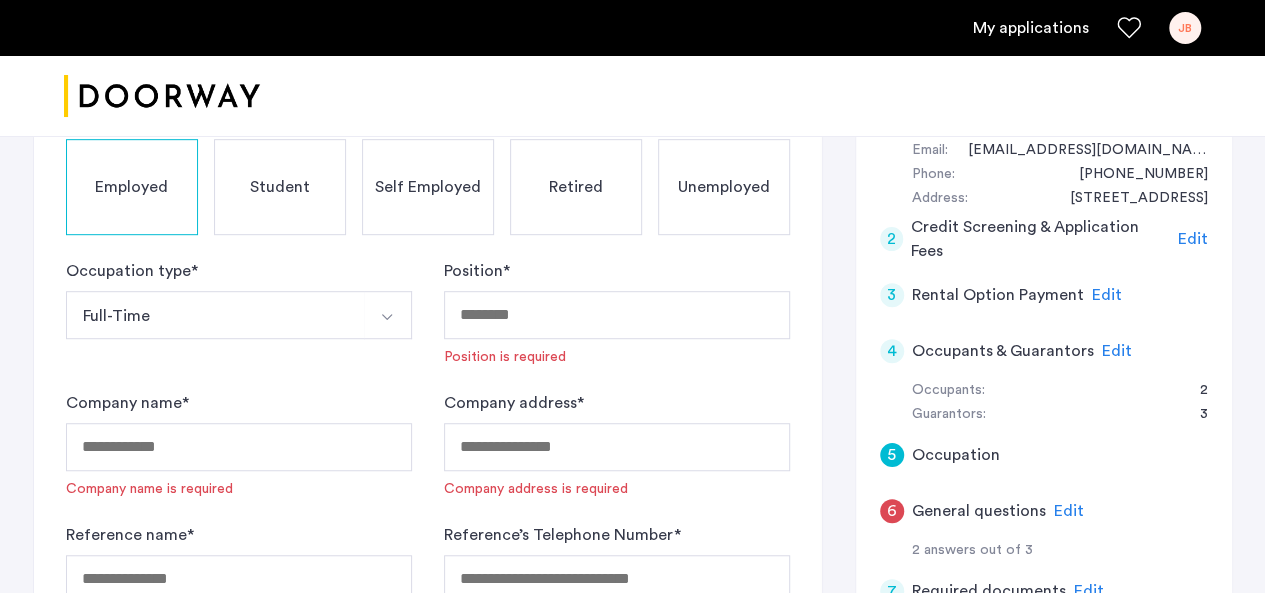 scroll, scrollTop: 474, scrollLeft: 0, axis: vertical 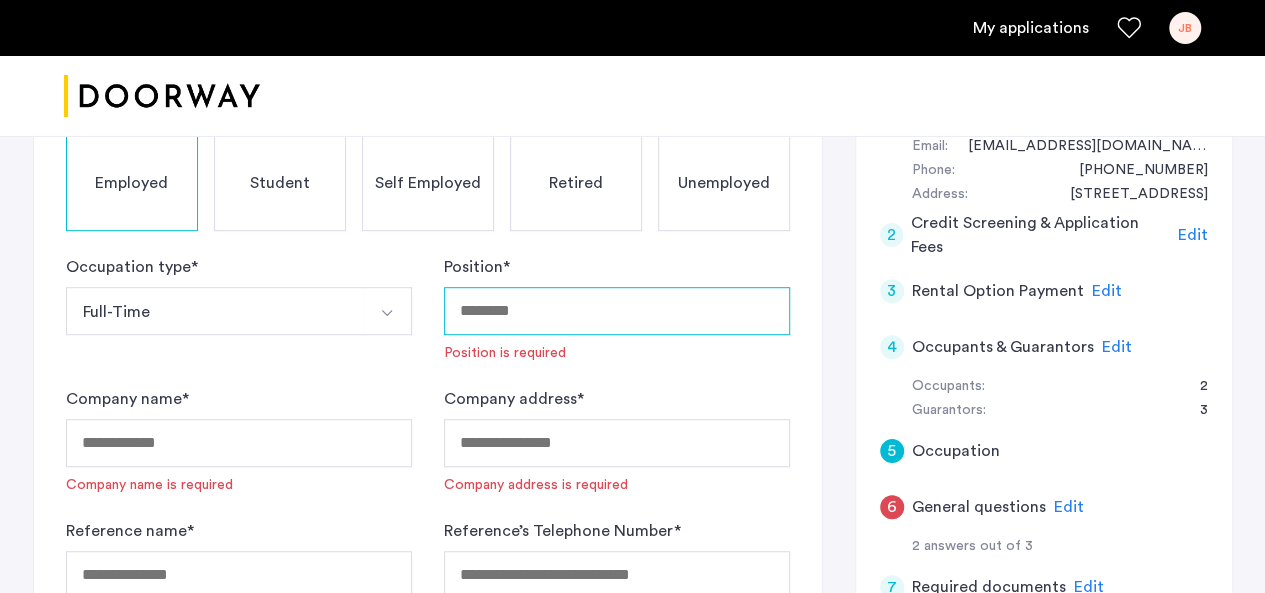 click on "Position  *" at bounding box center (617, 311) 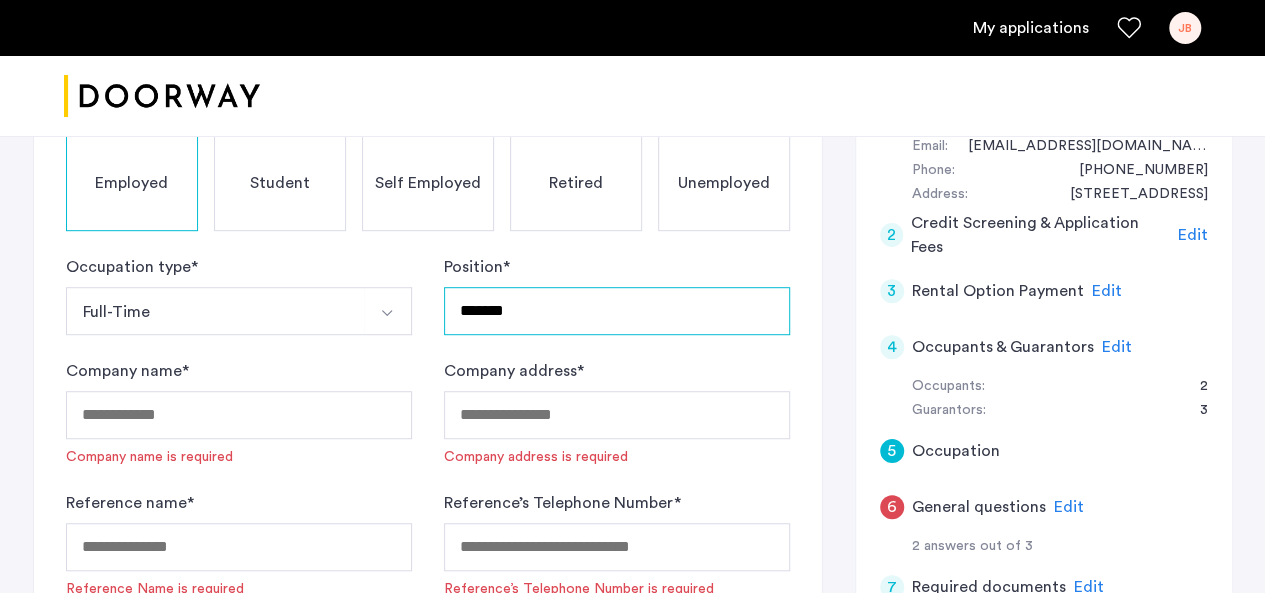 type on "*******" 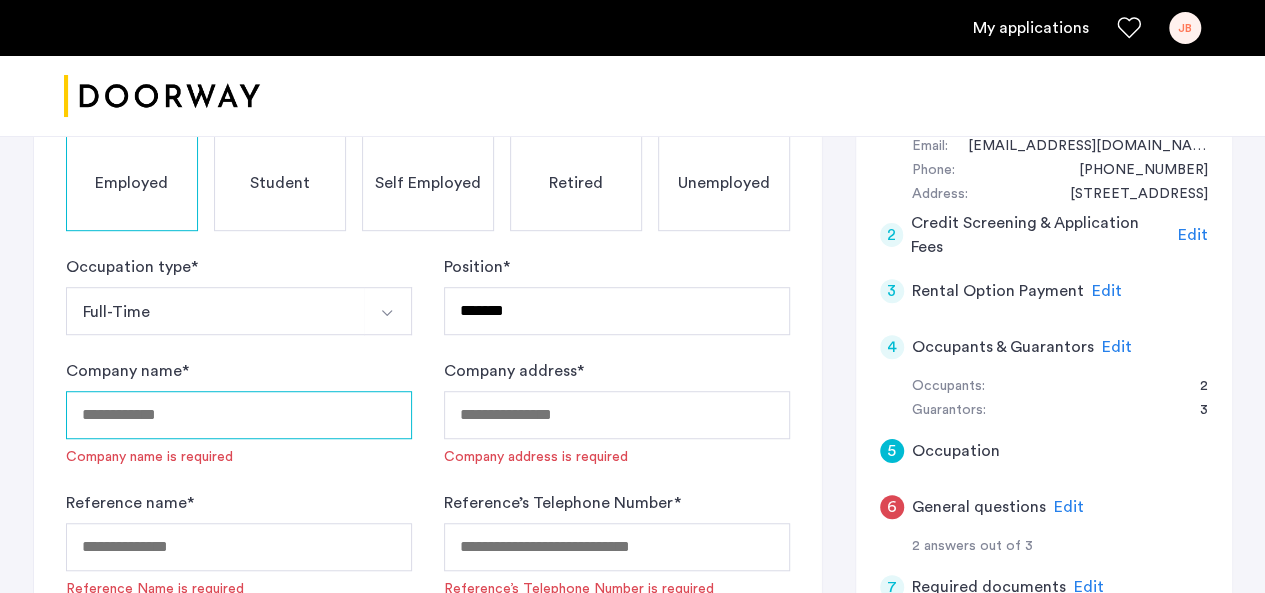 click on "Company name  *" at bounding box center (239, 415) 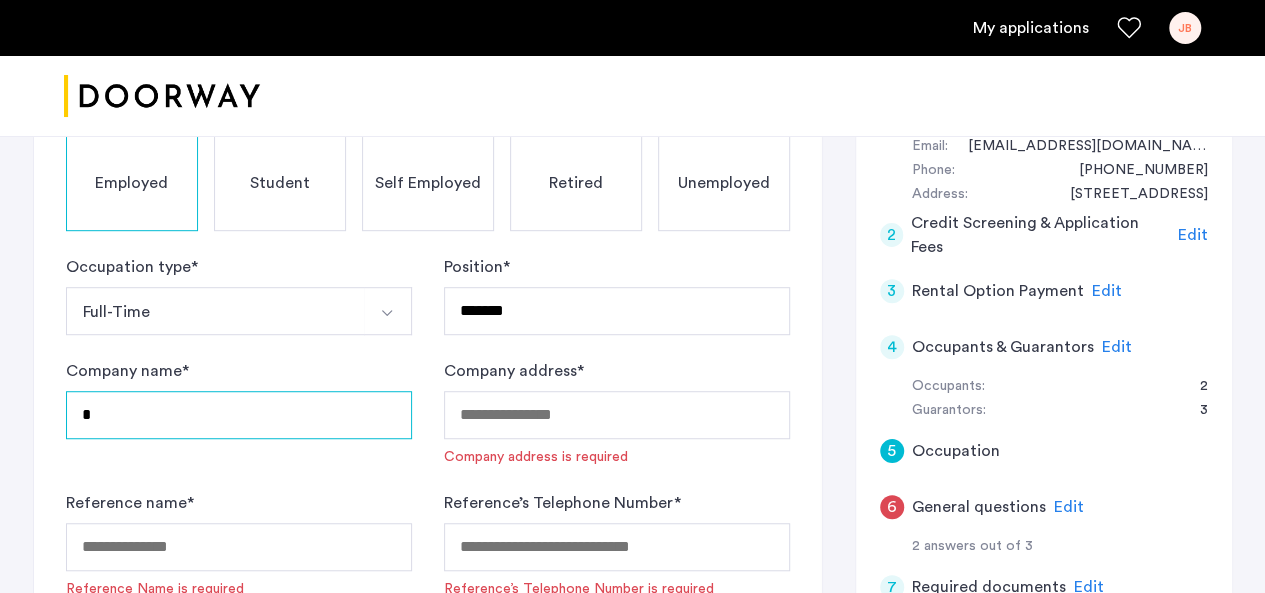 click on "*" at bounding box center (239, 415) 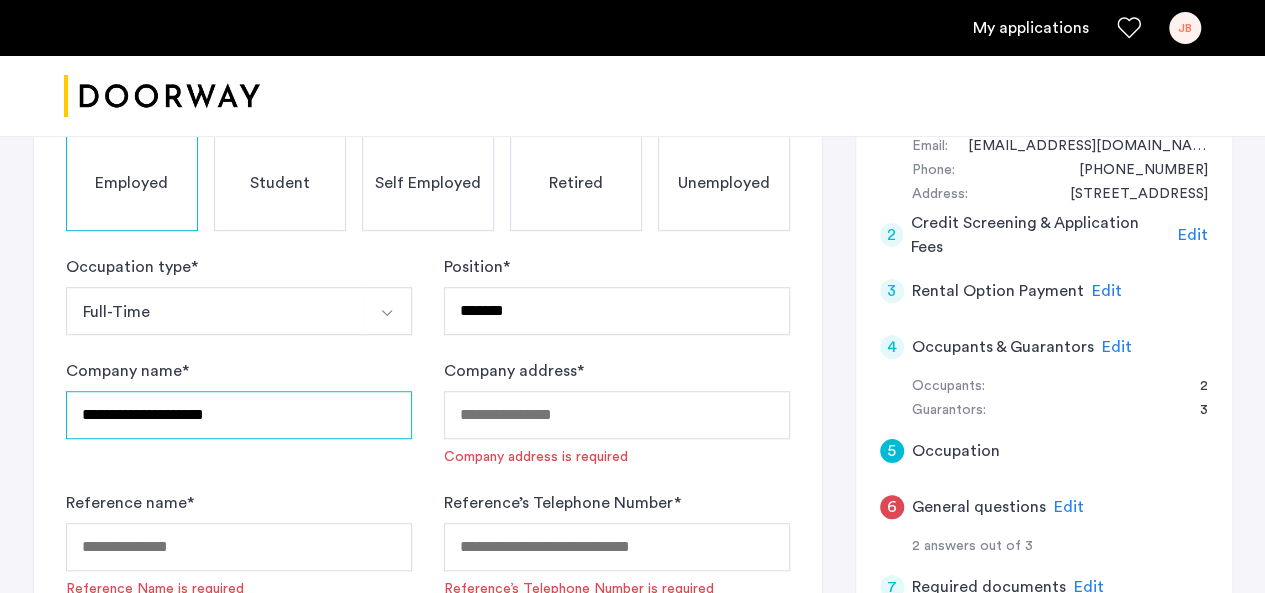 type on "**********" 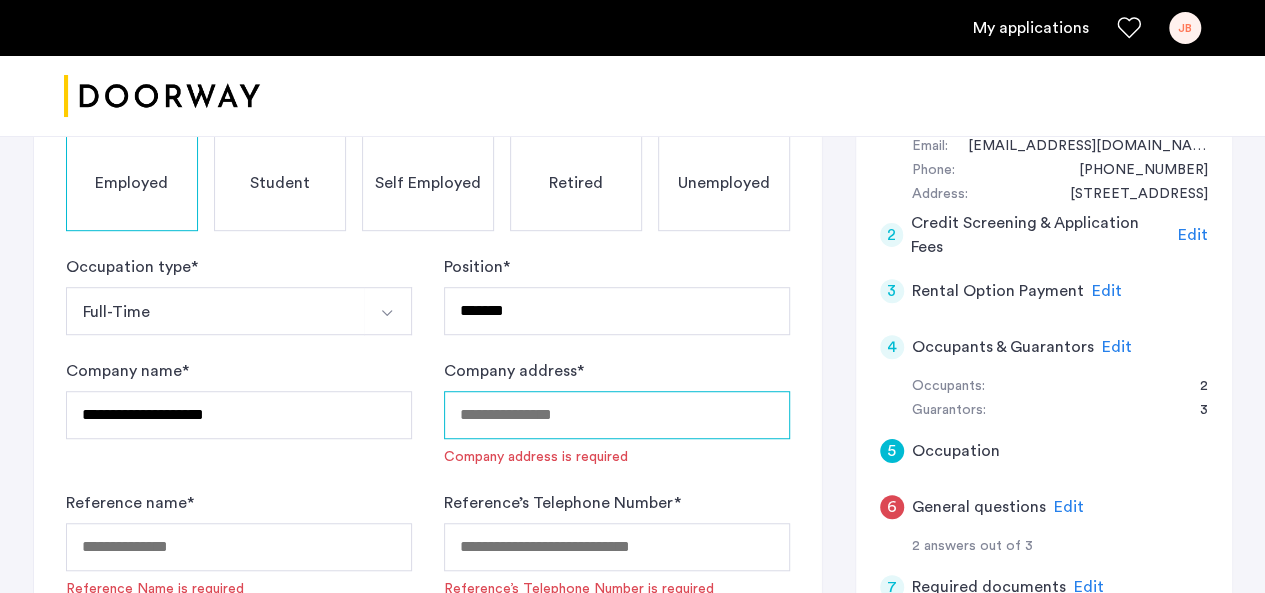 click on "Company address  *" at bounding box center (617, 415) 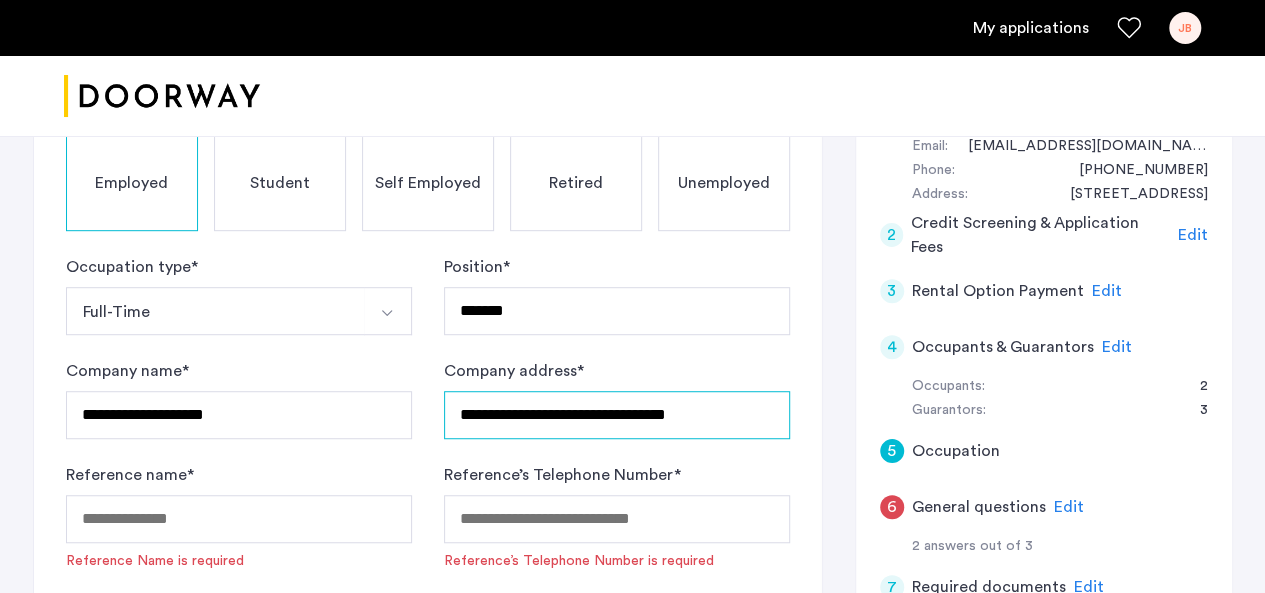 type on "**********" 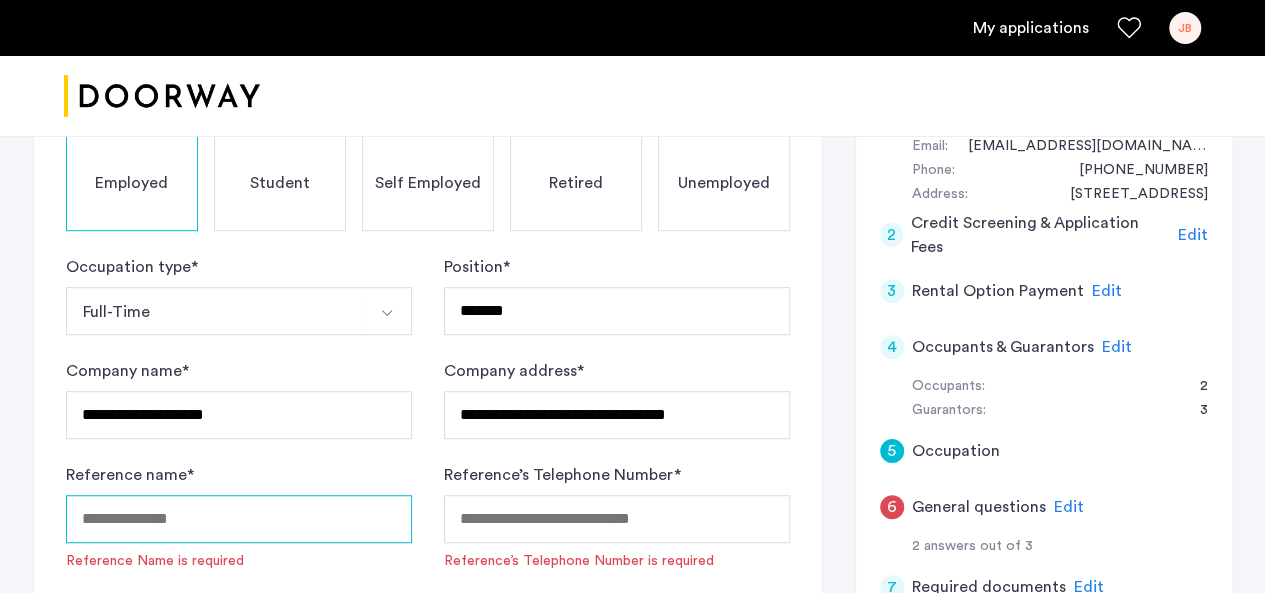 click on "Reference name  *" at bounding box center (239, 519) 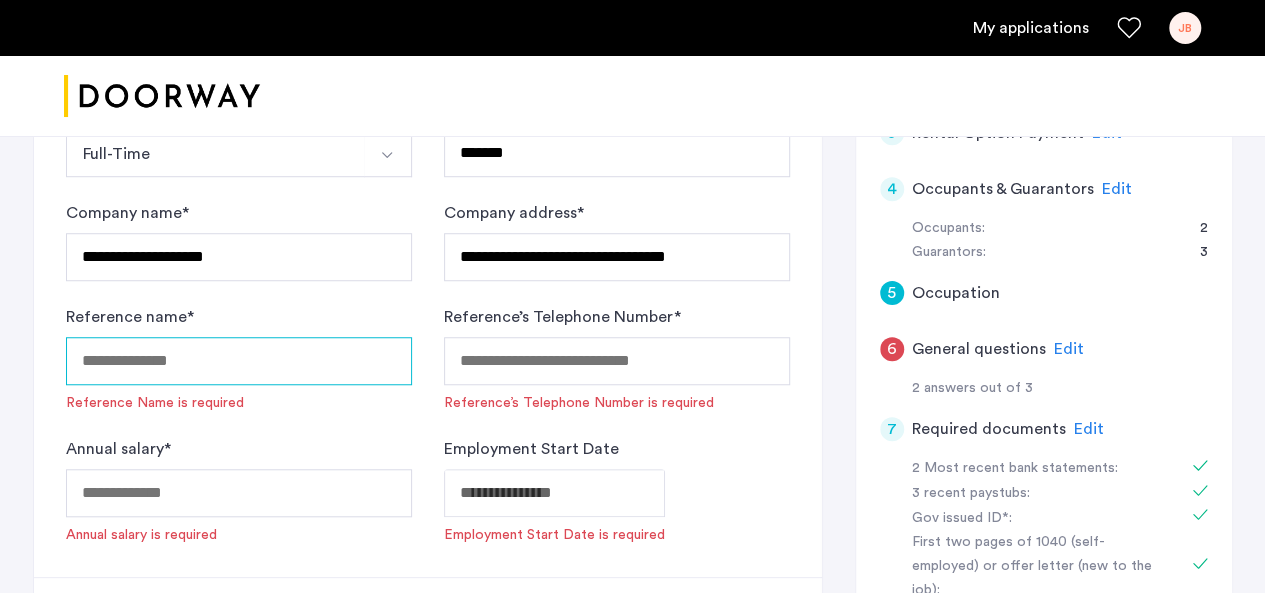 scroll, scrollTop: 634, scrollLeft: 0, axis: vertical 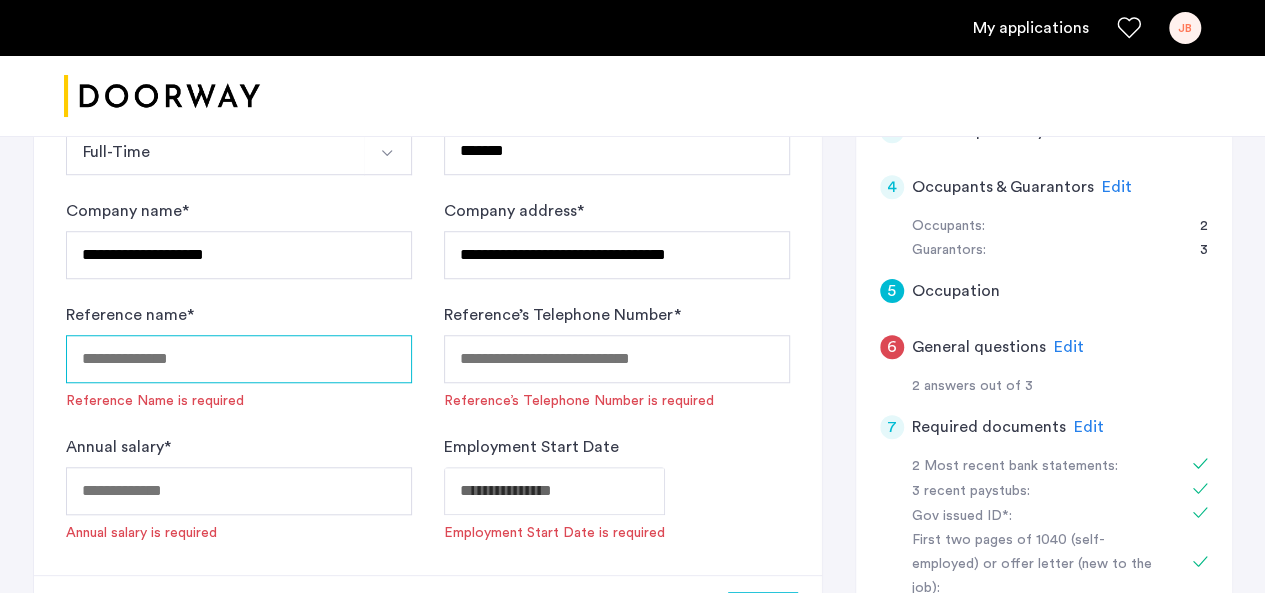 click on "Reference name  *" at bounding box center (239, 359) 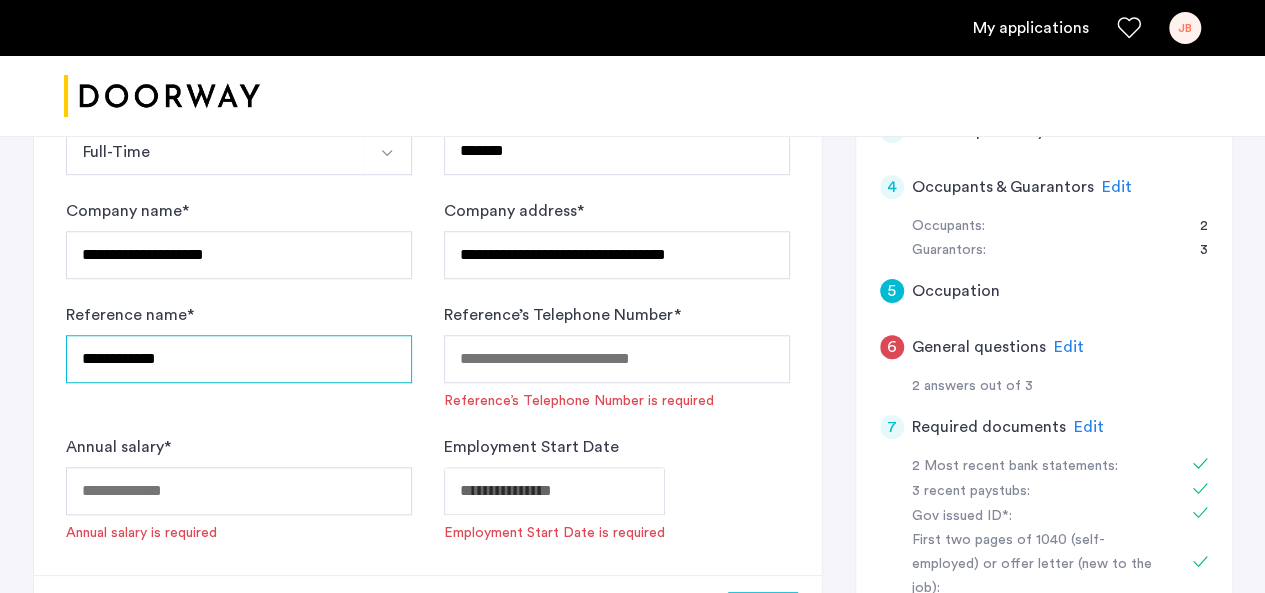type on "**********" 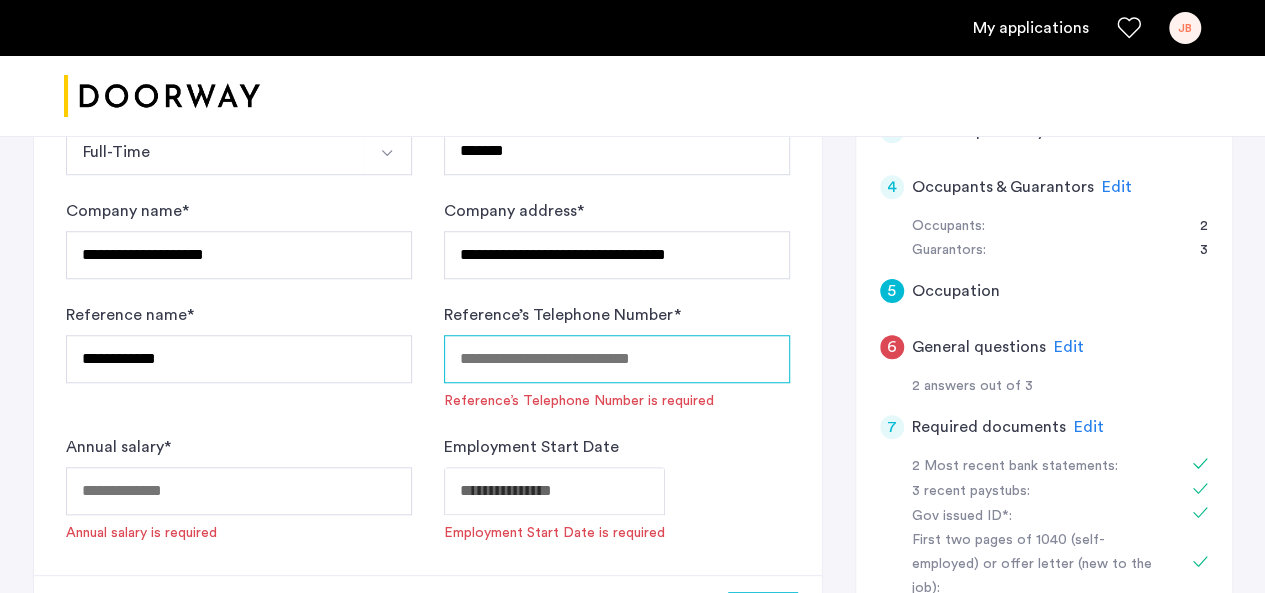 click on "Reference’s Telephone Number  *" at bounding box center [617, 359] 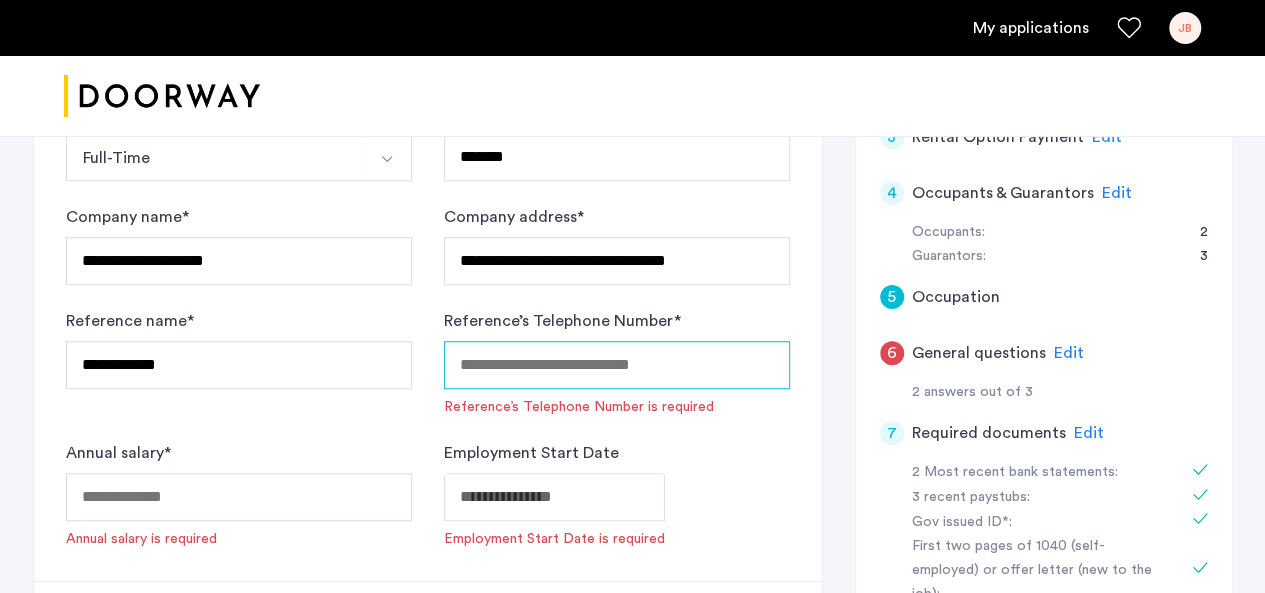 scroll, scrollTop: 630, scrollLeft: 0, axis: vertical 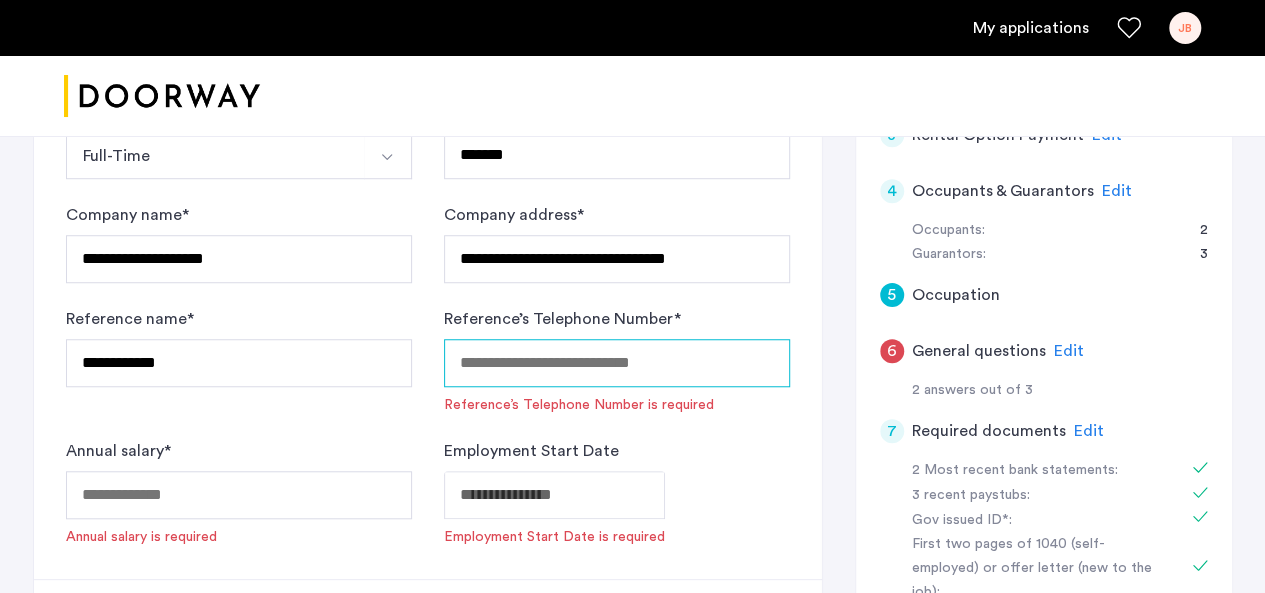 click on "Reference’s Telephone Number  *" at bounding box center (617, 363) 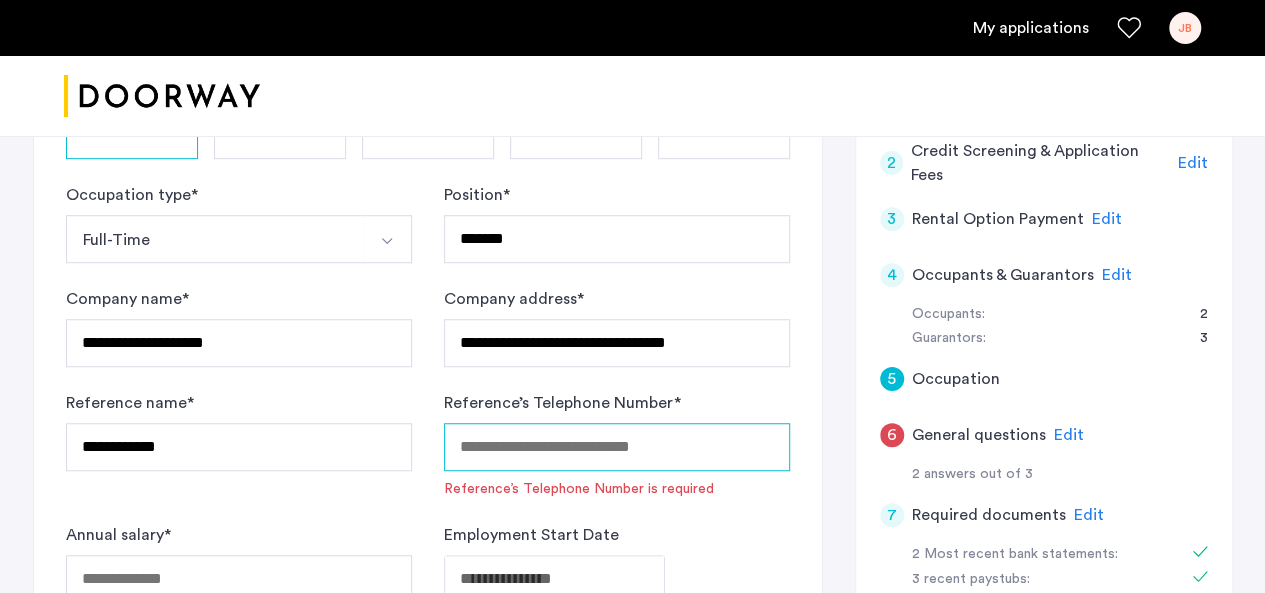 scroll, scrollTop: 554, scrollLeft: 0, axis: vertical 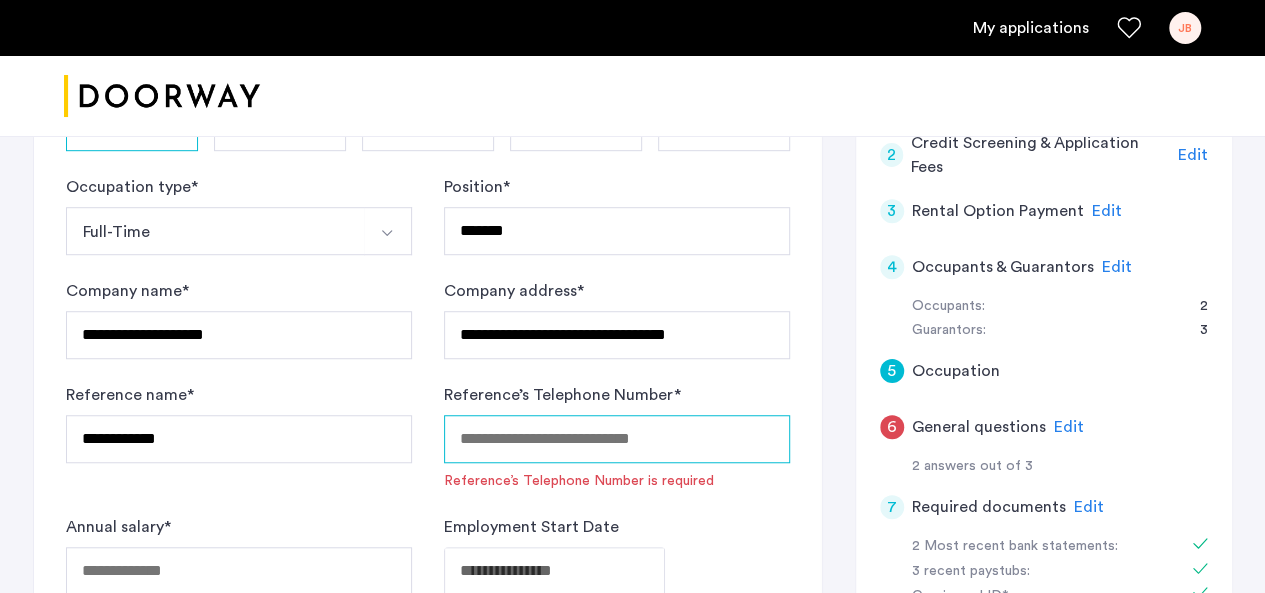 click on "Reference’s Telephone Number  *" at bounding box center (617, 439) 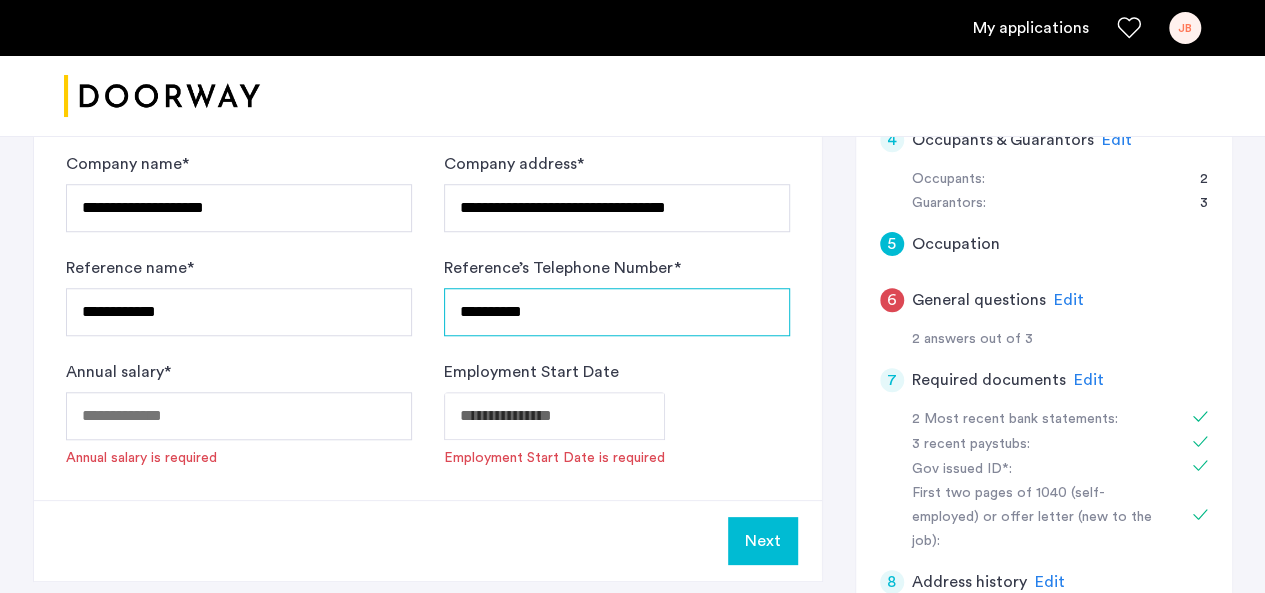 scroll, scrollTop: 684, scrollLeft: 0, axis: vertical 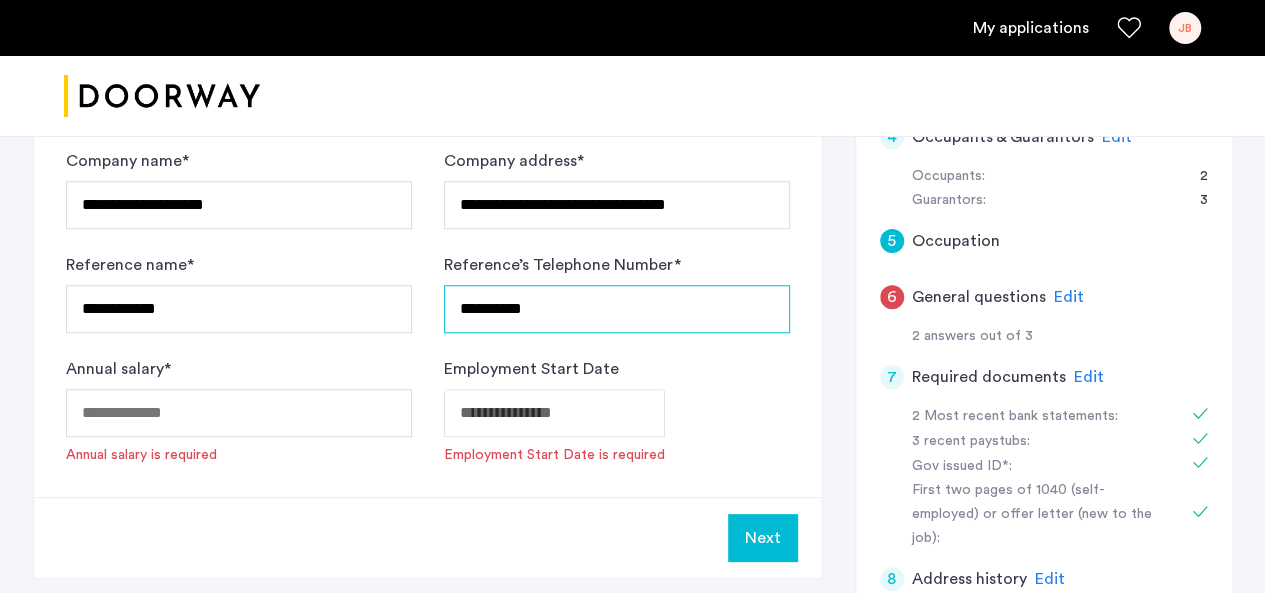type on "**********" 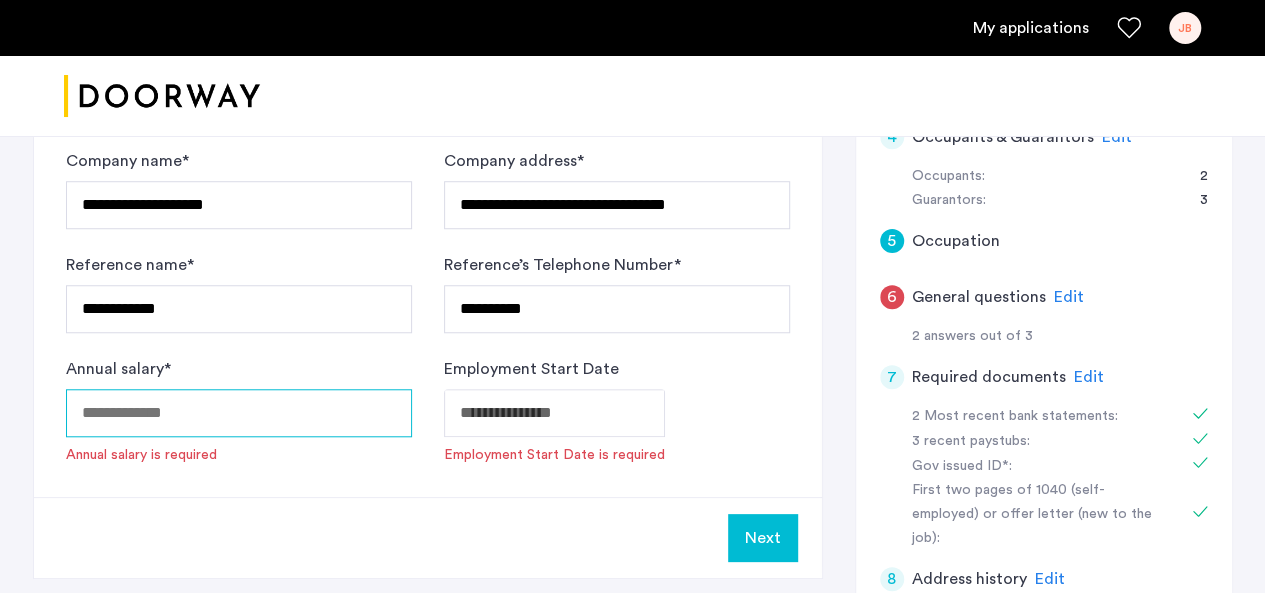 click on "Annual salary  *" at bounding box center [239, 413] 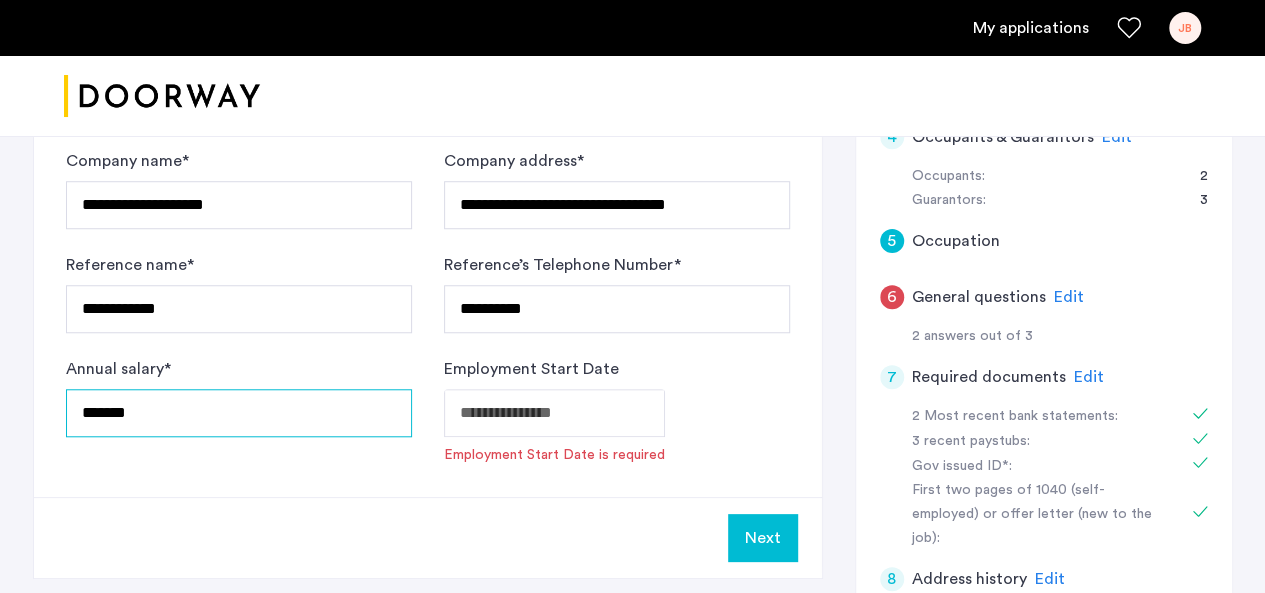 type on "*******" 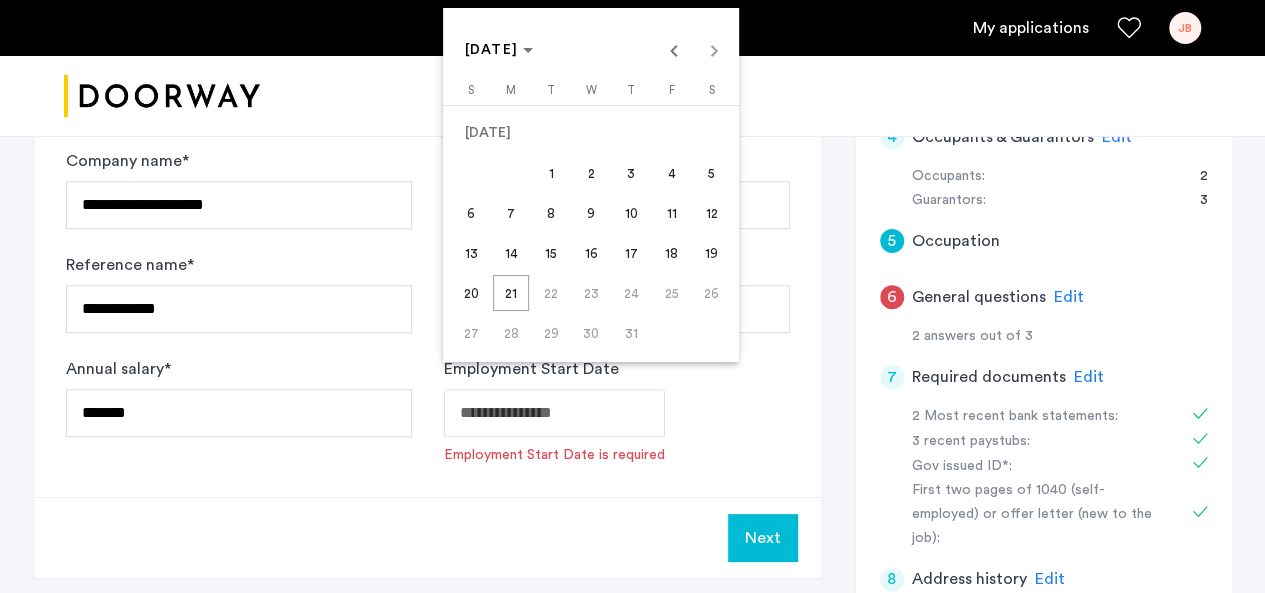 click on "**********" at bounding box center [632, -388] 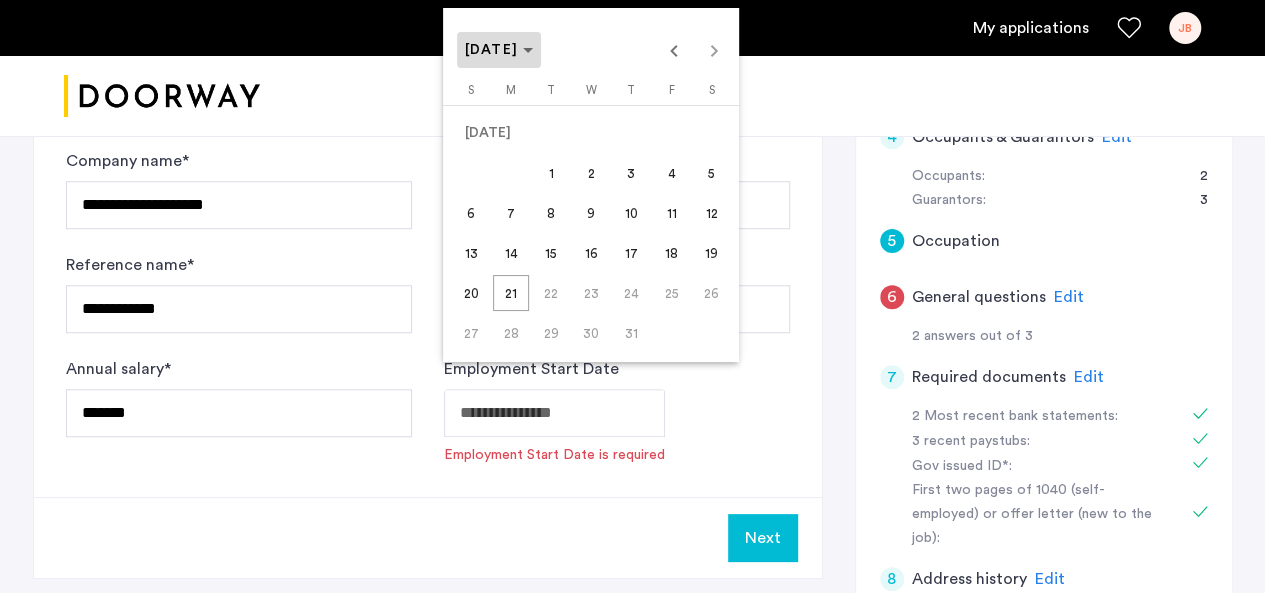 click on "[DATE]" at bounding box center (499, 50) 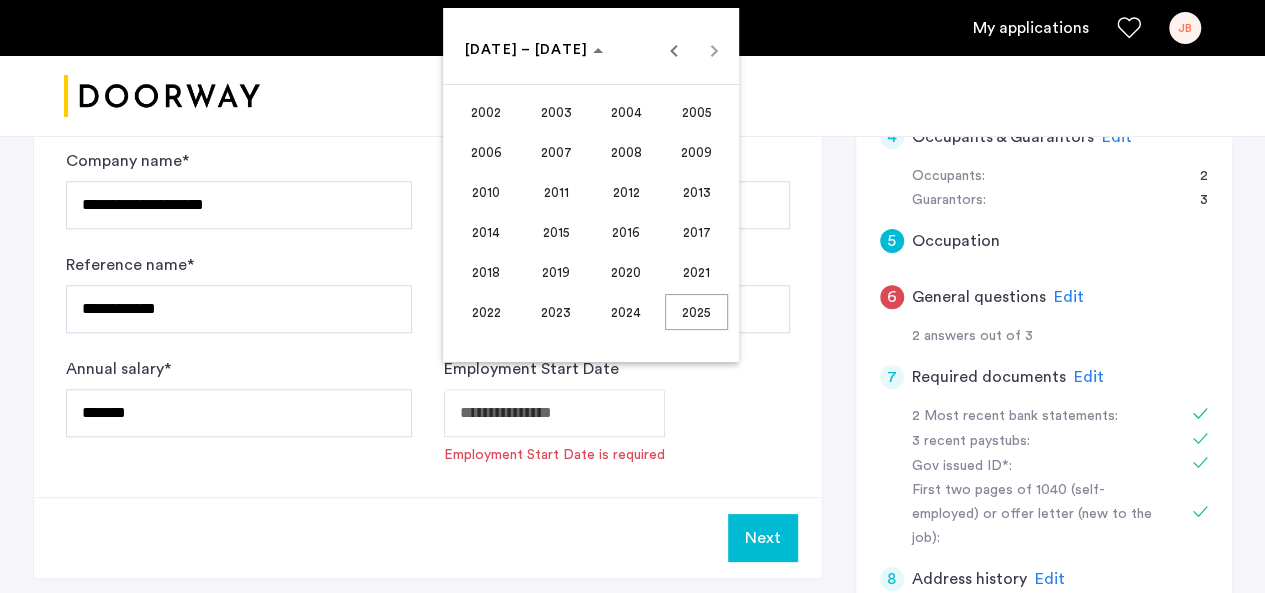 click on "2003" at bounding box center [556, 112] 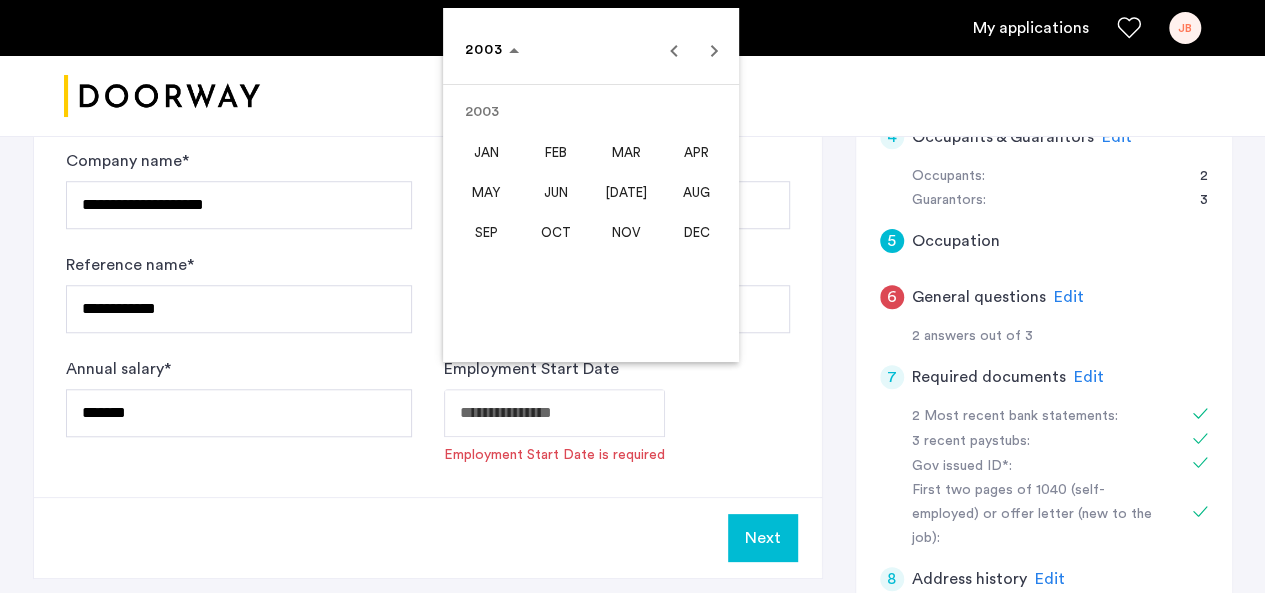 click on "APR" at bounding box center [696, 152] 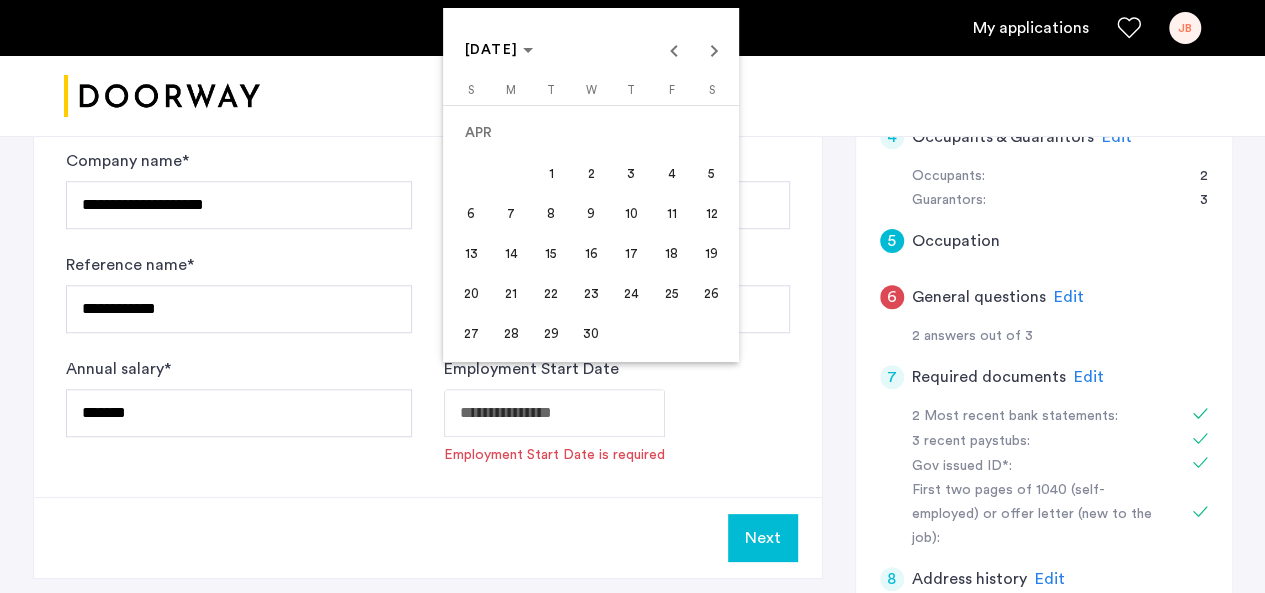 click on "15" at bounding box center (551, 253) 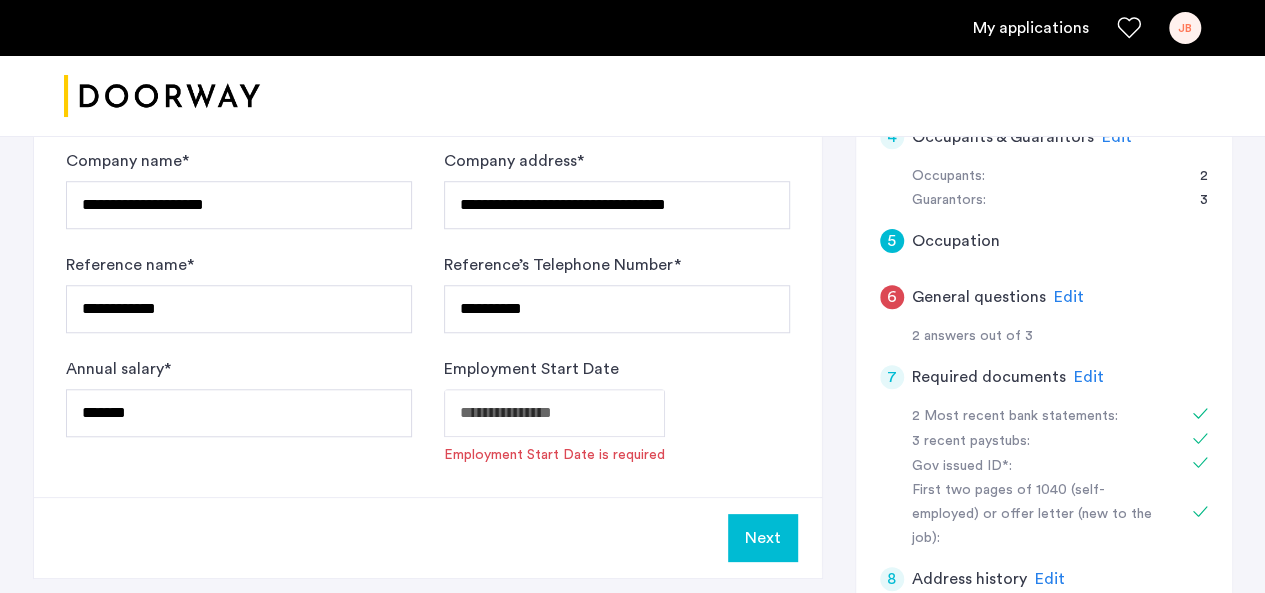 type on "**********" 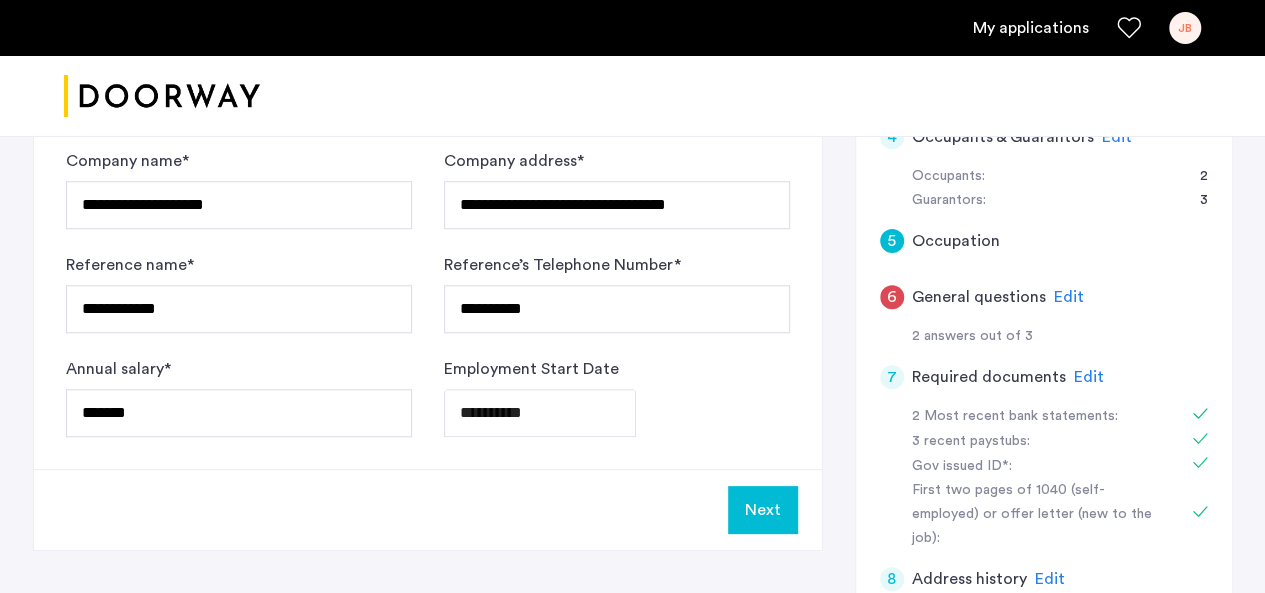 click on "Next" 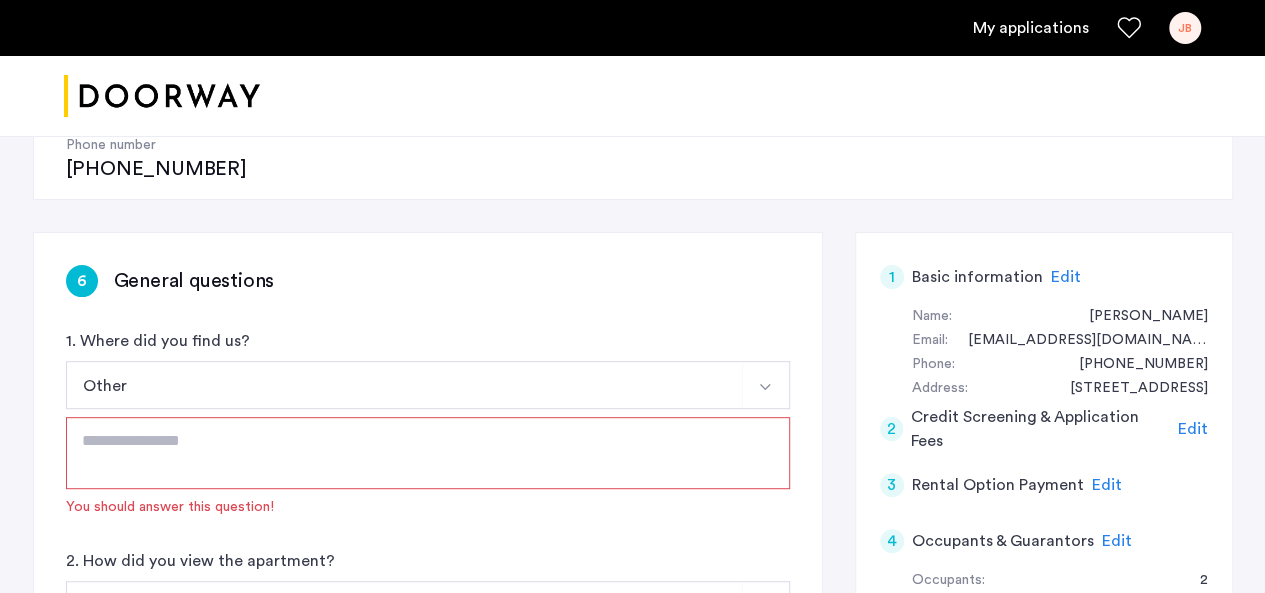 scroll, scrollTop: 281, scrollLeft: 0, axis: vertical 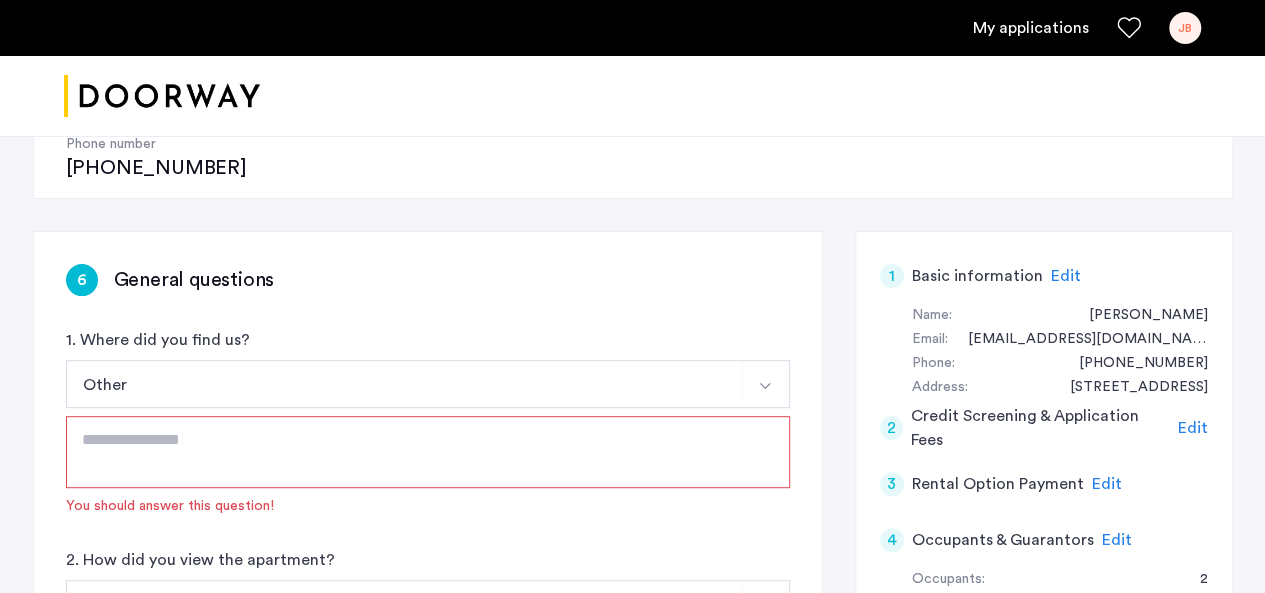 click at bounding box center [428, 452] 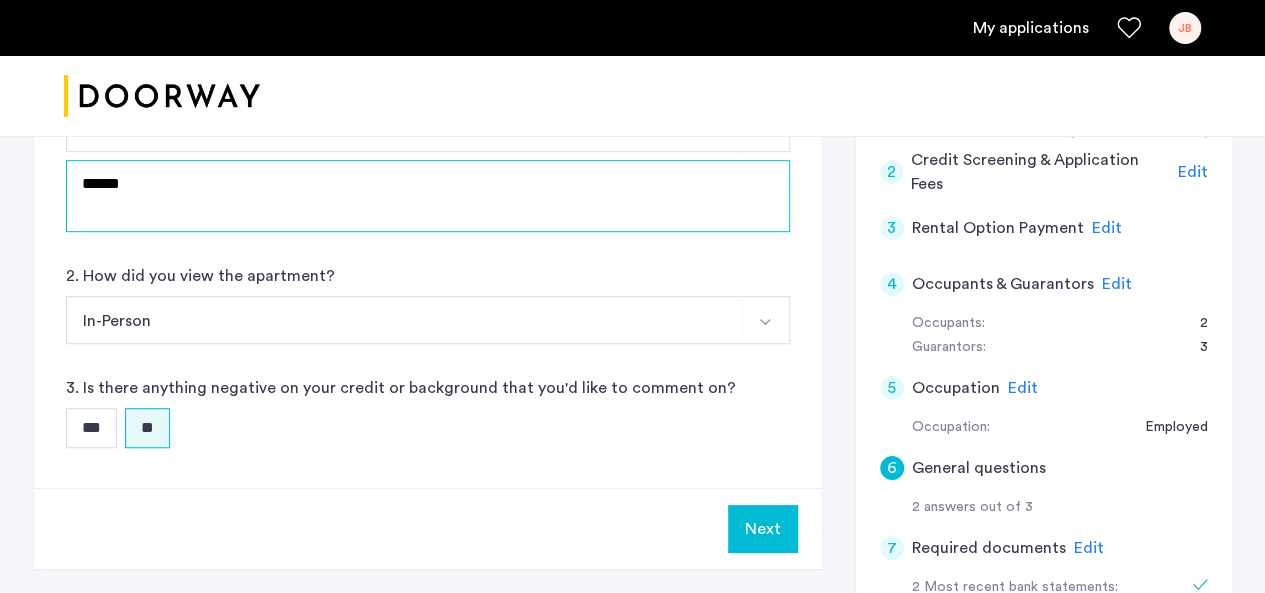 scroll, scrollTop: 540, scrollLeft: 0, axis: vertical 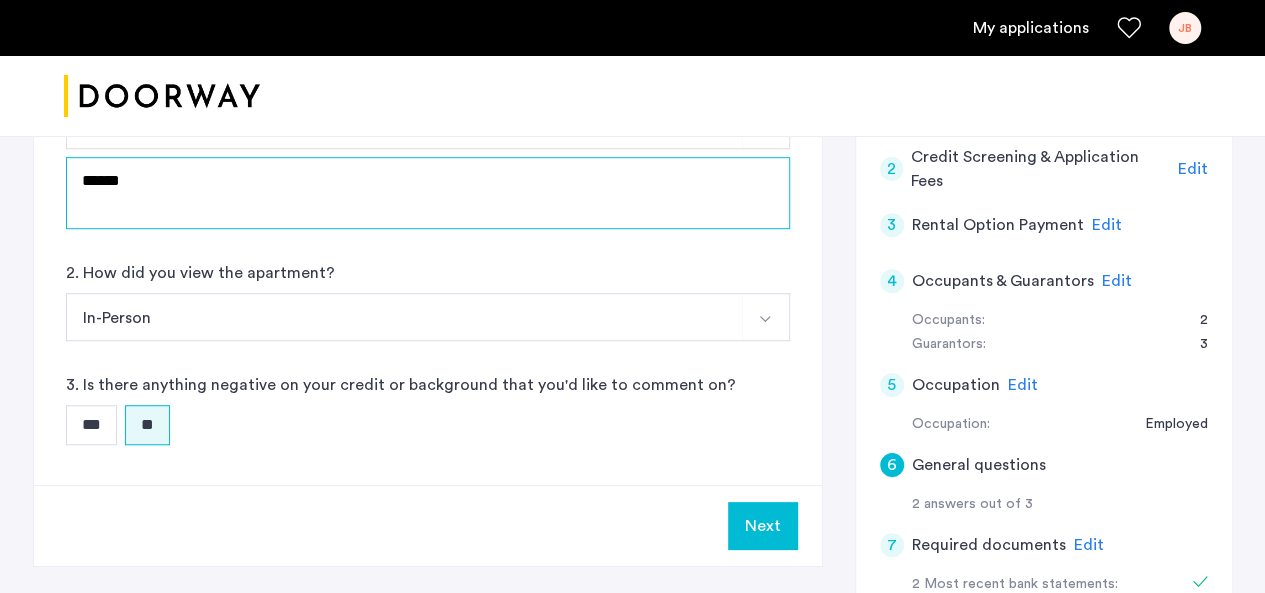 type on "******" 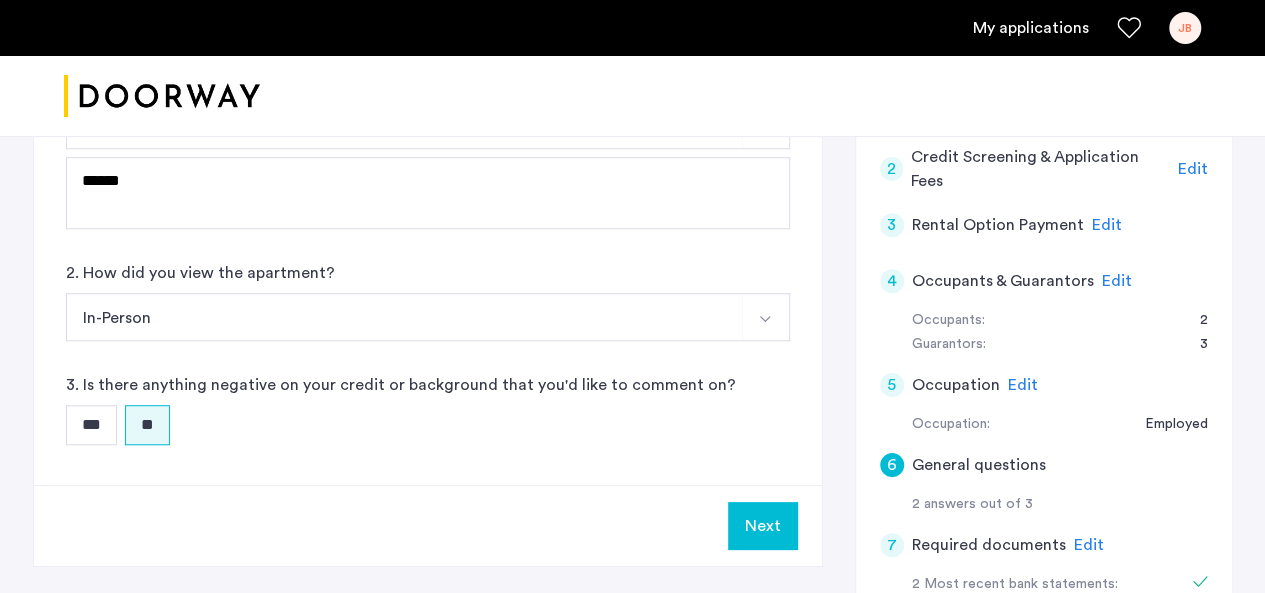 click on "Next" at bounding box center (763, 526) 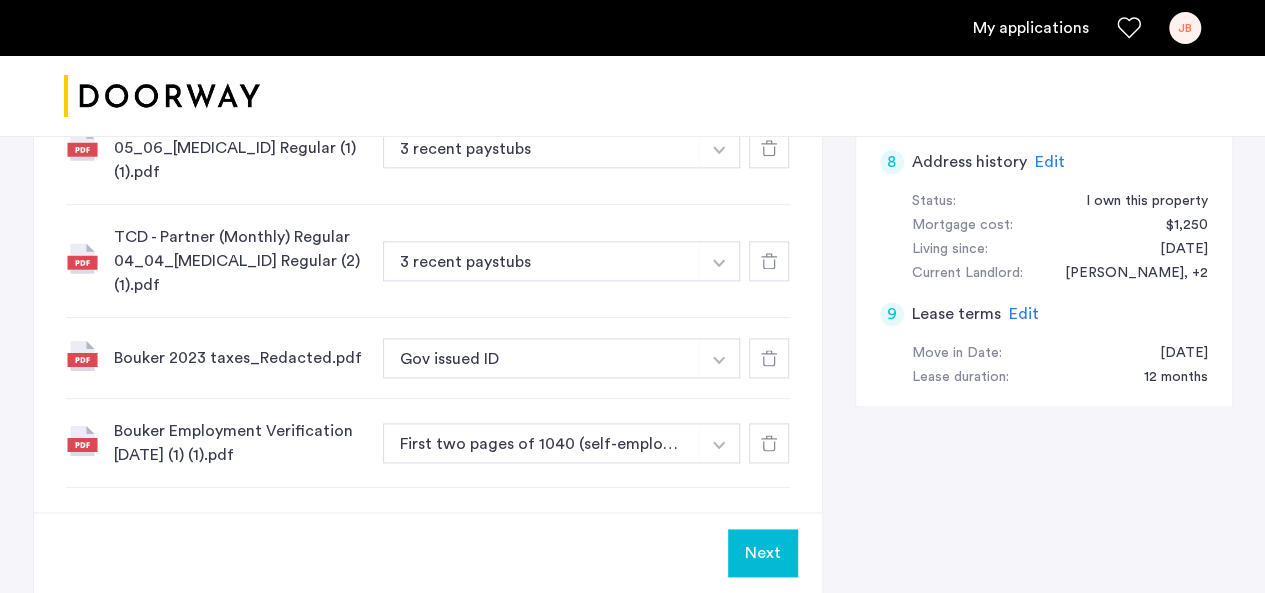scroll, scrollTop: 1126, scrollLeft: 0, axis: vertical 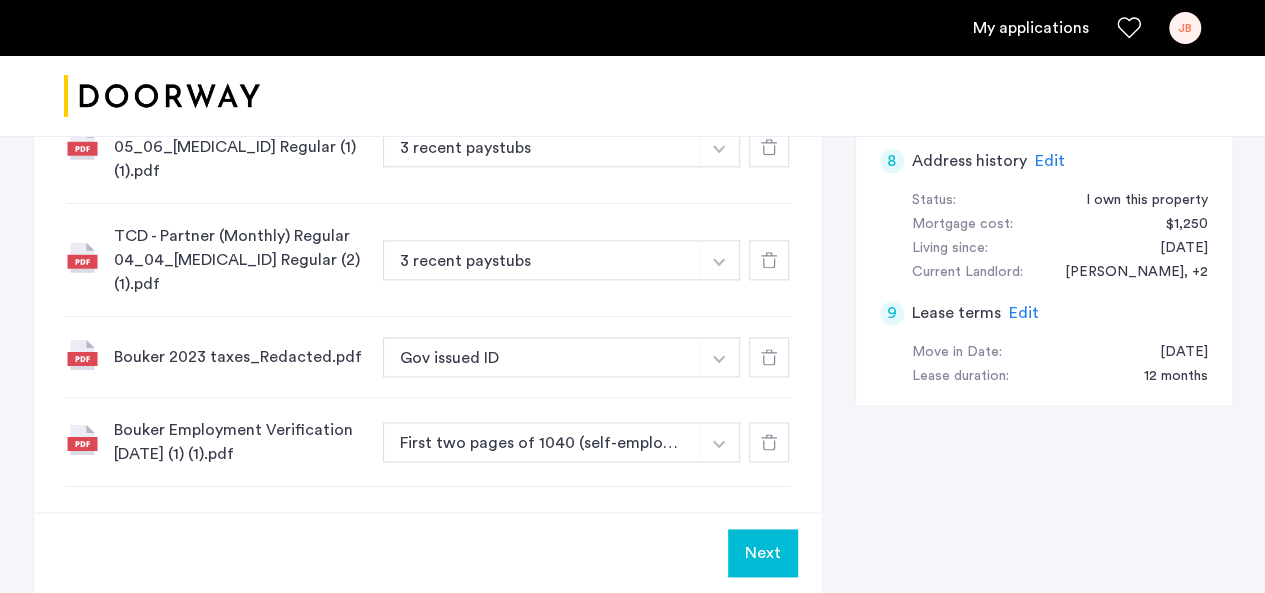 click on "Next" 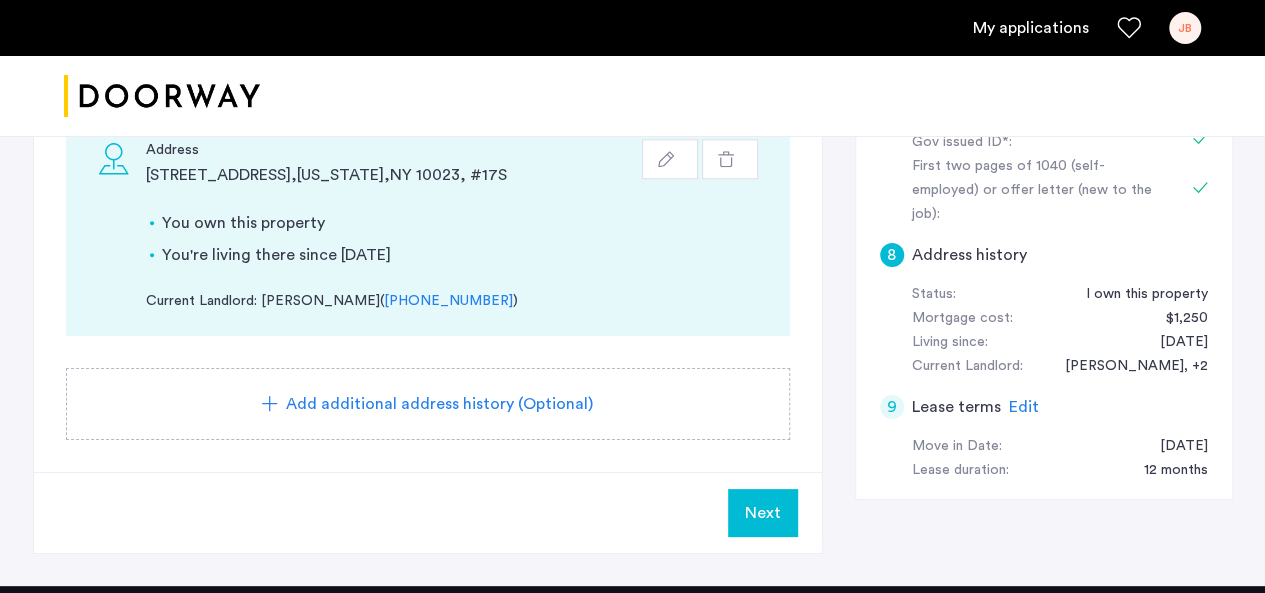 scroll, scrollTop: 1033, scrollLeft: 0, axis: vertical 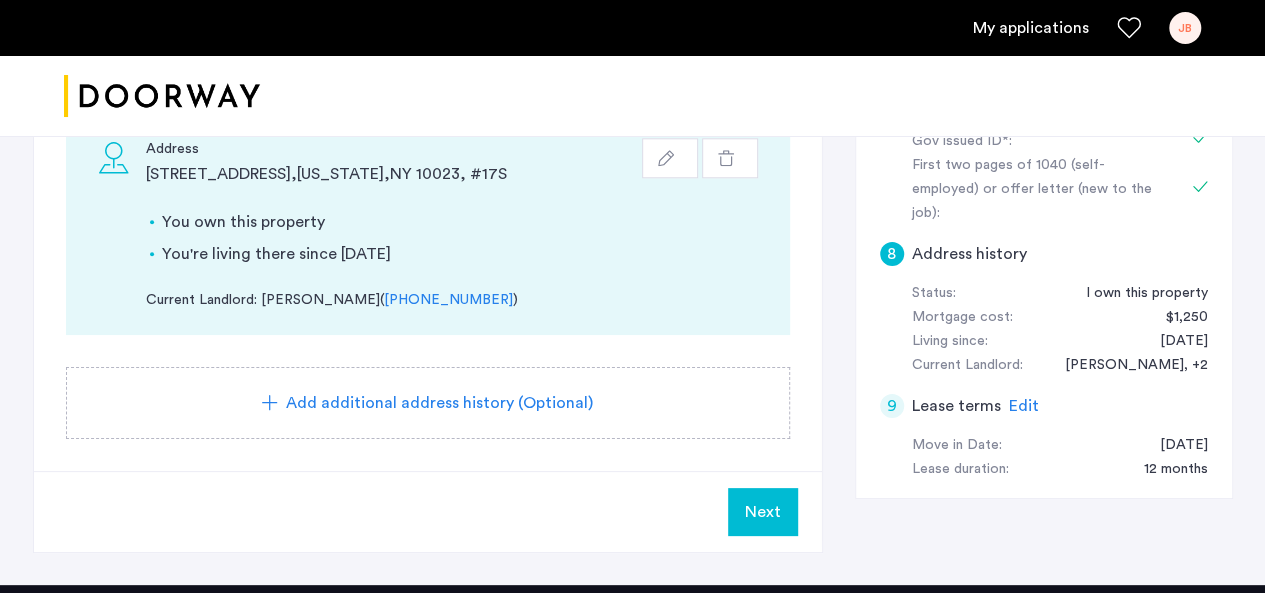 click on "Next" 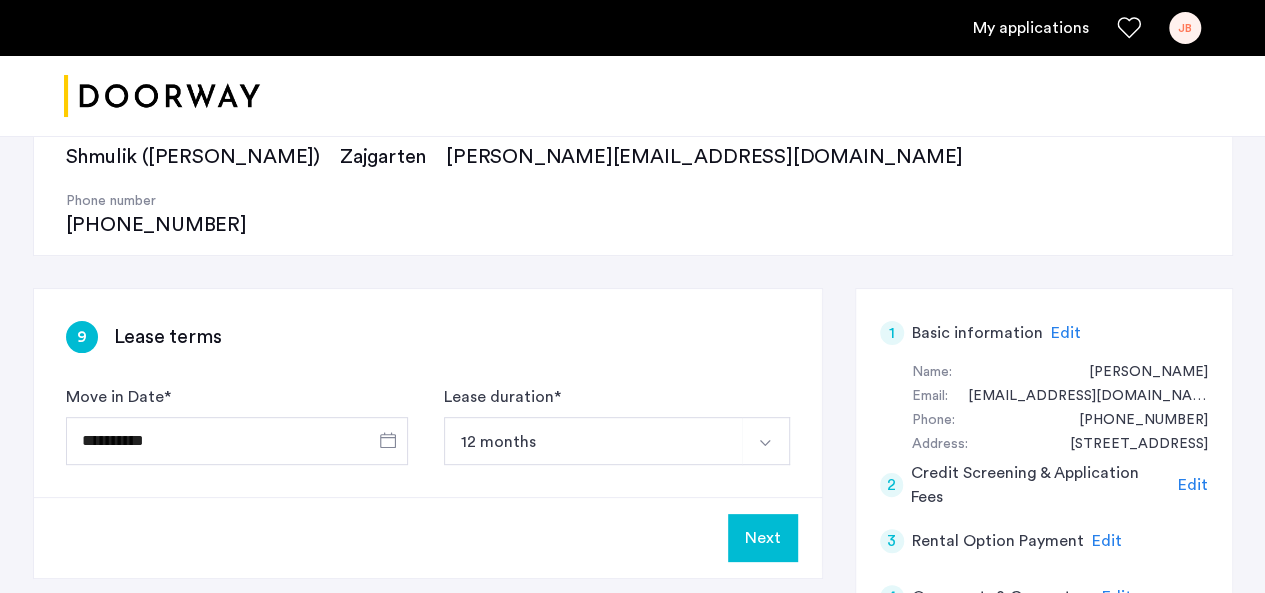 scroll, scrollTop: 225, scrollLeft: 0, axis: vertical 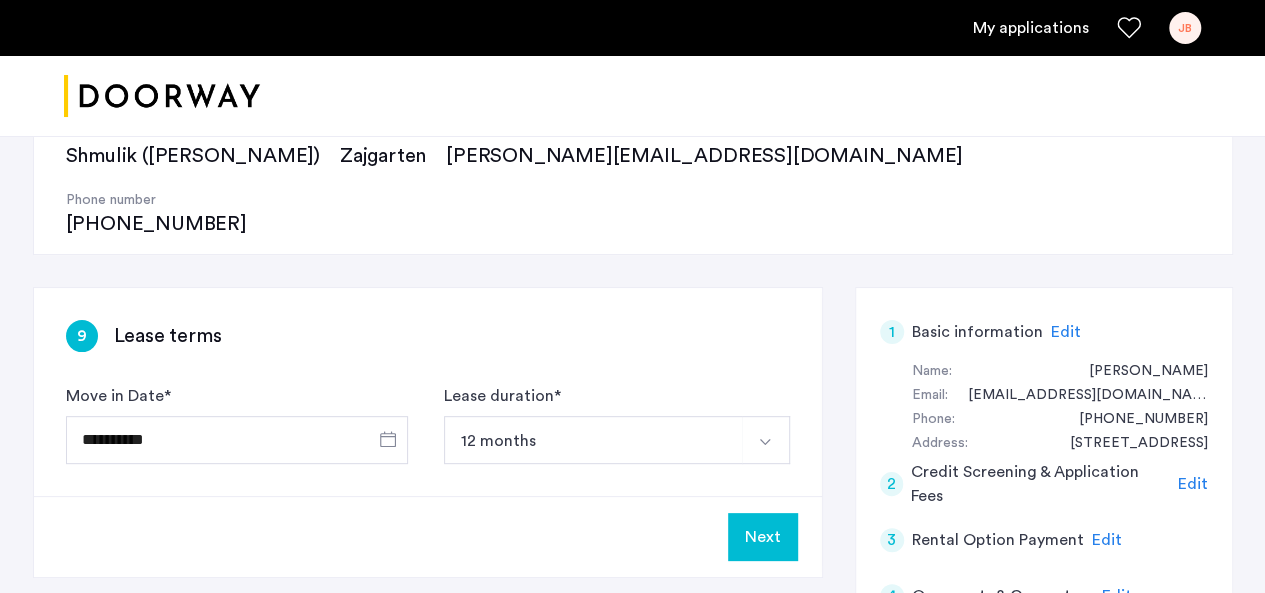 click on "Next" 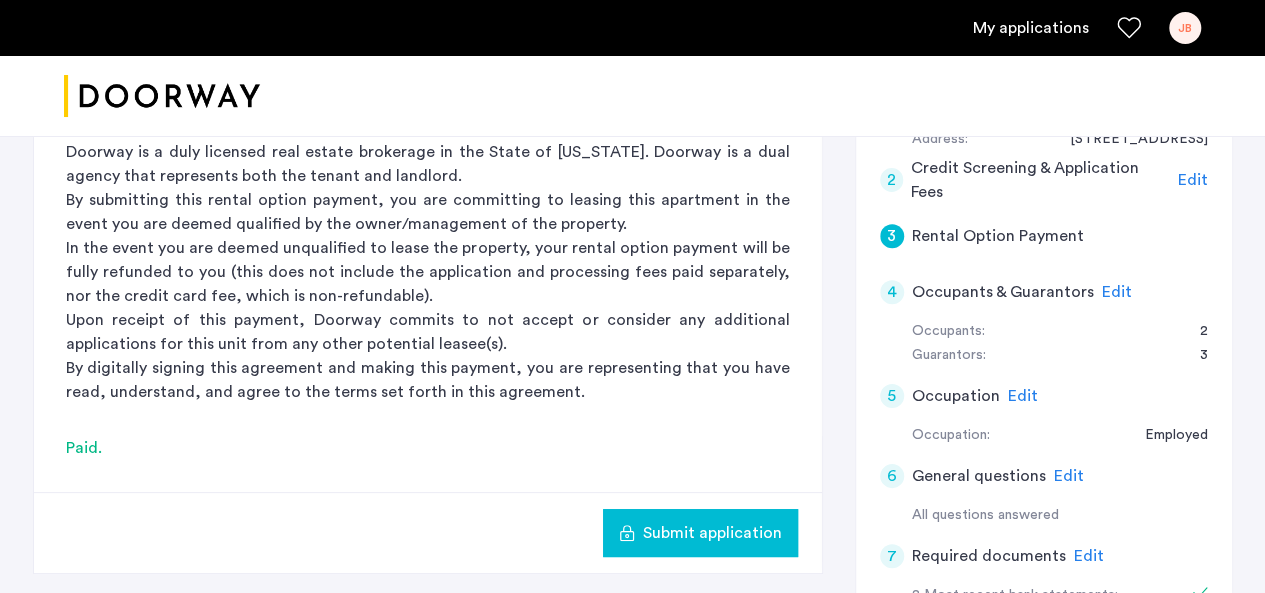 scroll, scrollTop: 530, scrollLeft: 0, axis: vertical 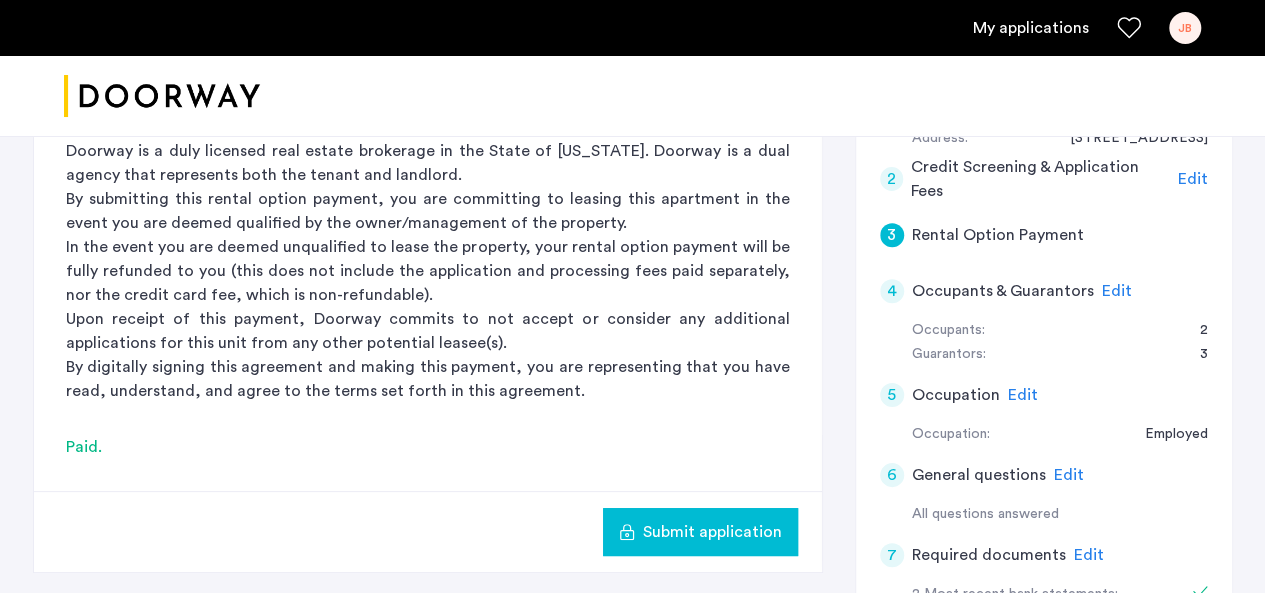 click on "Submit application" 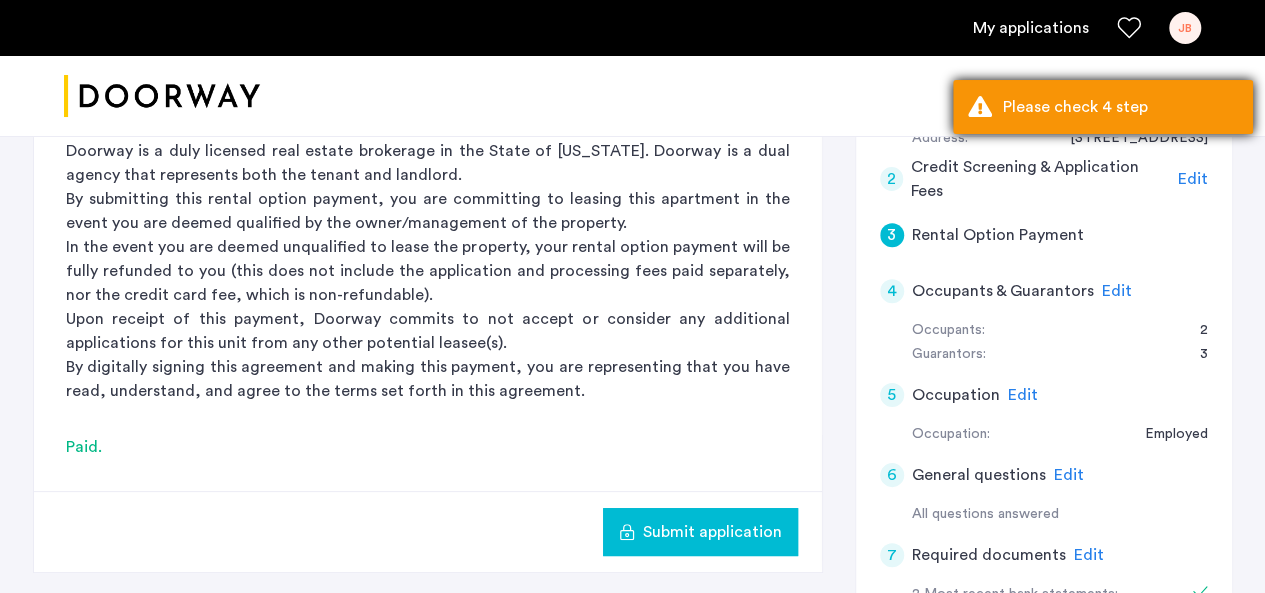 click on "Please check 4 step" at bounding box center [1120, 107] 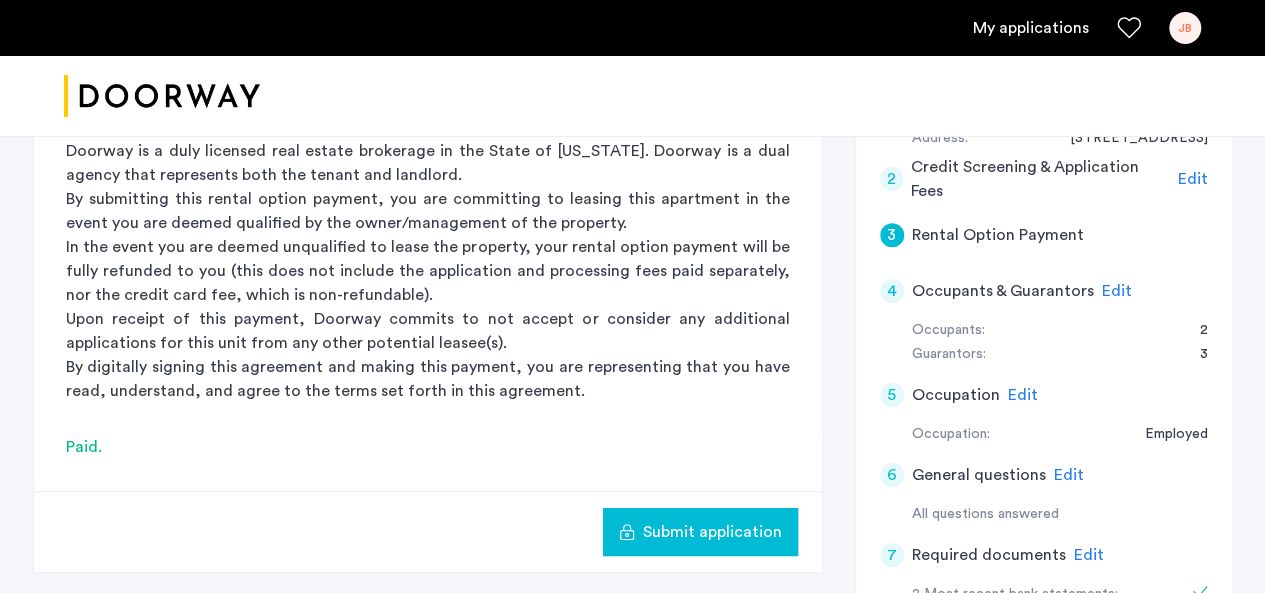 click on "Edit" 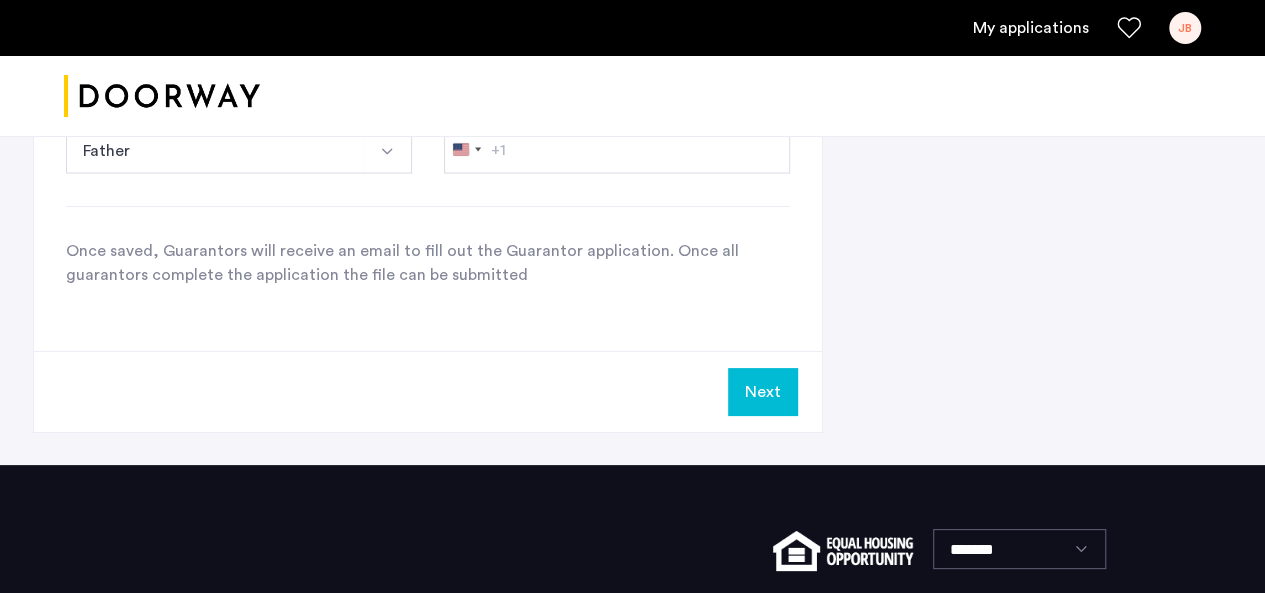 scroll, scrollTop: 1982, scrollLeft: 0, axis: vertical 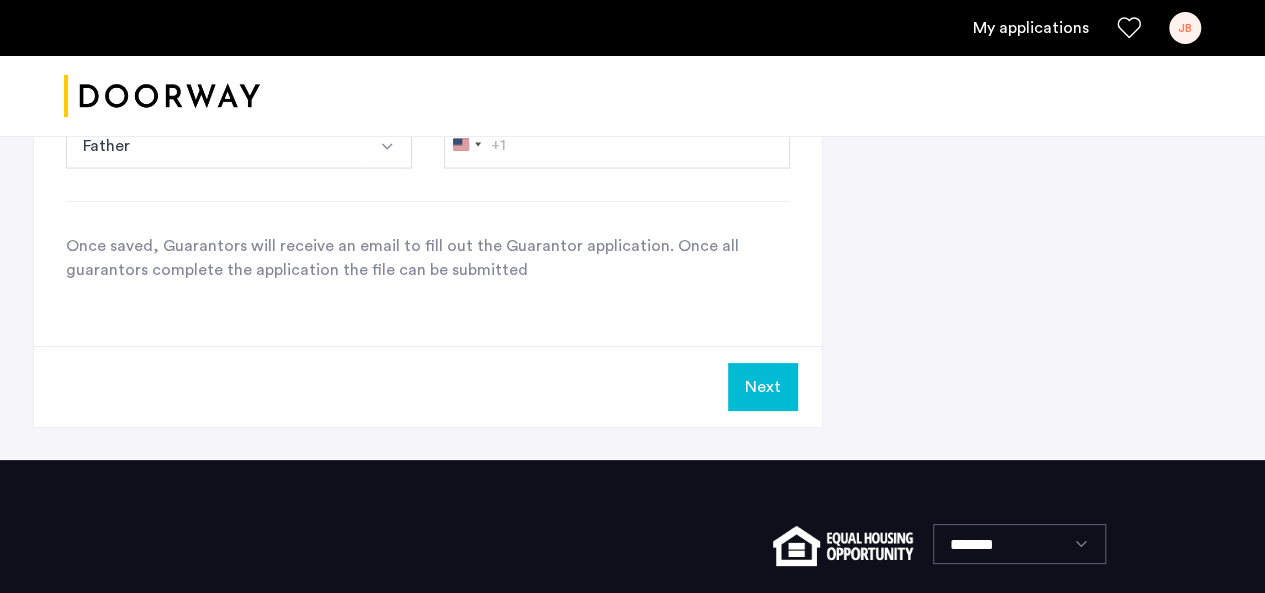 click on "Next" 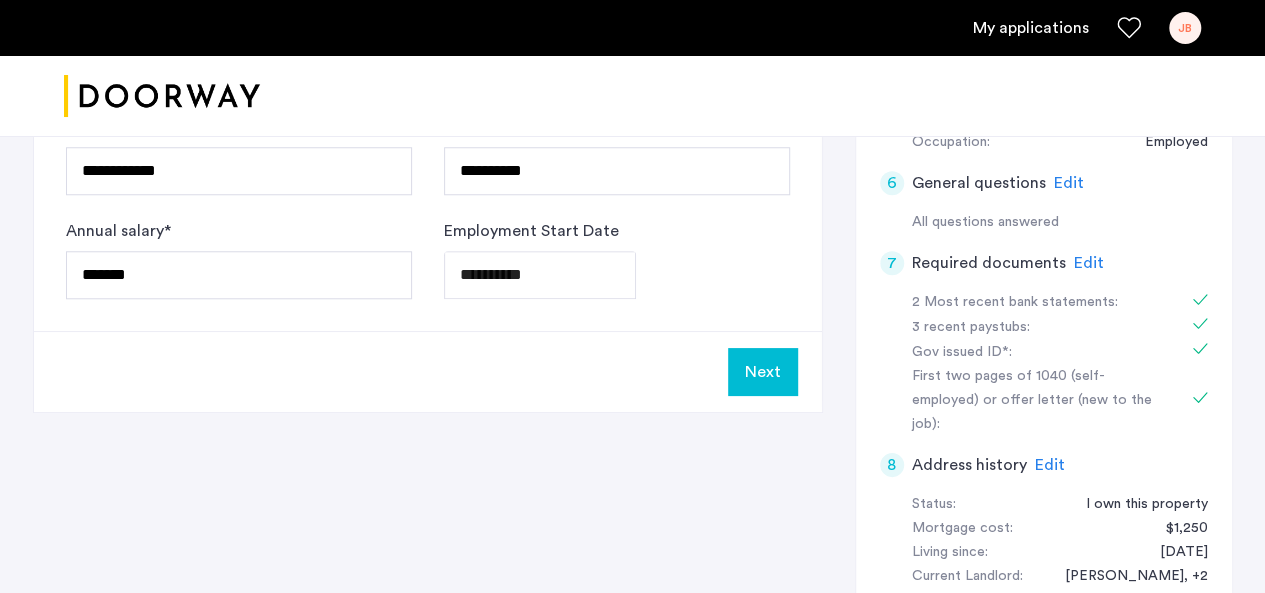 scroll, scrollTop: 824, scrollLeft: 0, axis: vertical 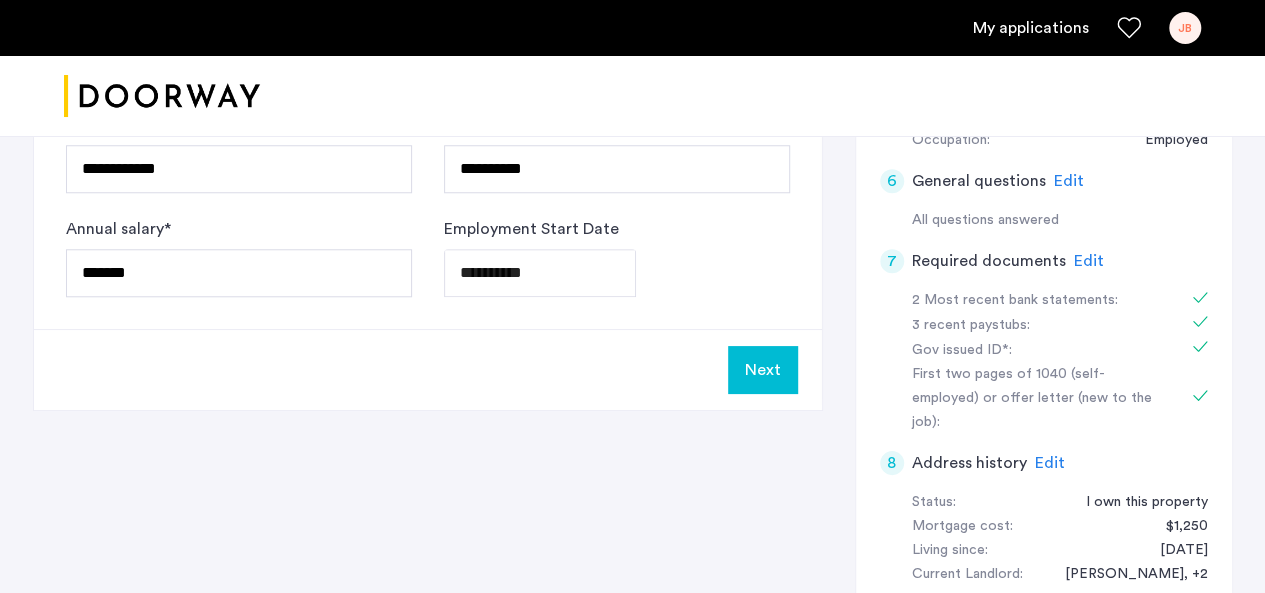 click on "Next" 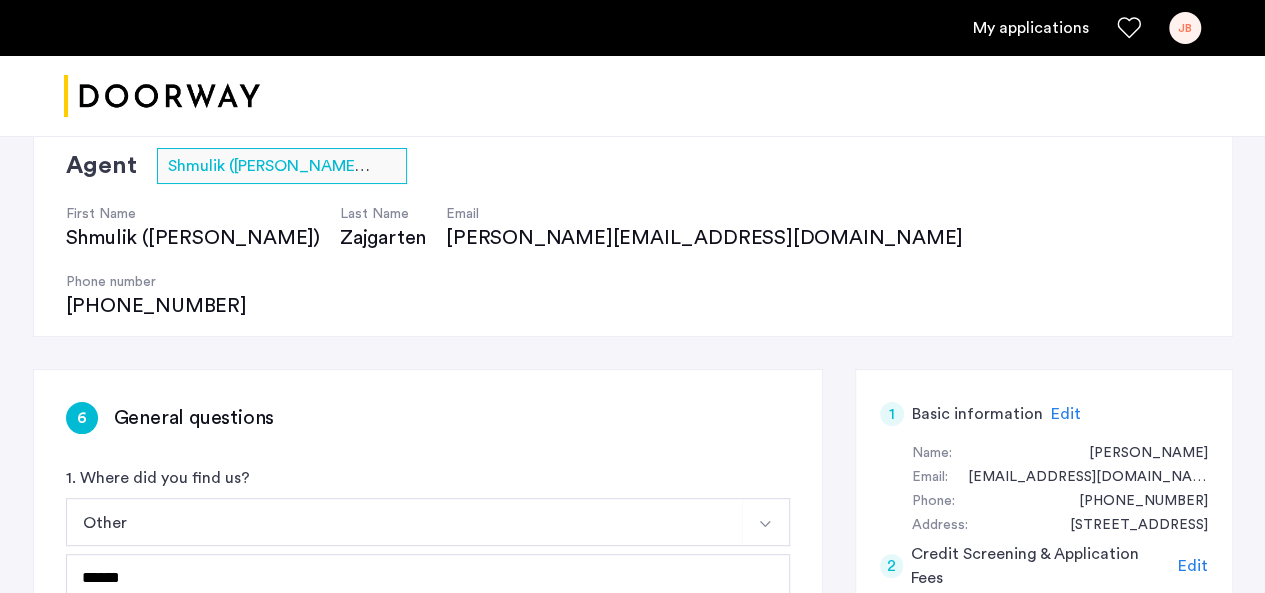 scroll, scrollTop: 0, scrollLeft: 0, axis: both 